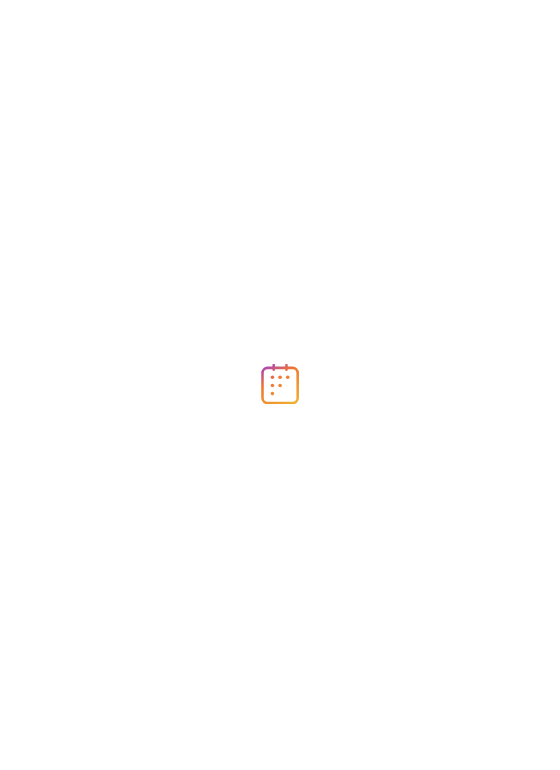 scroll, scrollTop: 0, scrollLeft: 0, axis: both 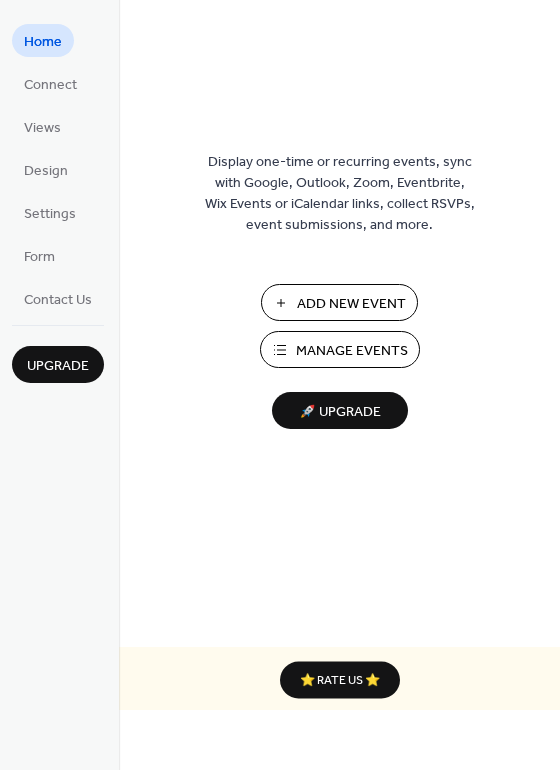 click on "Add New Event" at bounding box center (351, 304) 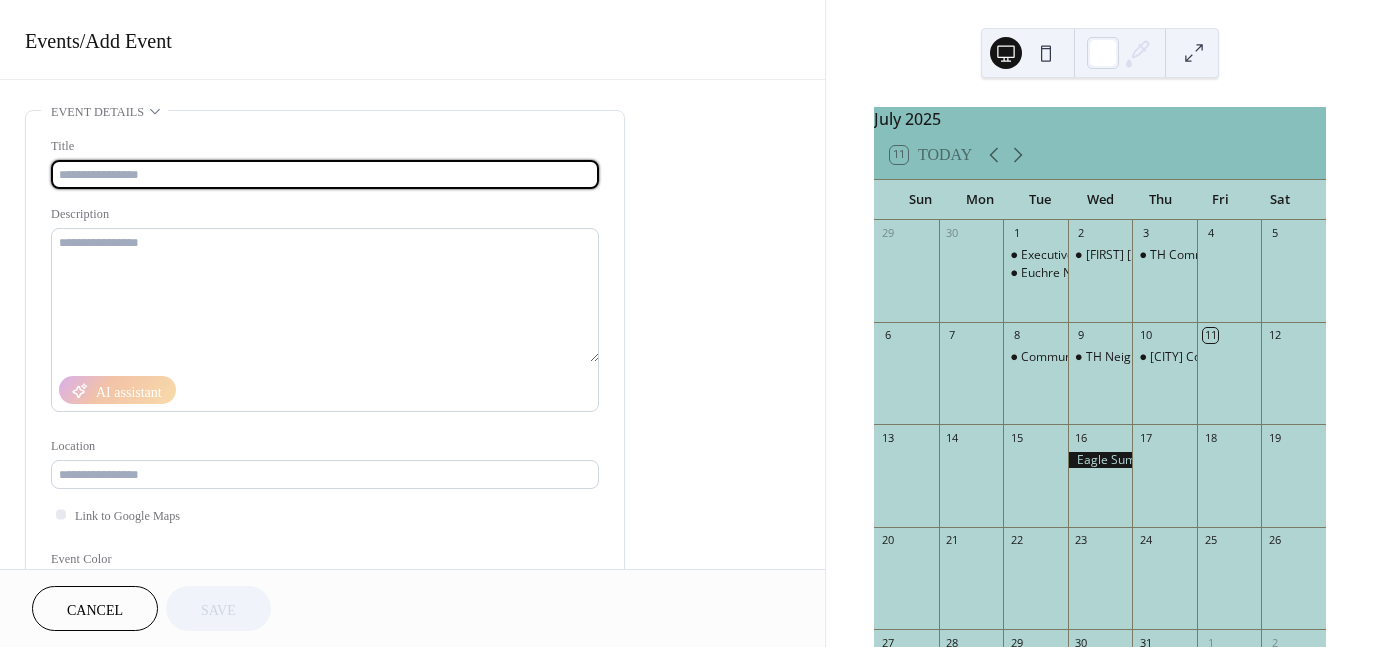 scroll, scrollTop: 0, scrollLeft: 0, axis: both 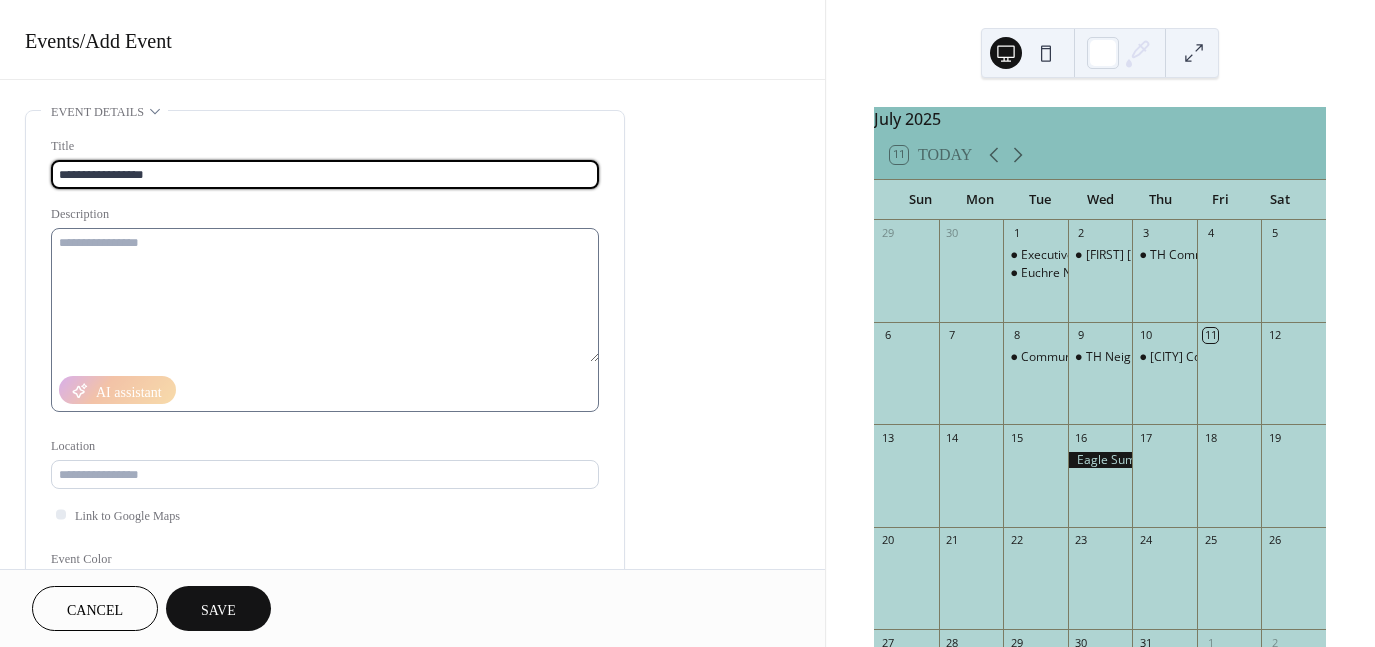 type on "**********" 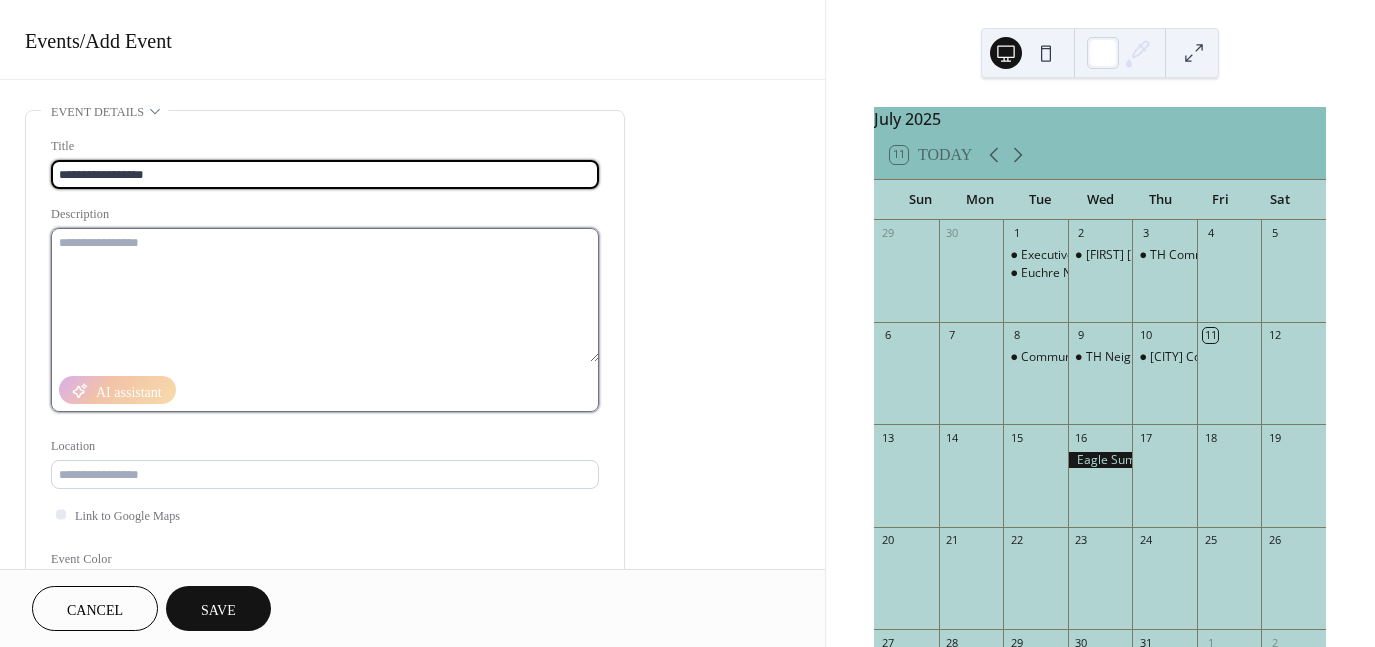 click at bounding box center (325, 295) 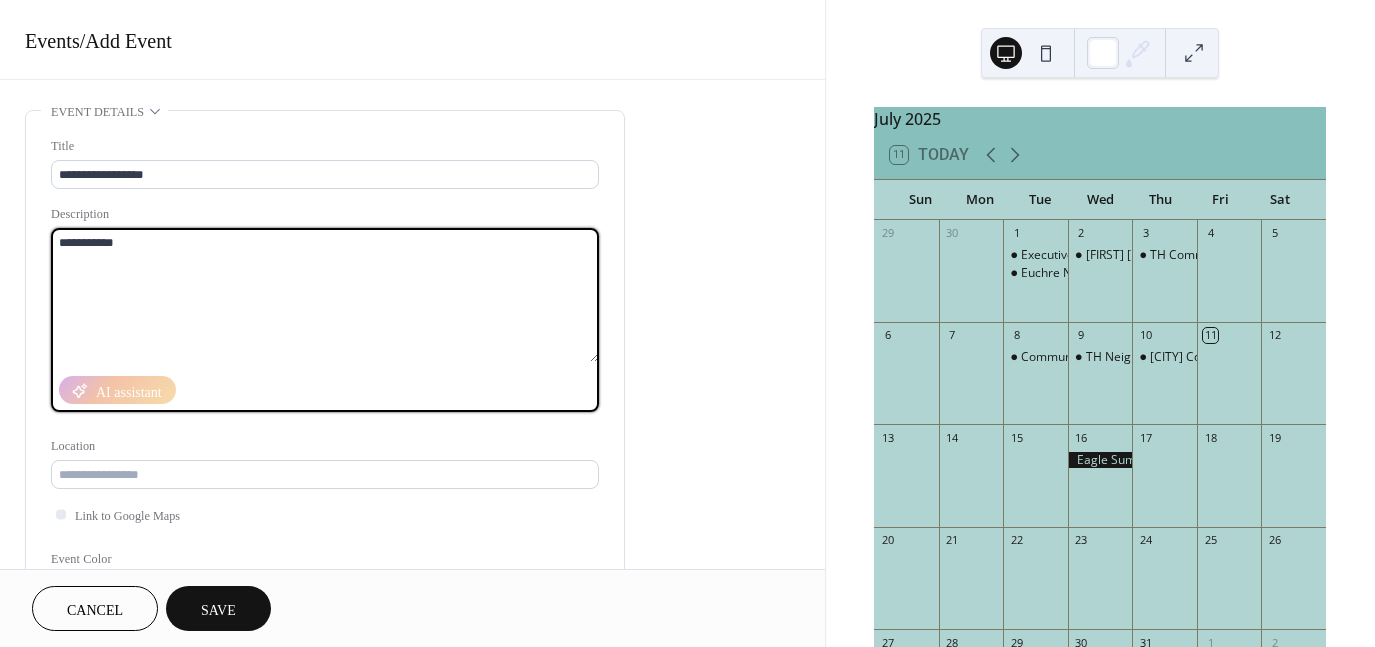 type on "**********" 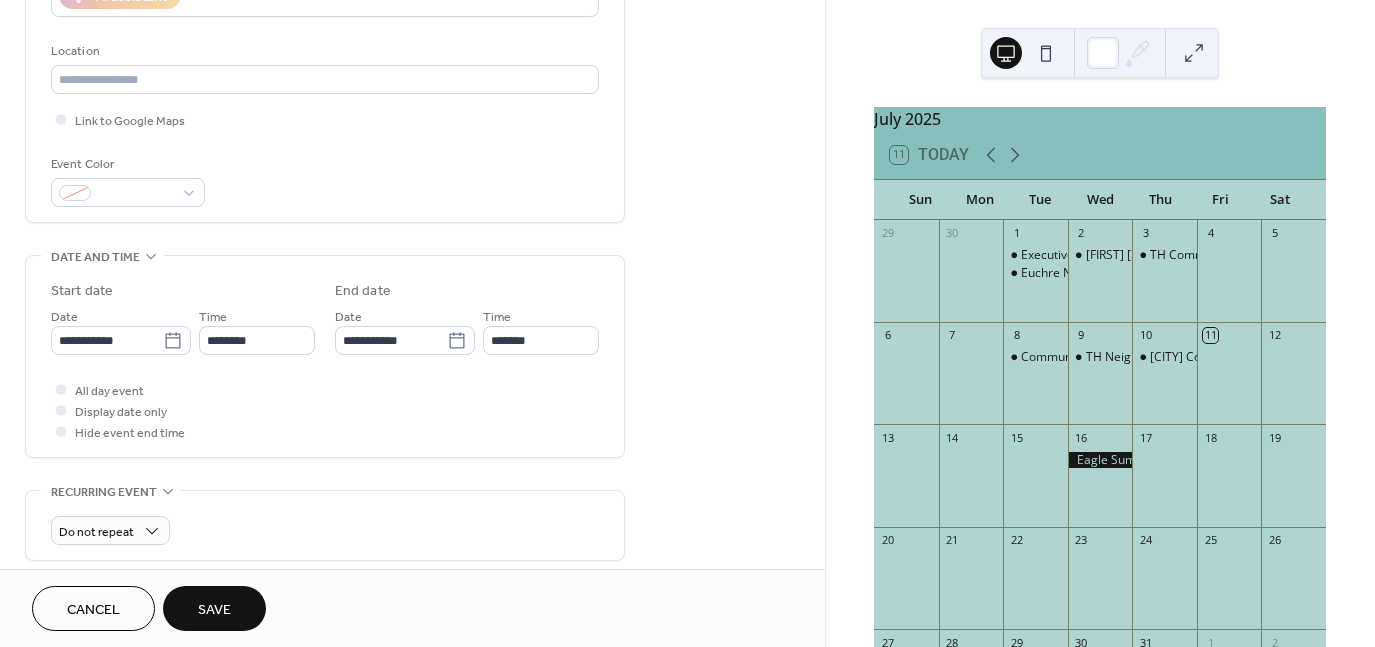 scroll, scrollTop: 486, scrollLeft: 0, axis: vertical 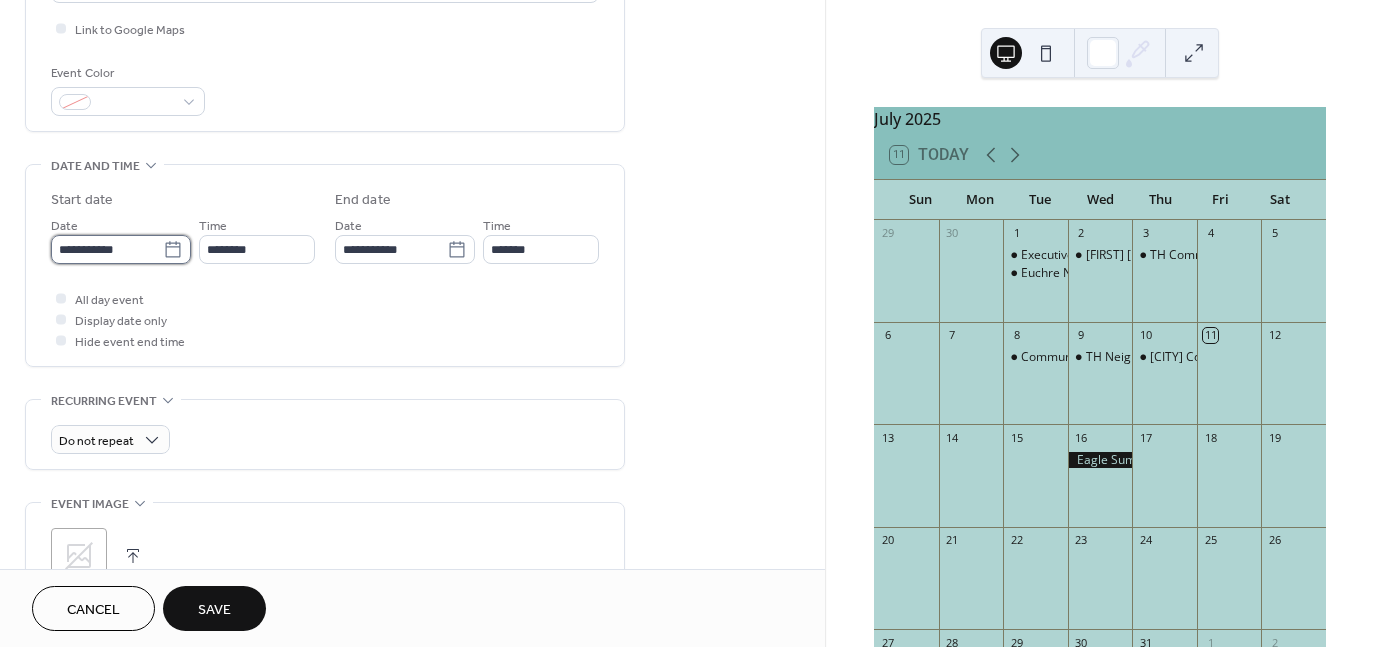 click on "**********" at bounding box center [107, 249] 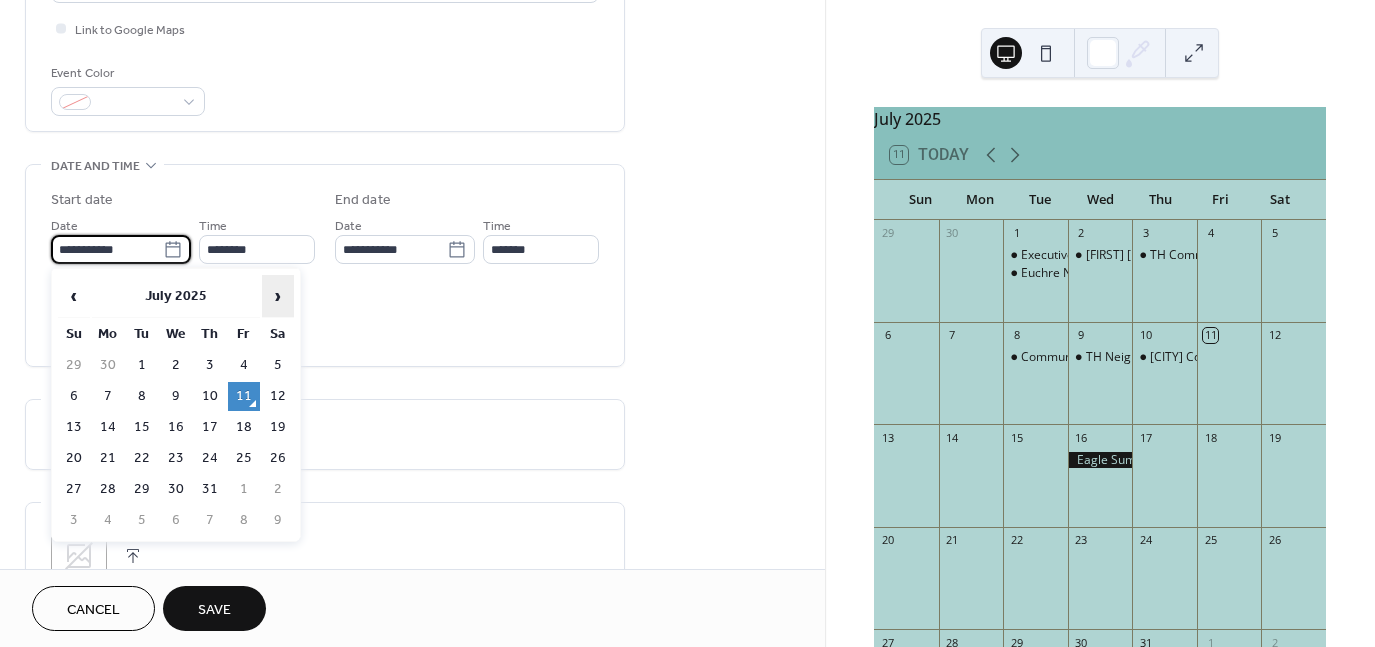 click on "›" at bounding box center [278, 296] 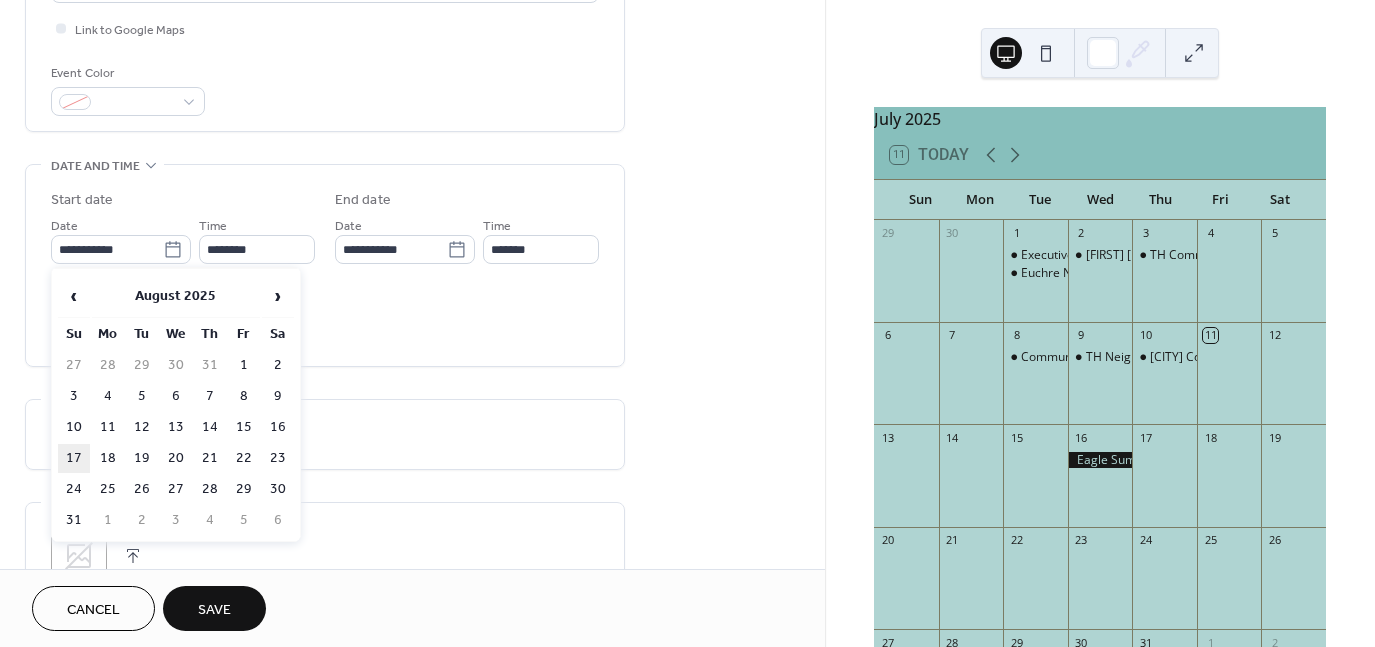 click on "17" at bounding box center (74, 458) 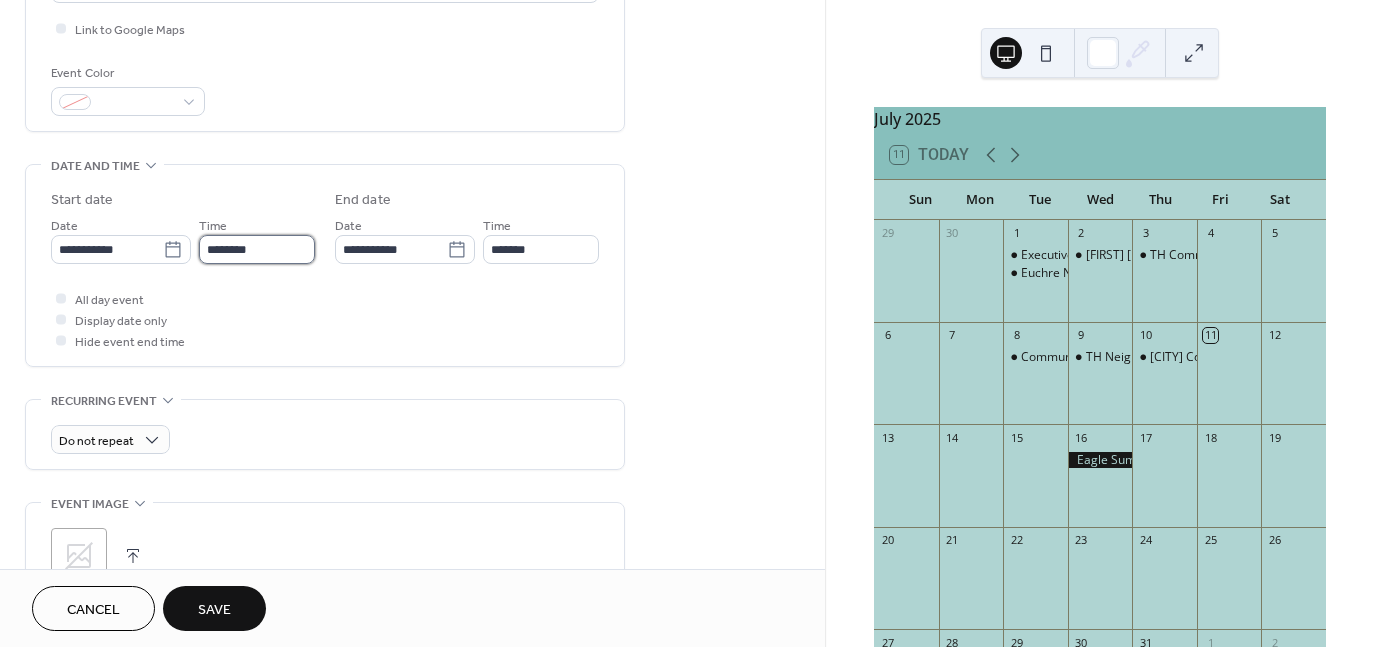 click on "********" at bounding box center [257, 249] 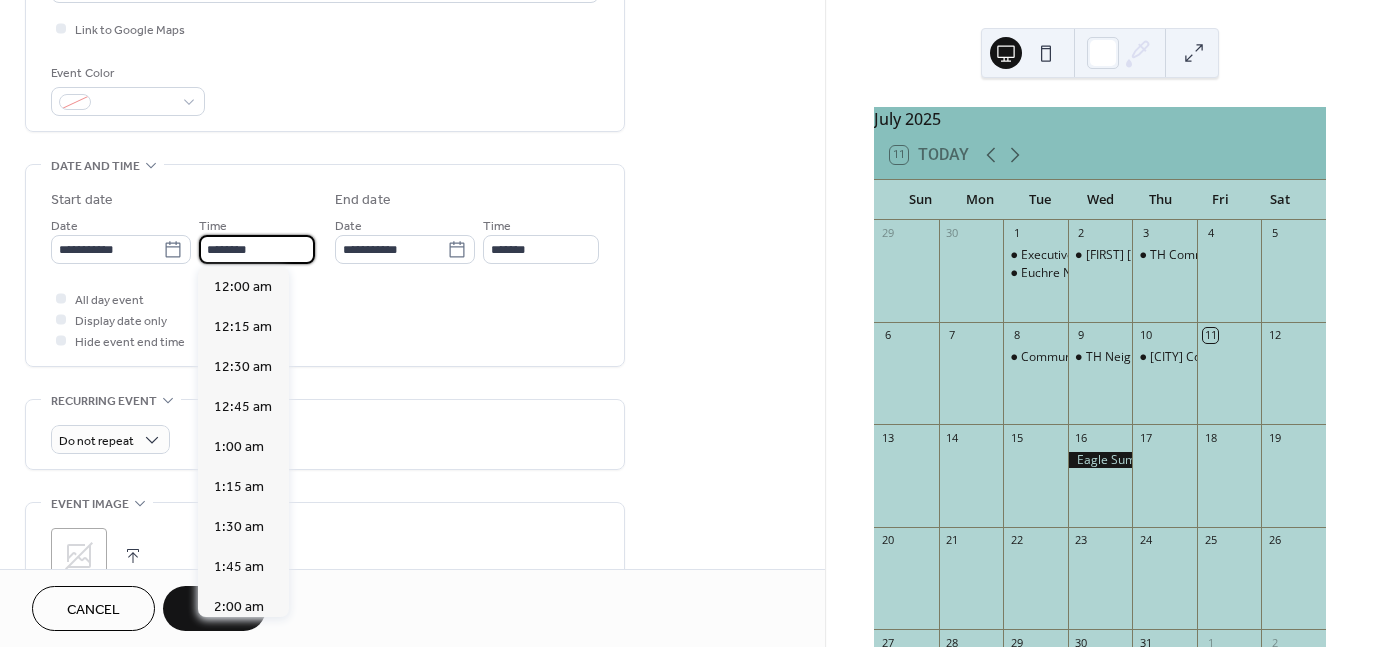 scroll, scrollTop: 1929, scrollLeft: 0, axis: vertical 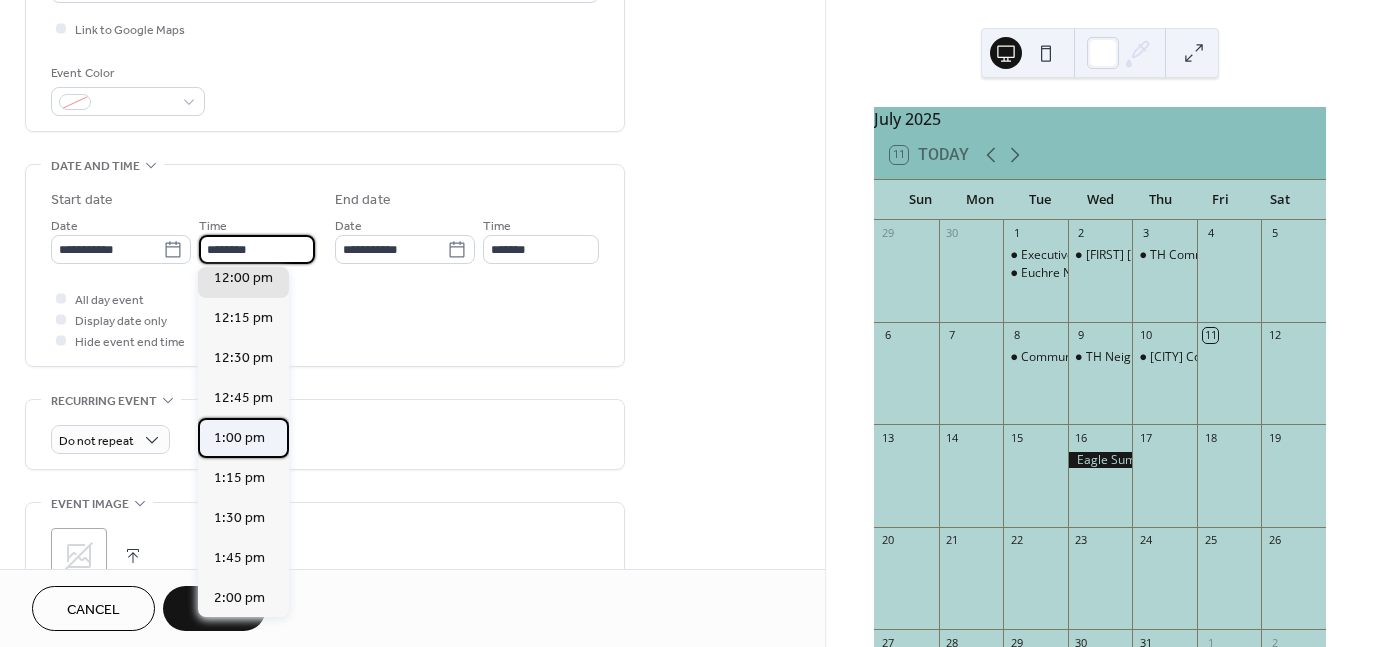 click on "1:00 pm" at bounding box center [239, 438] 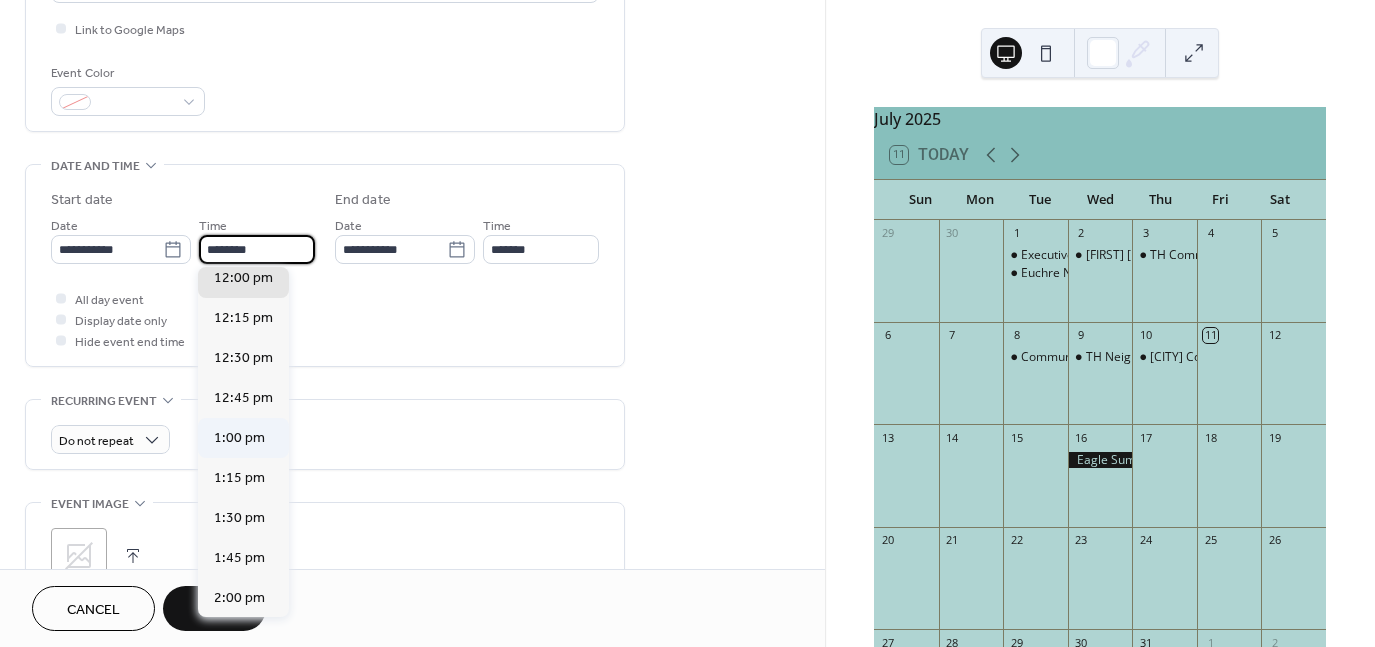 type on "*******" 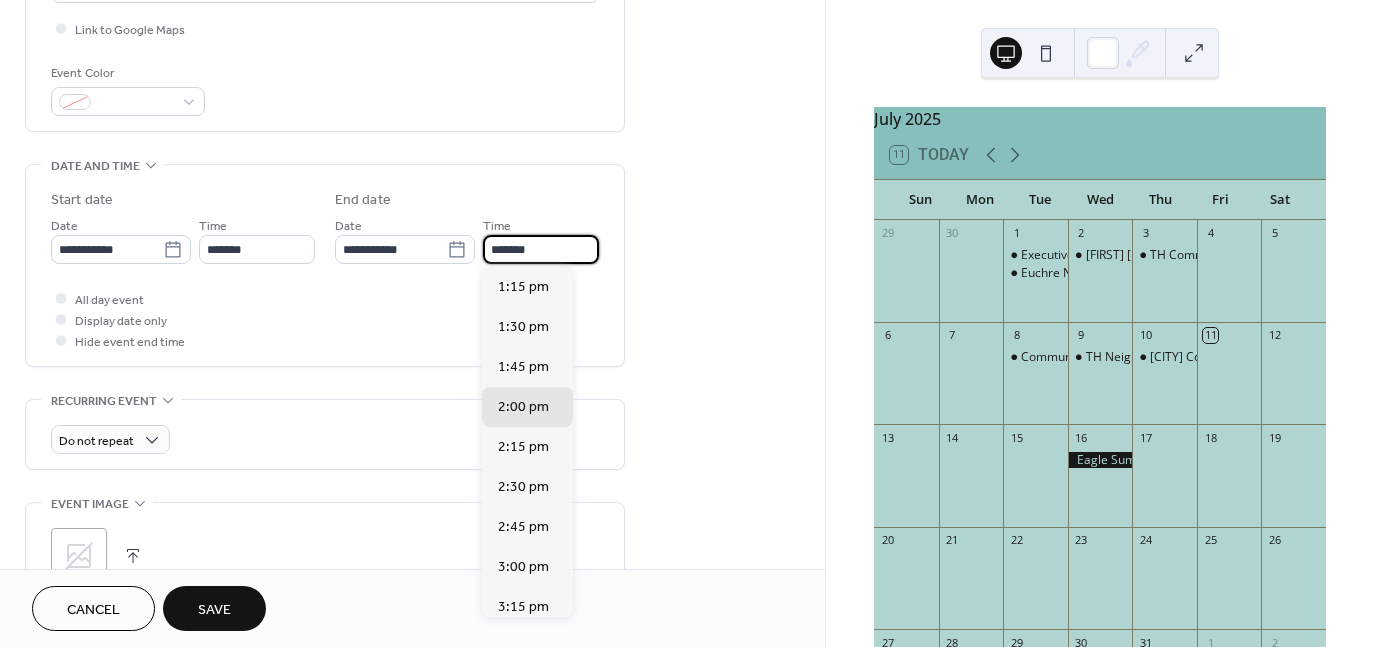 click on "*******" at bounding box center [541, 249] 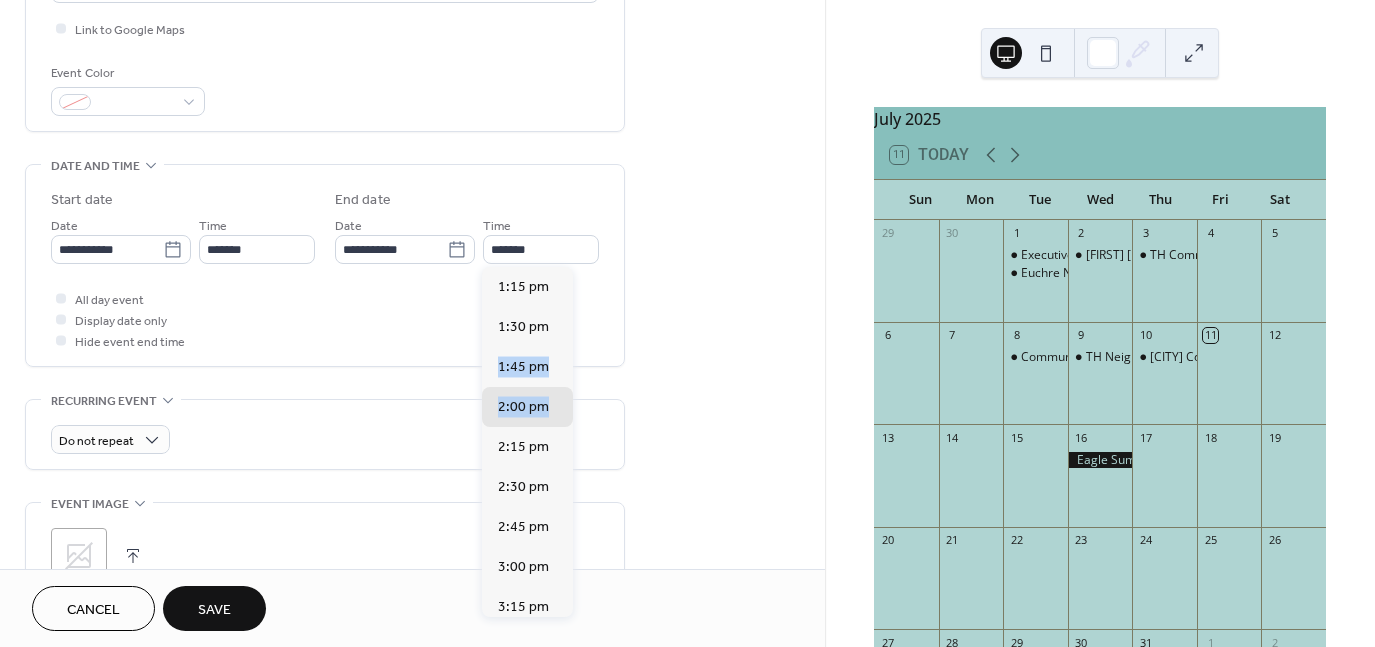drag, startPoint x: 575, startPoint y: 321, endPoint x: 575, endPoint y: 395, distance: 74 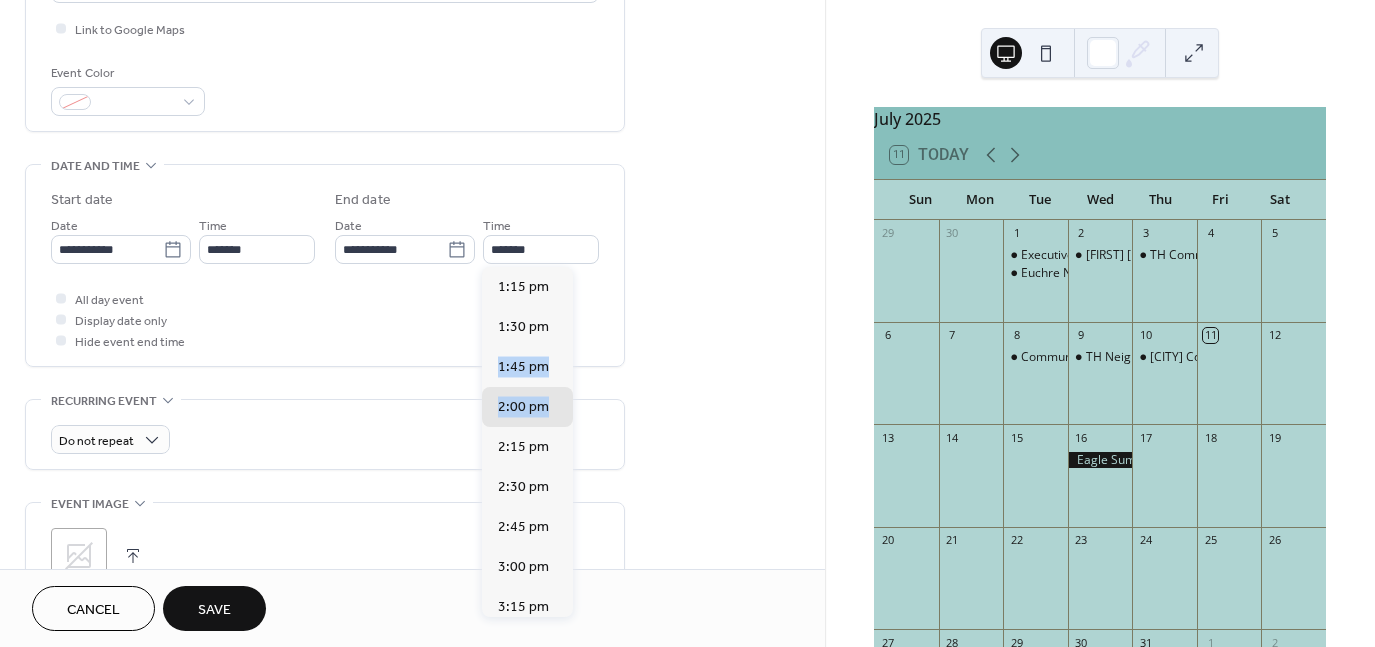 click on "1:15 pm 1:30 pm 1:45 pm 2:00 pm 2:15 pm 2:30 pm 2:45 pm 3:00 pm 3:15 pm 3:30 pm 3:45 pm 4:00 pm 4:15 pm 4:30 pm 4:45 pm 5:00 pm 5:15 pm 5:30 pm 5:45 pm 6:00 pm 6:15 pm 6:30 pm 6:45 pm 7:00 pm 7:15 pm 7:30 pm 7:45 pm 8:00 pm 8:15 pm 8:30 pm 8:45 pm 9:00 pm 9:15 pm 9:30 pm 9:45 pm 10:00 pm 10:15 pm 10:30 pm 10:45 pm 11:00 pm 11:15 pm 11:30 pm 11:45 pm" at bounding box center (527, 442) 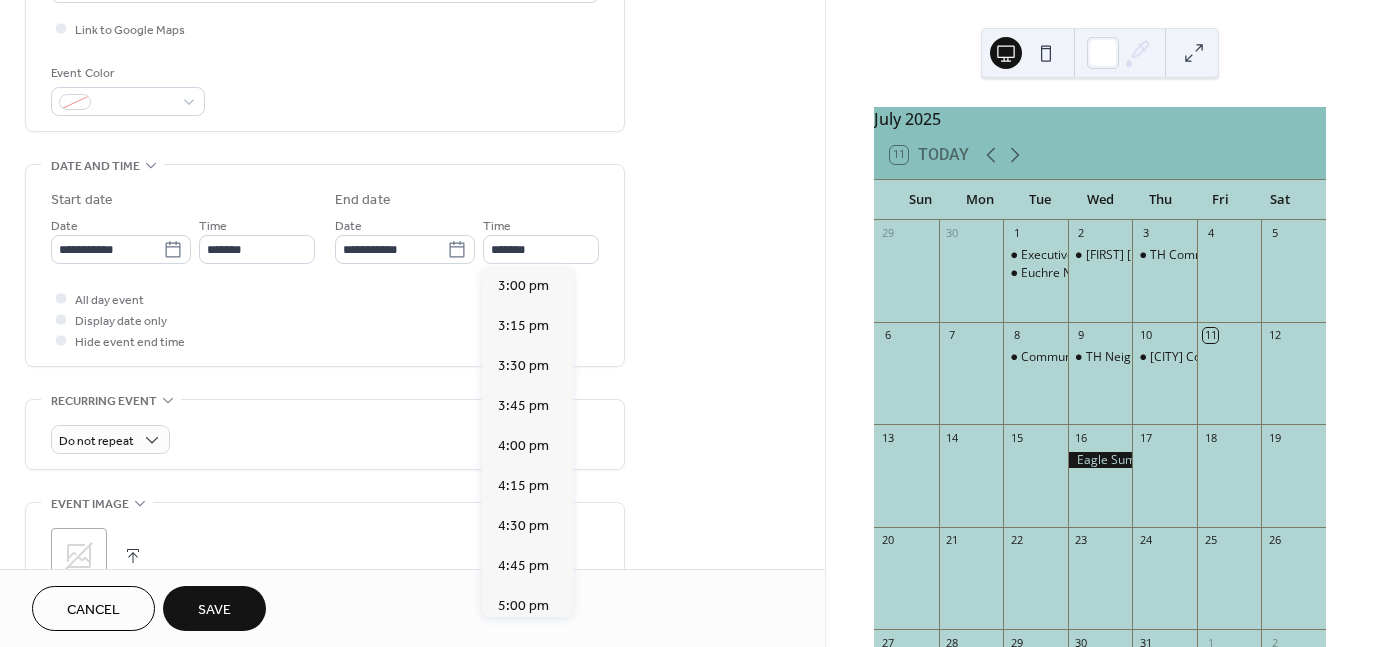 scroll, scrollTop: 320, scrollLeft: 0, axis: vertical 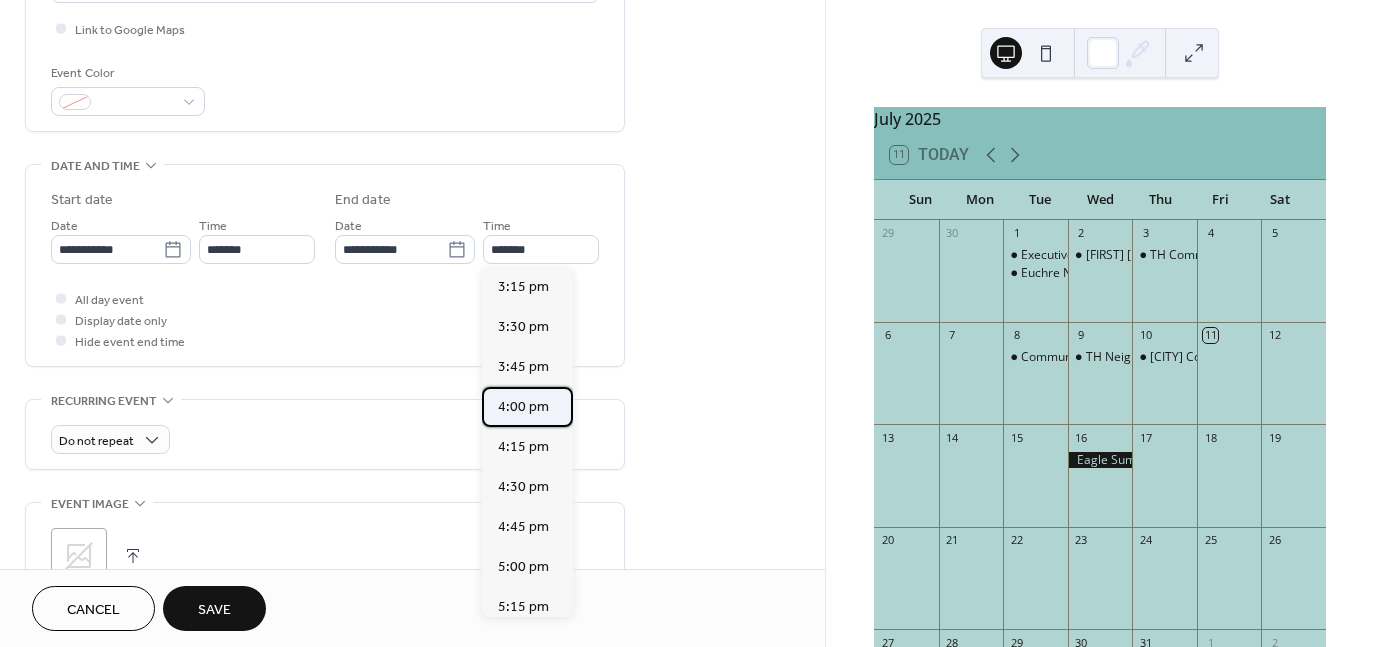 click on "4:00 pm" at bounding box center (523, 407) 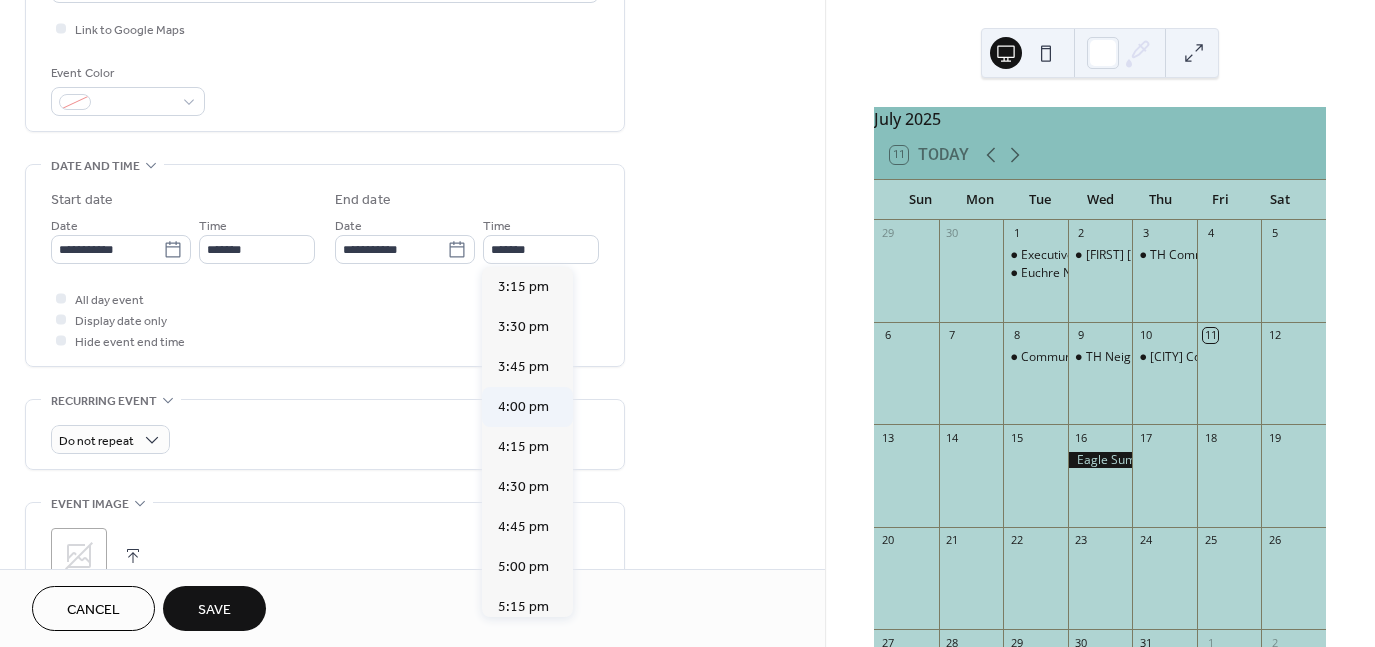 type on "*******" 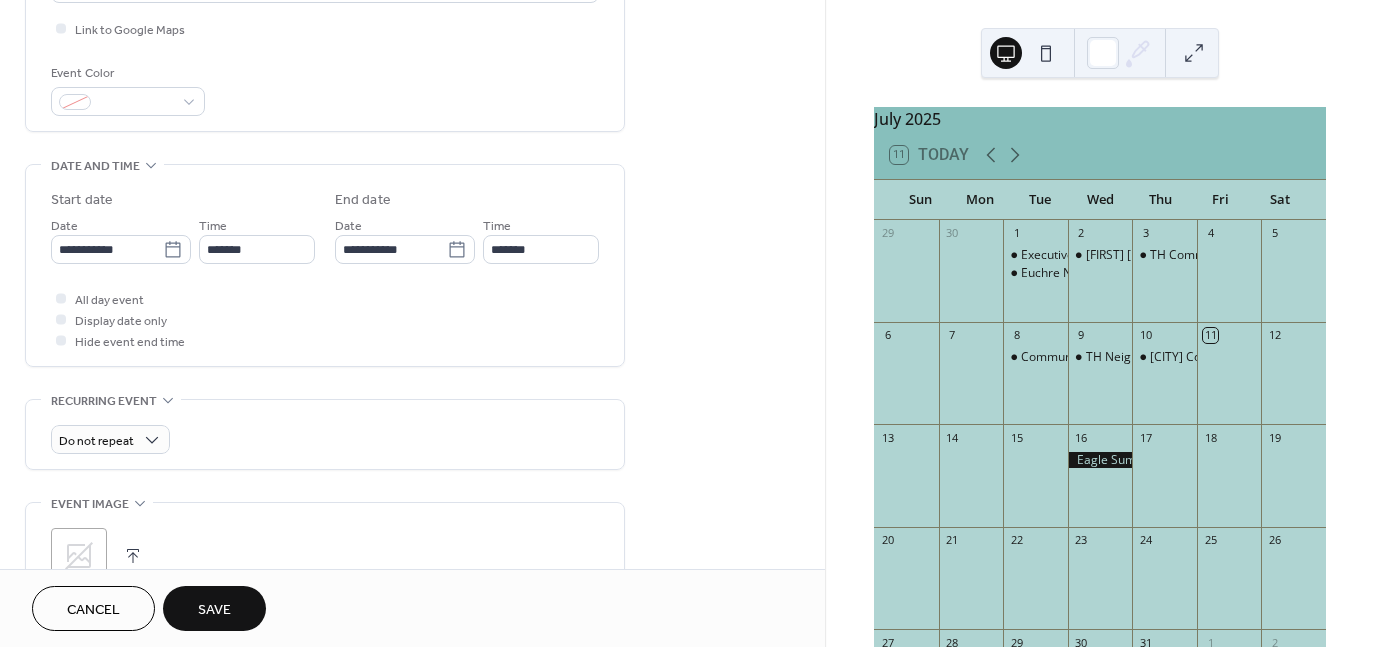 click on "Save" at bounding box center [214, 610] 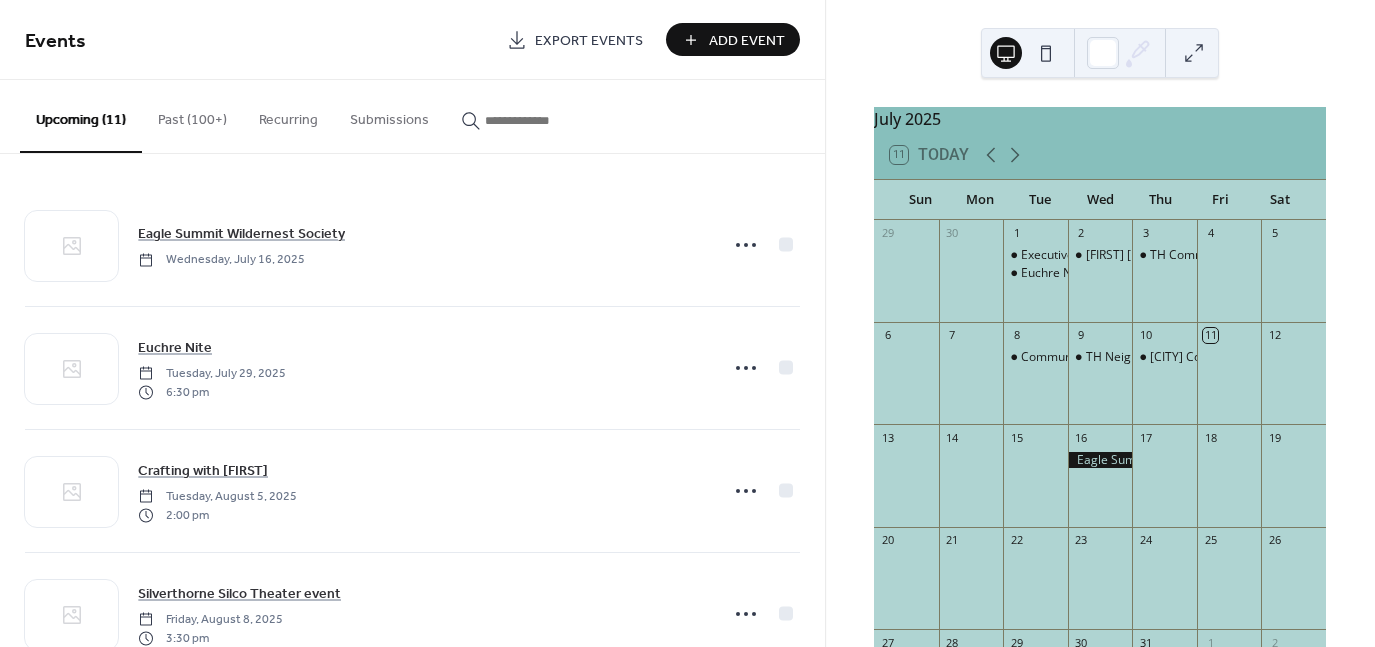 click on "Friday, August 8, 2025" at bounding box center (210, 620) 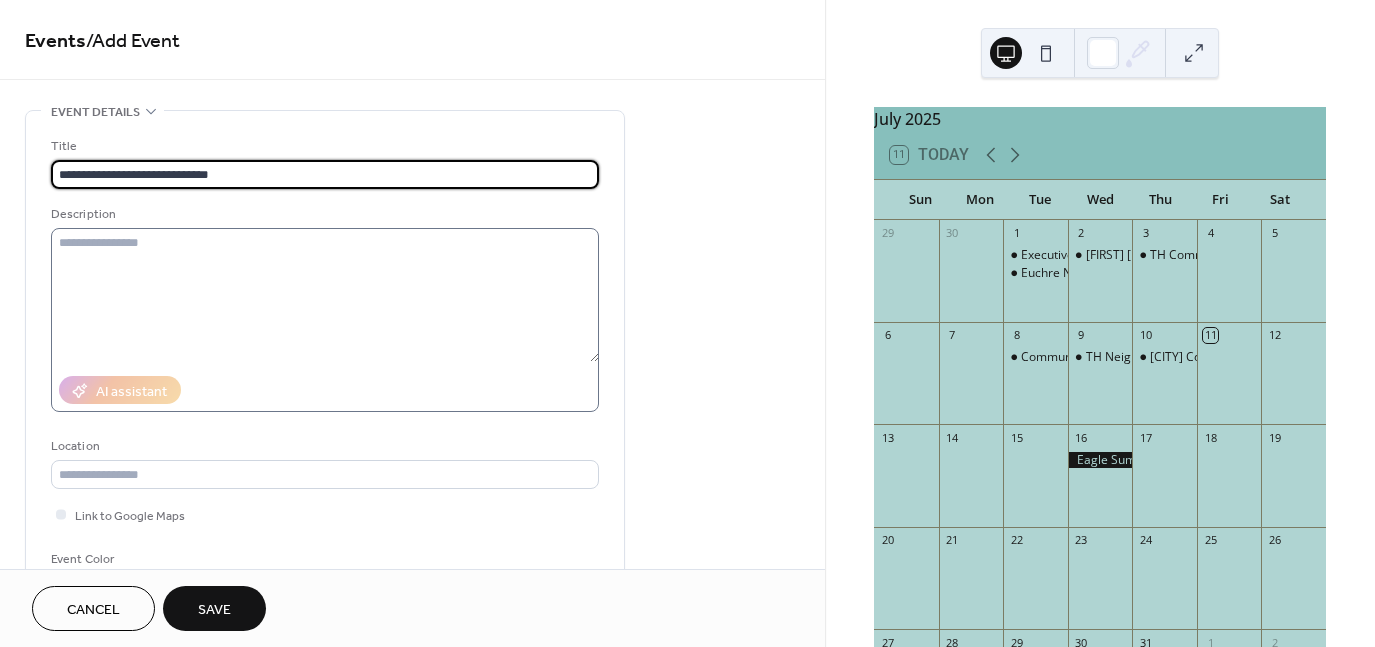 type on "**********" 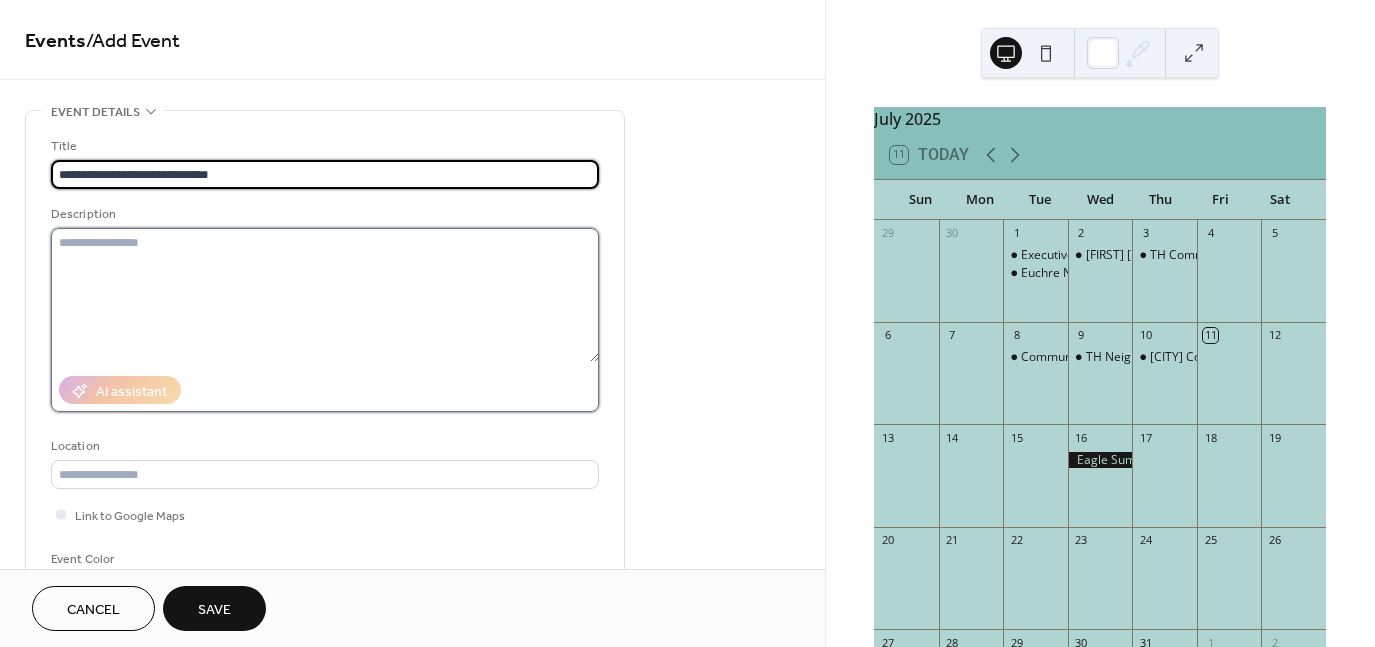 click at bounding box center [325, 295] 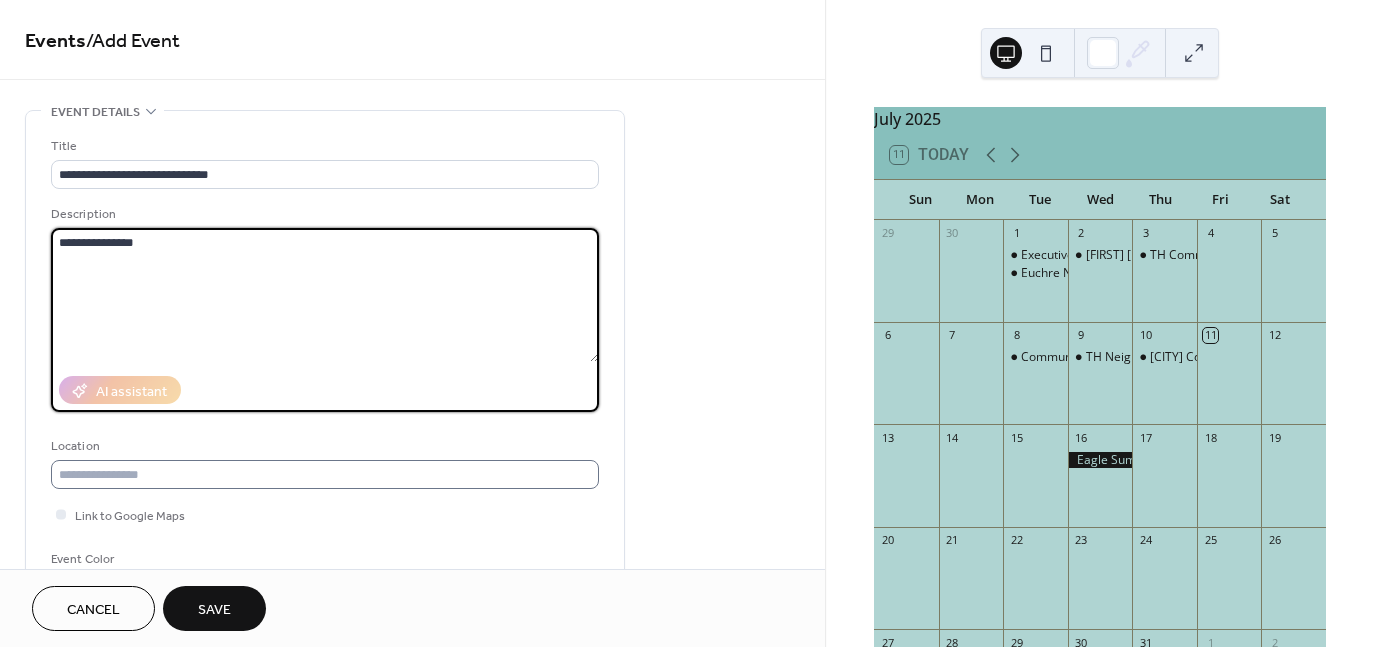 type on "**********" 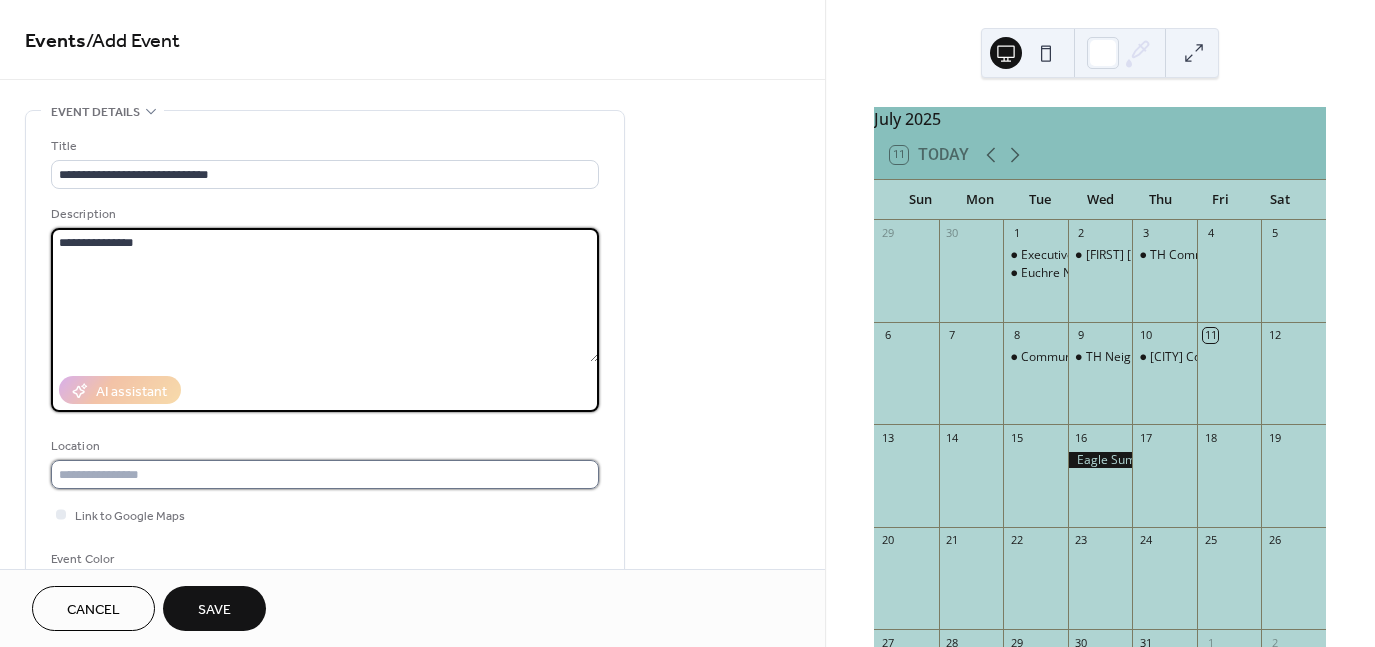 click at bounding box center (325, 474) 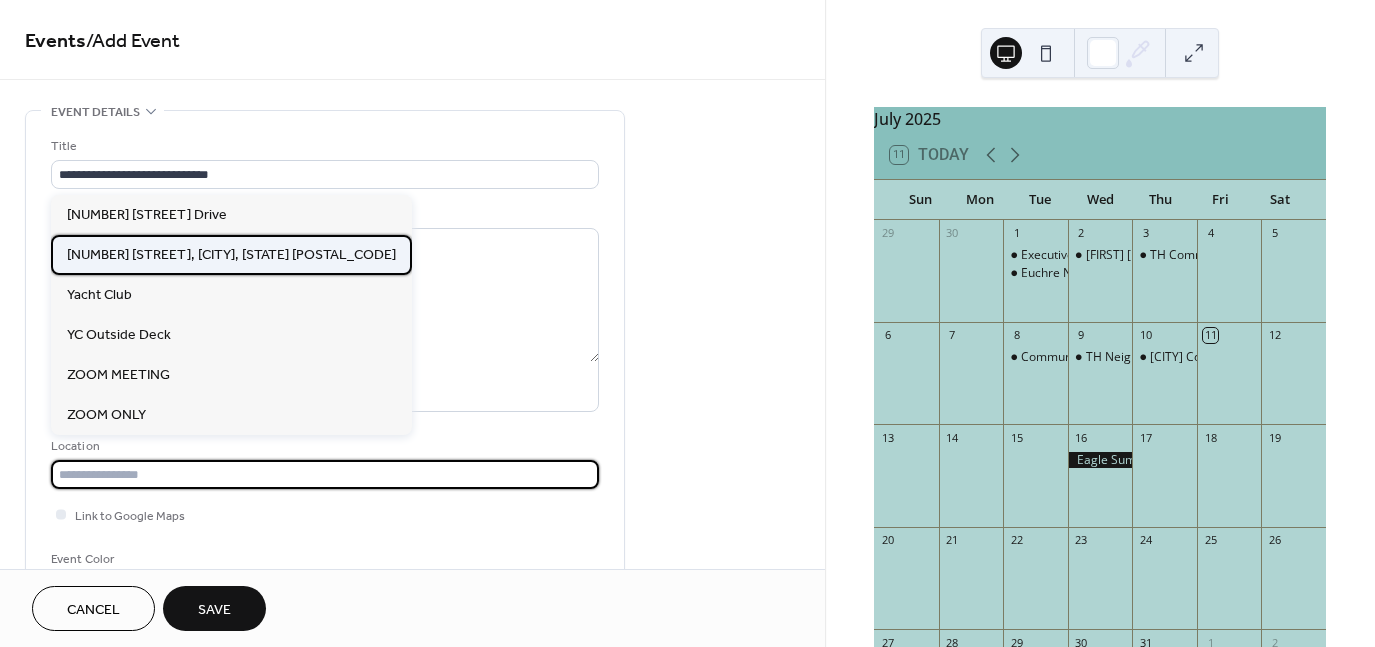 click on "[NUMBER] [STREET], [CITY], [STATE] [POSTAL_CODE]" at bounding box center [231, 254] 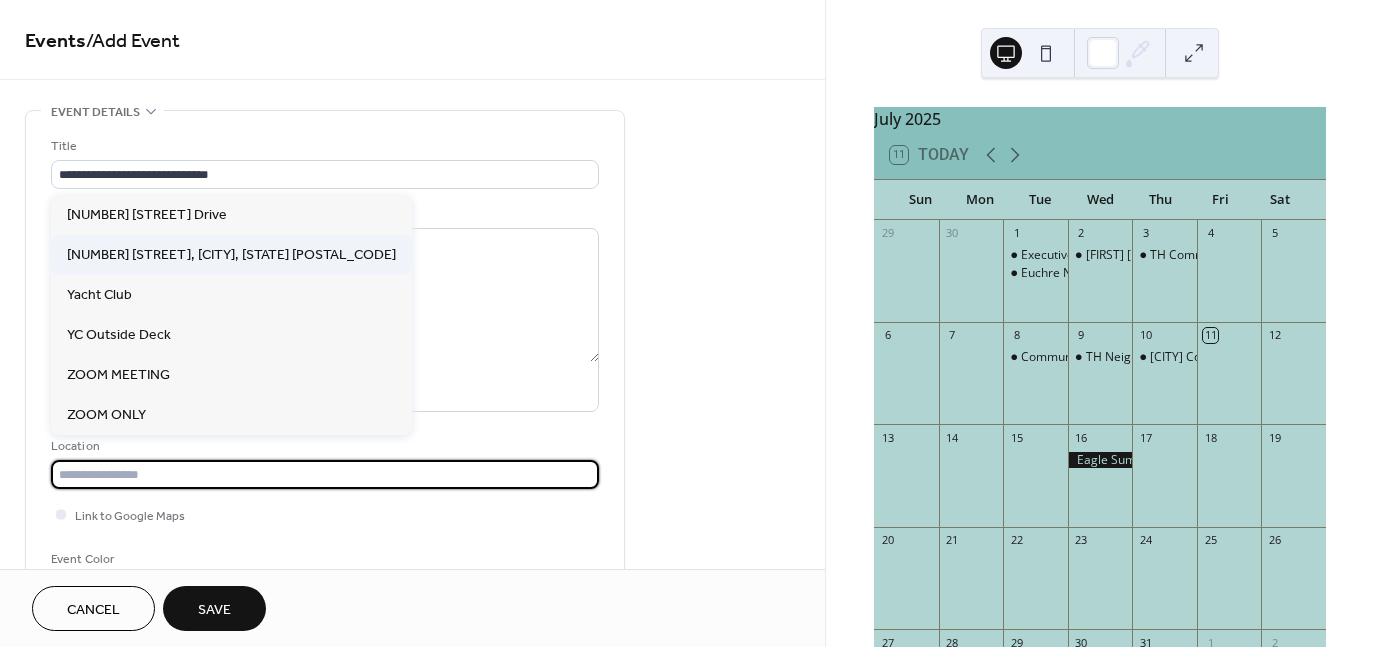 type on "**********" 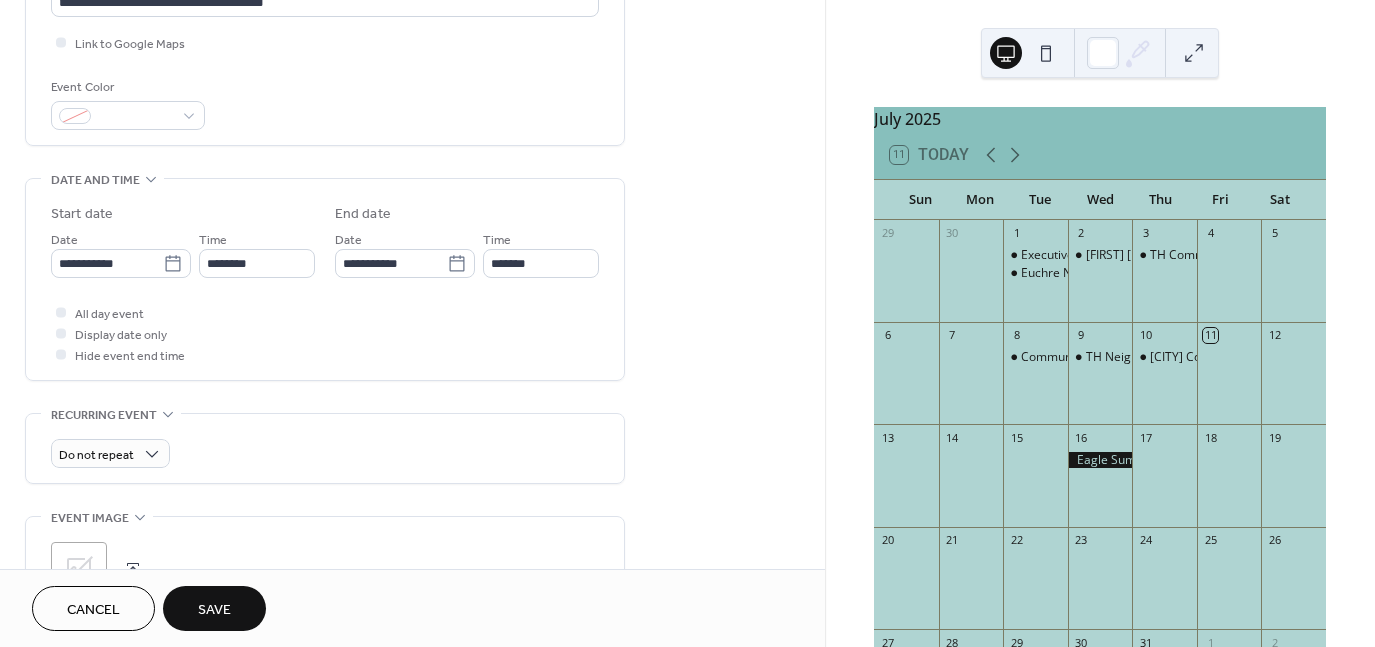 scroll, scrollTop: 476, scrollLeft: 0, axis: vertical 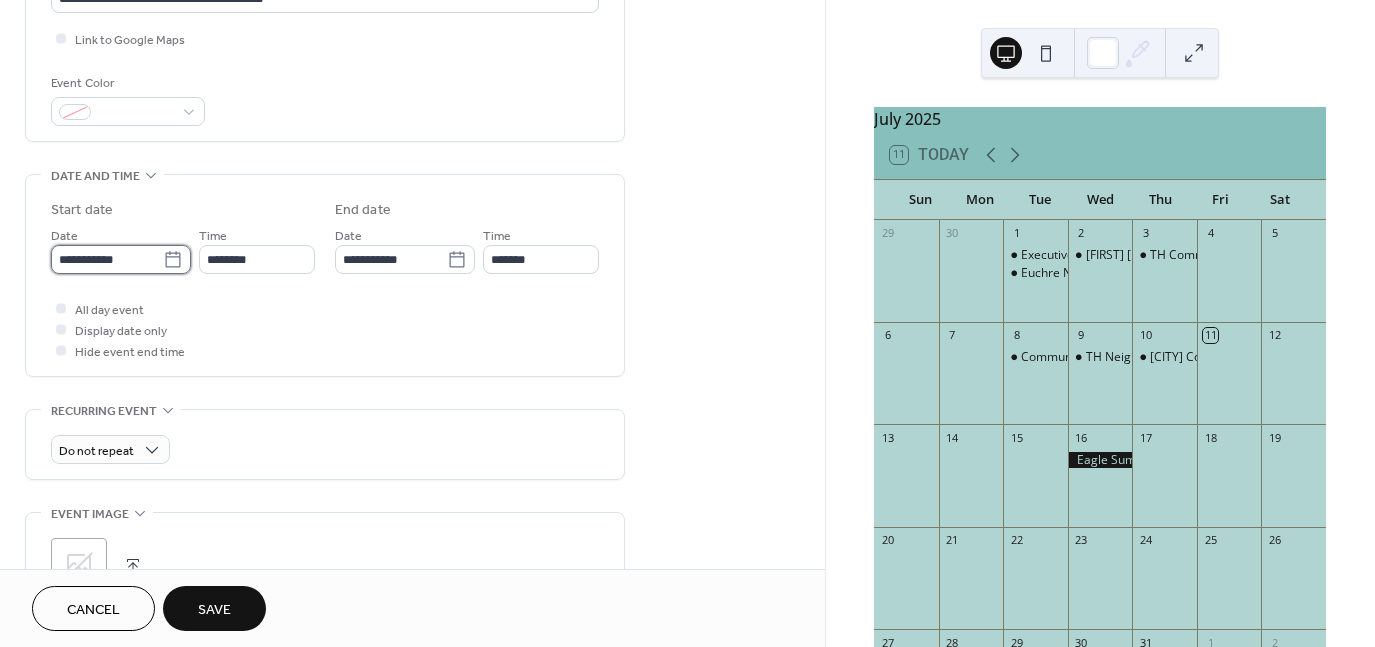 click on "**********" at bounding box center (107, 259) 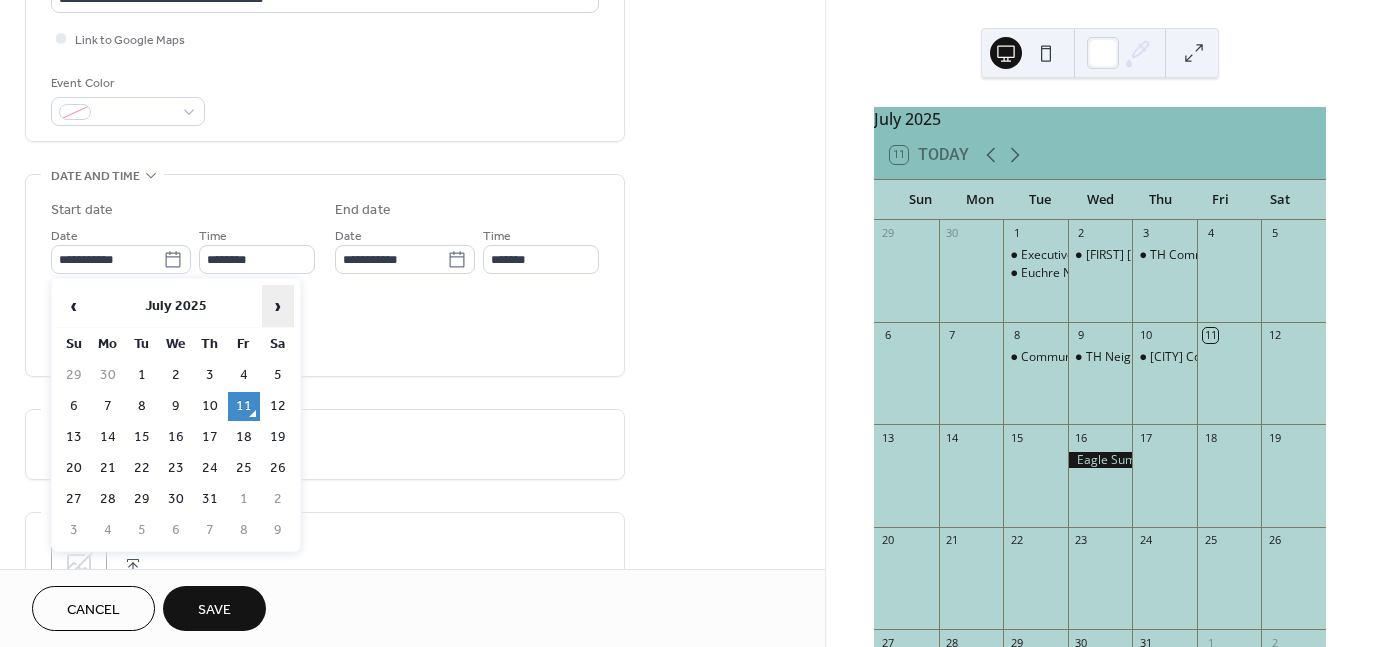 click on "›" at bounding box center [278, 306] 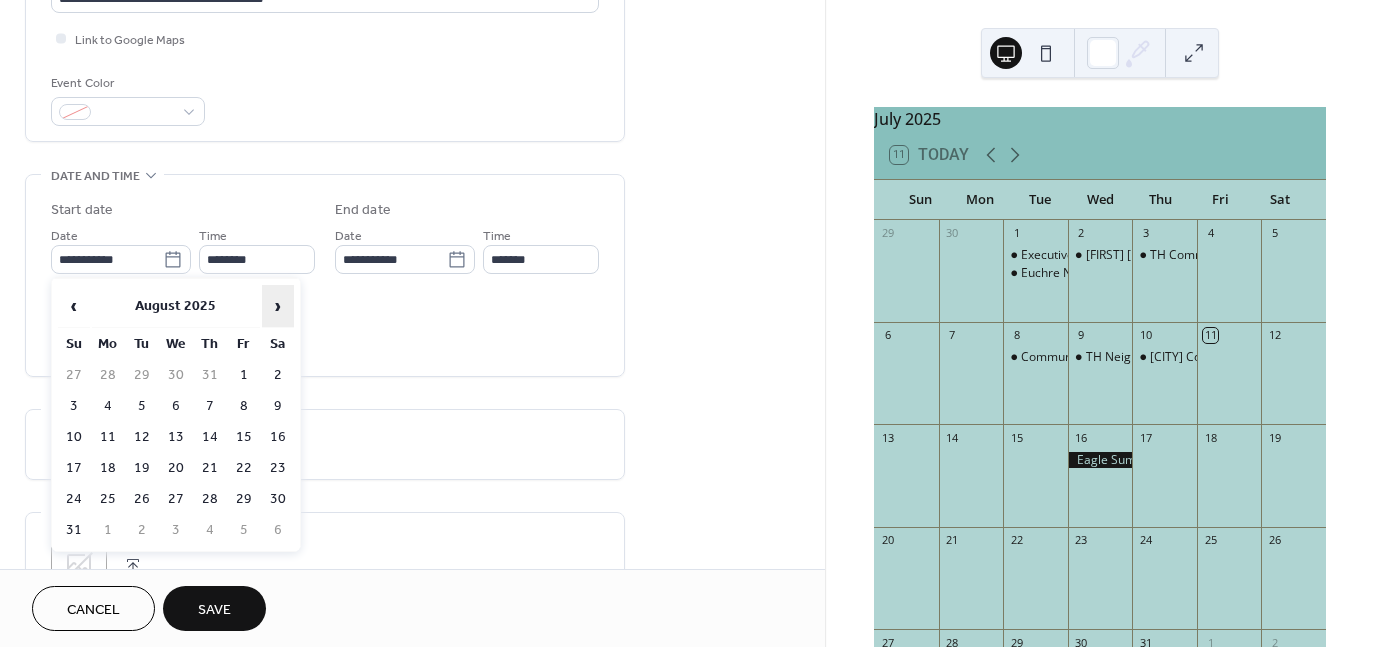 click on "›" at bounding box center (278, 306) 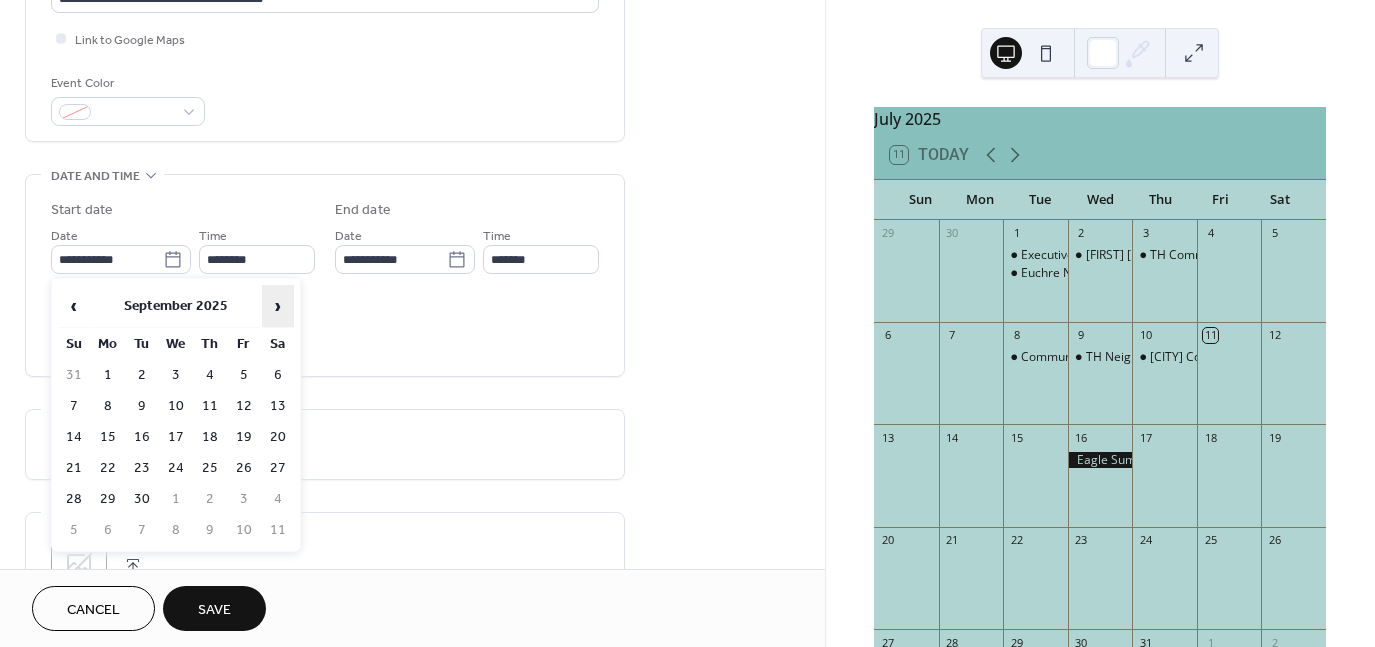 click on "›" at bounding box center [278, 306] 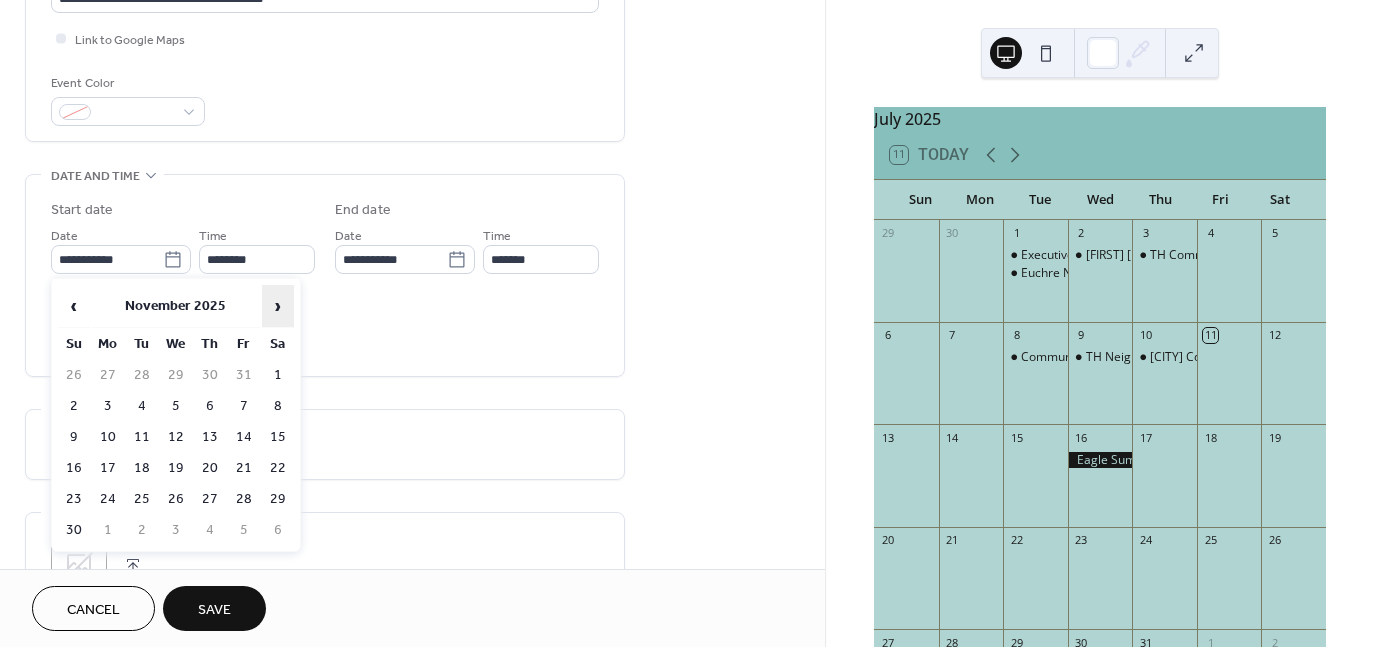 click on "›" at bounding box center [278, 306] 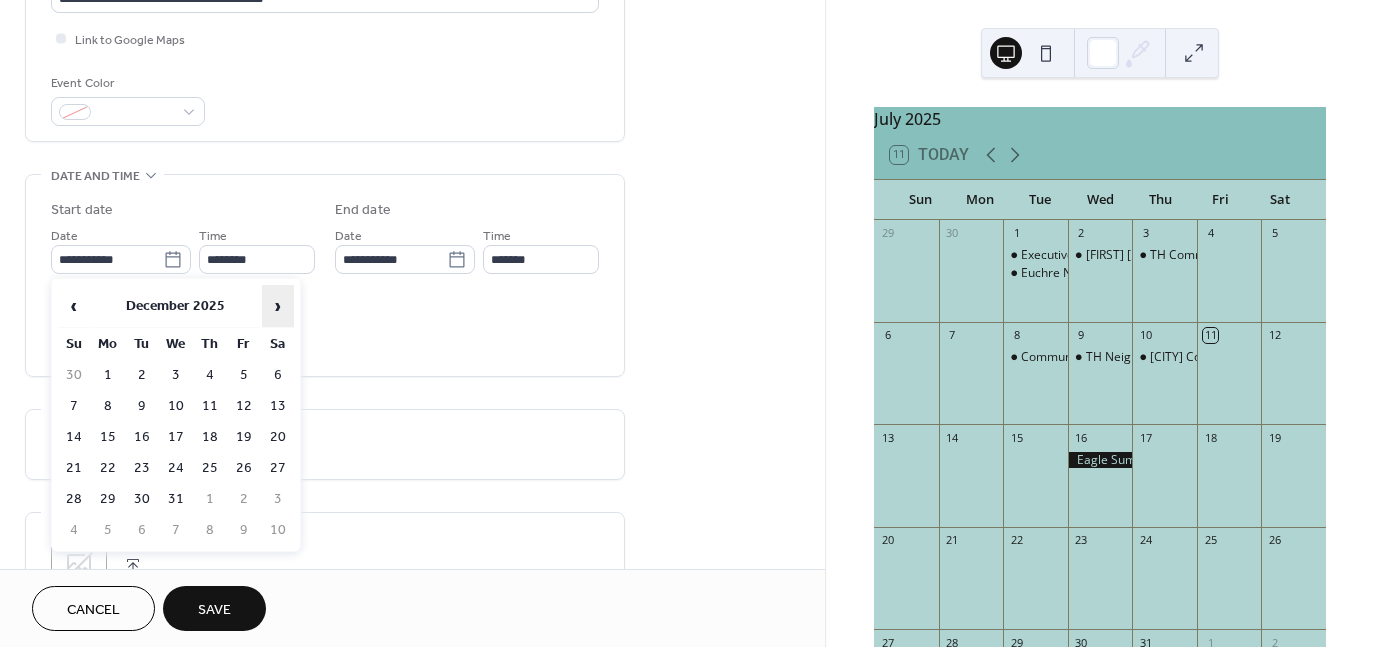 click on "›" at bounding box center [278, 306] 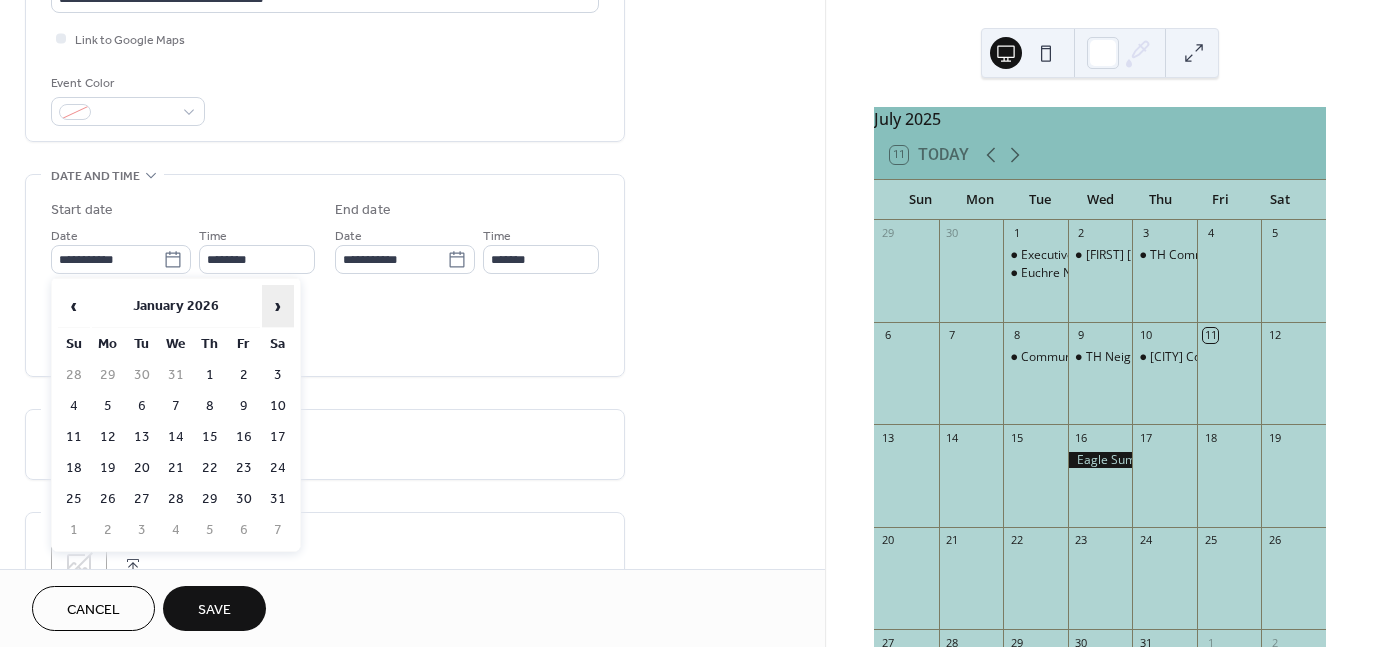 click on "›" at bounding box center [278, 306] 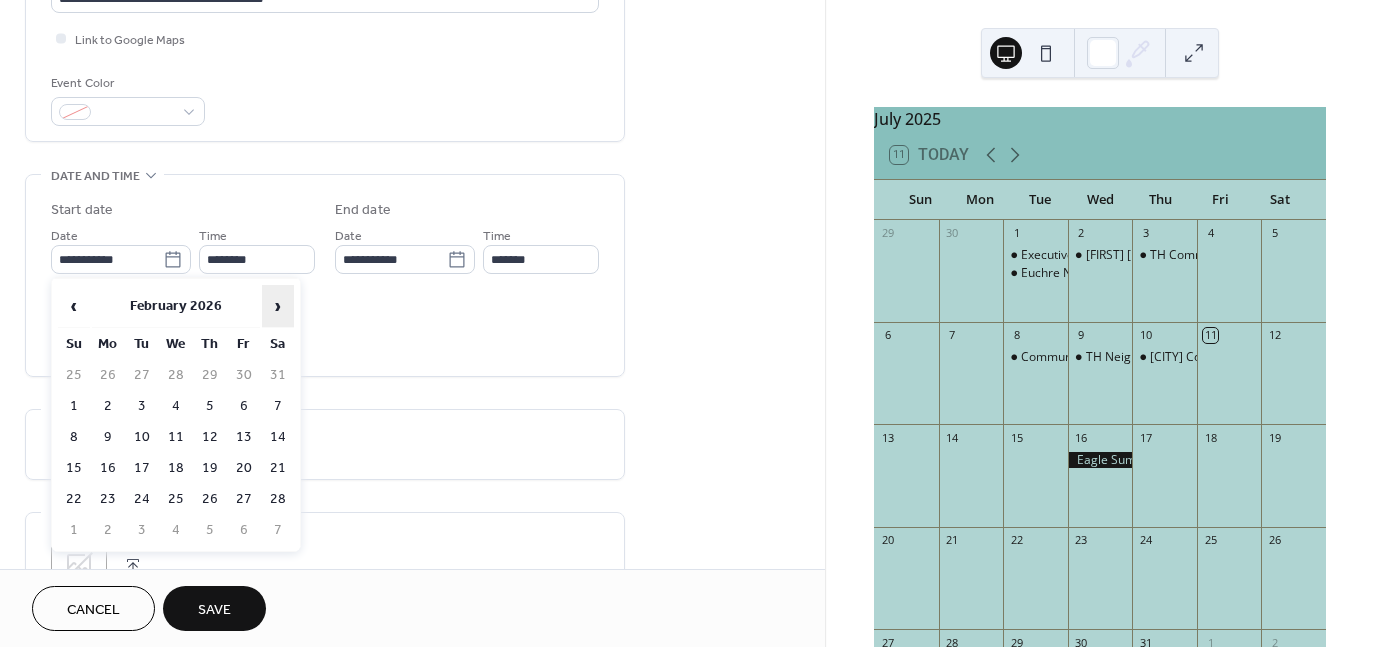 click on "›" at bounding box center (278, 306) 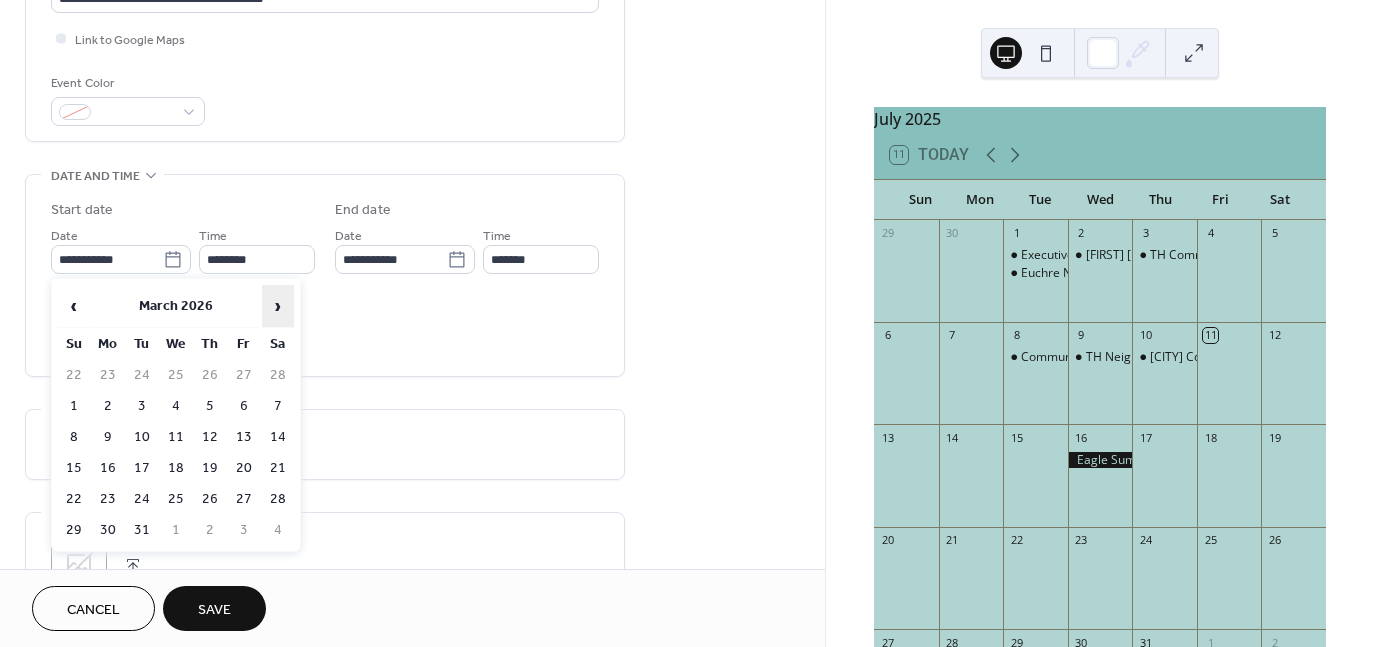 click on "›" at bounding box center [278, 306] 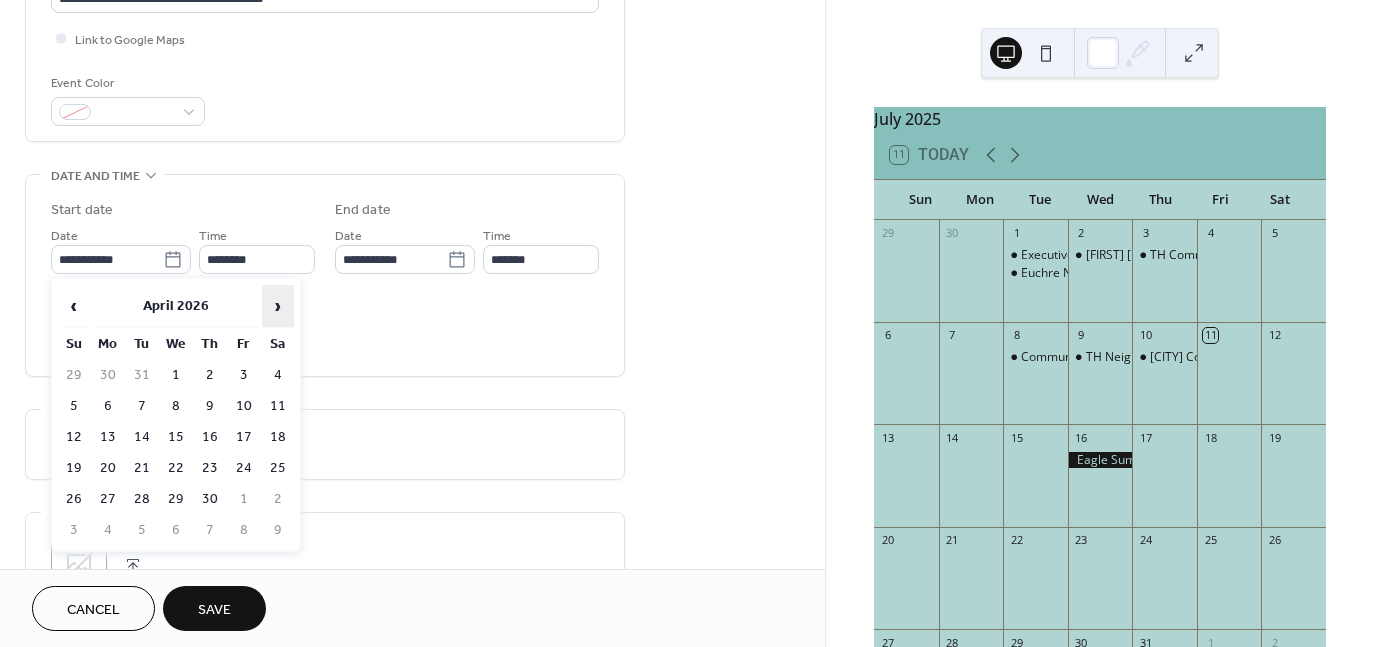 click on "›" at bounding box center (278, 306) 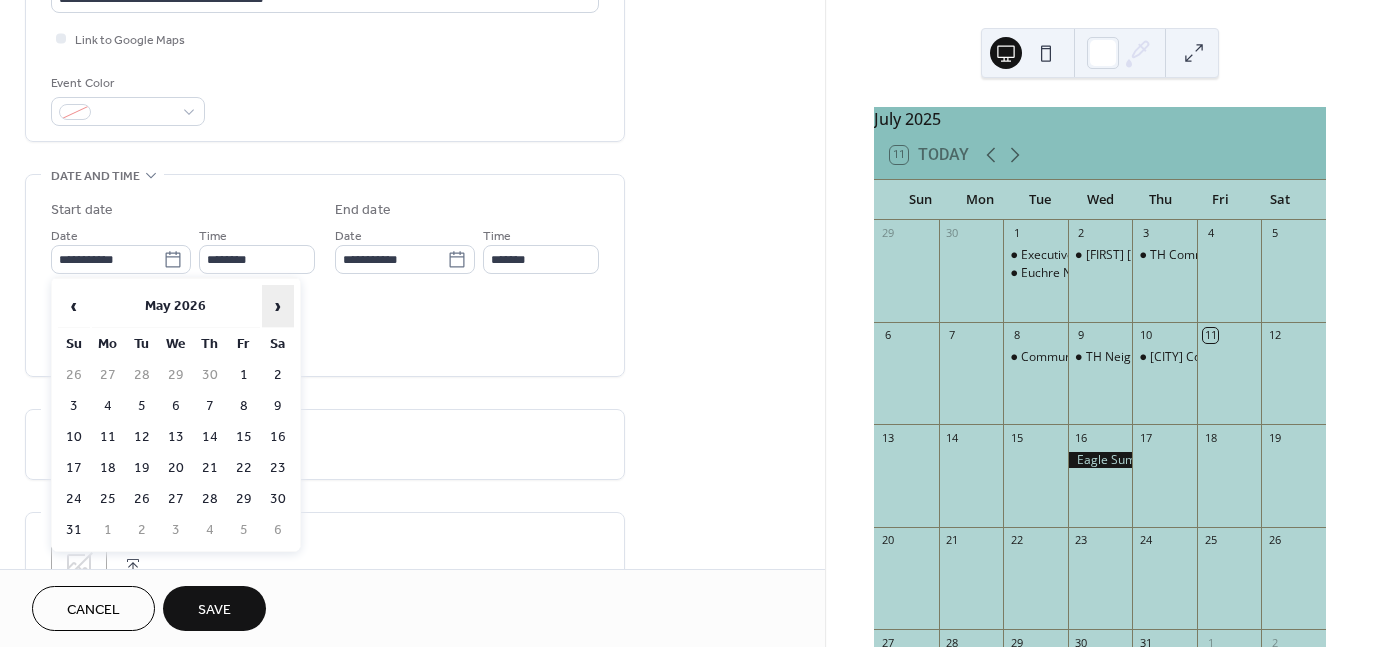 click on "›" at bounding box center (278, 306) 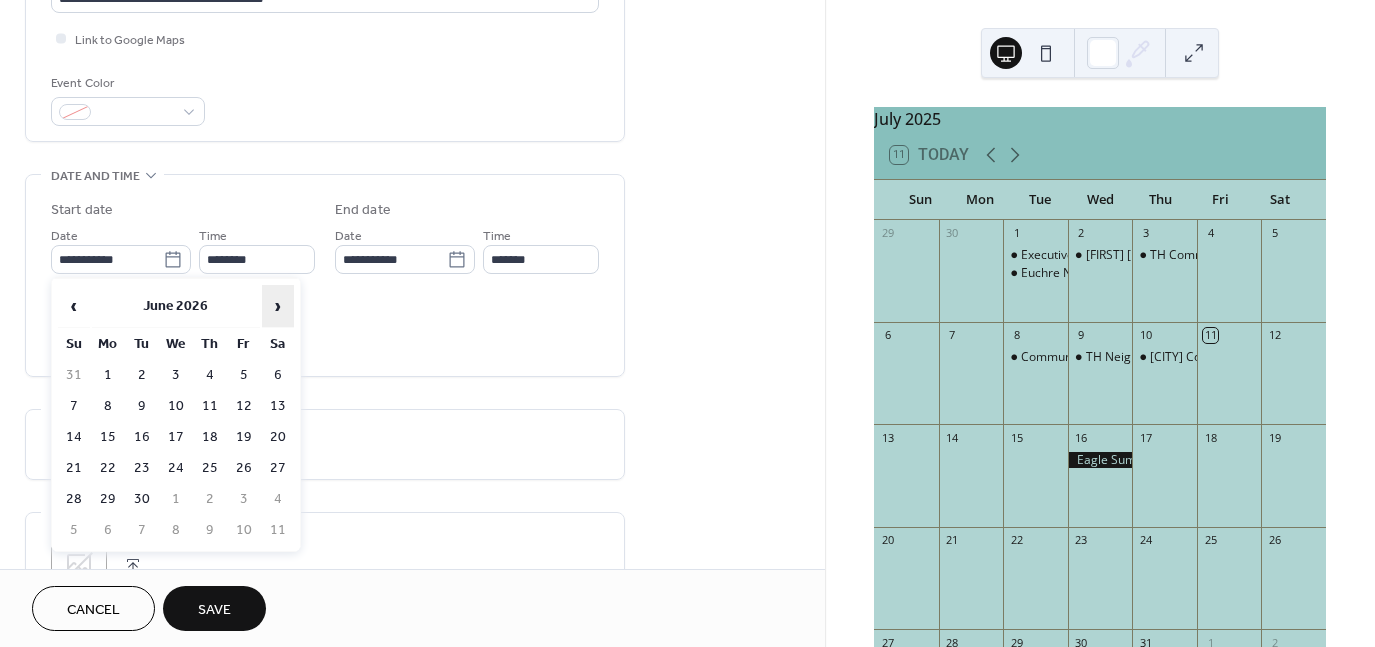 click on "›" at bounding box center (278, 306) 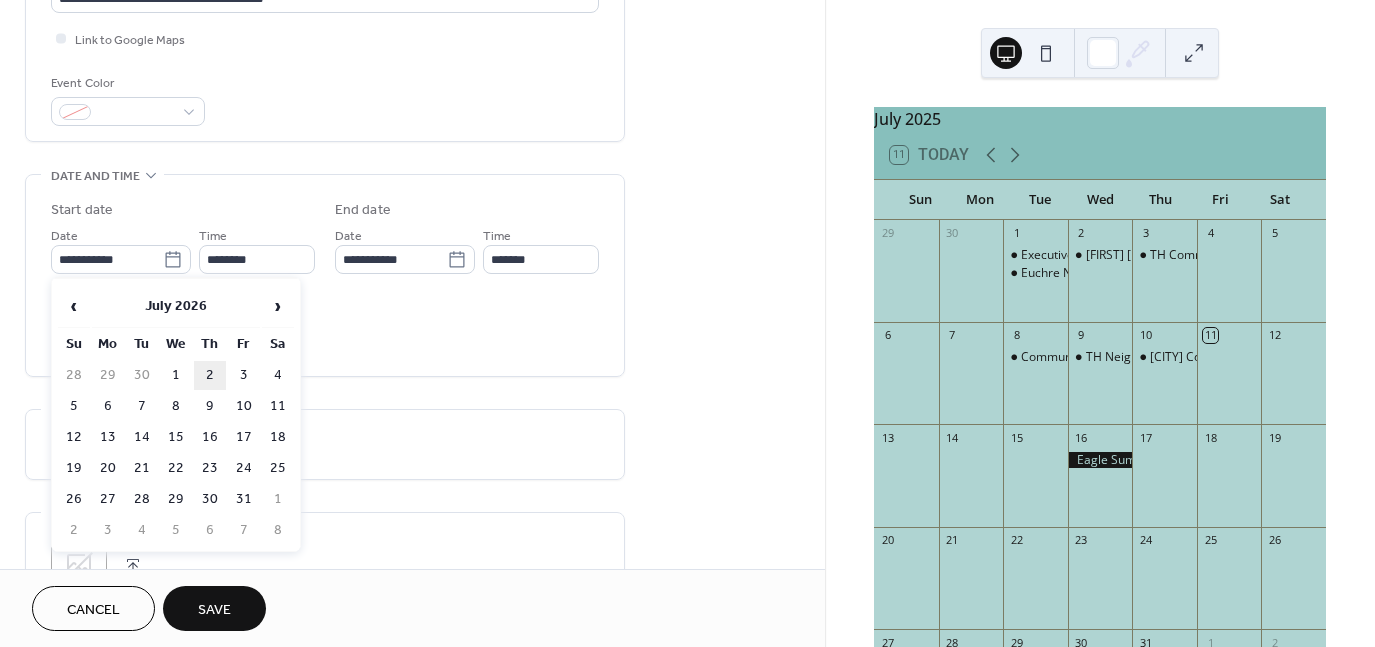 click on "2" at bounding box center [210, 375] 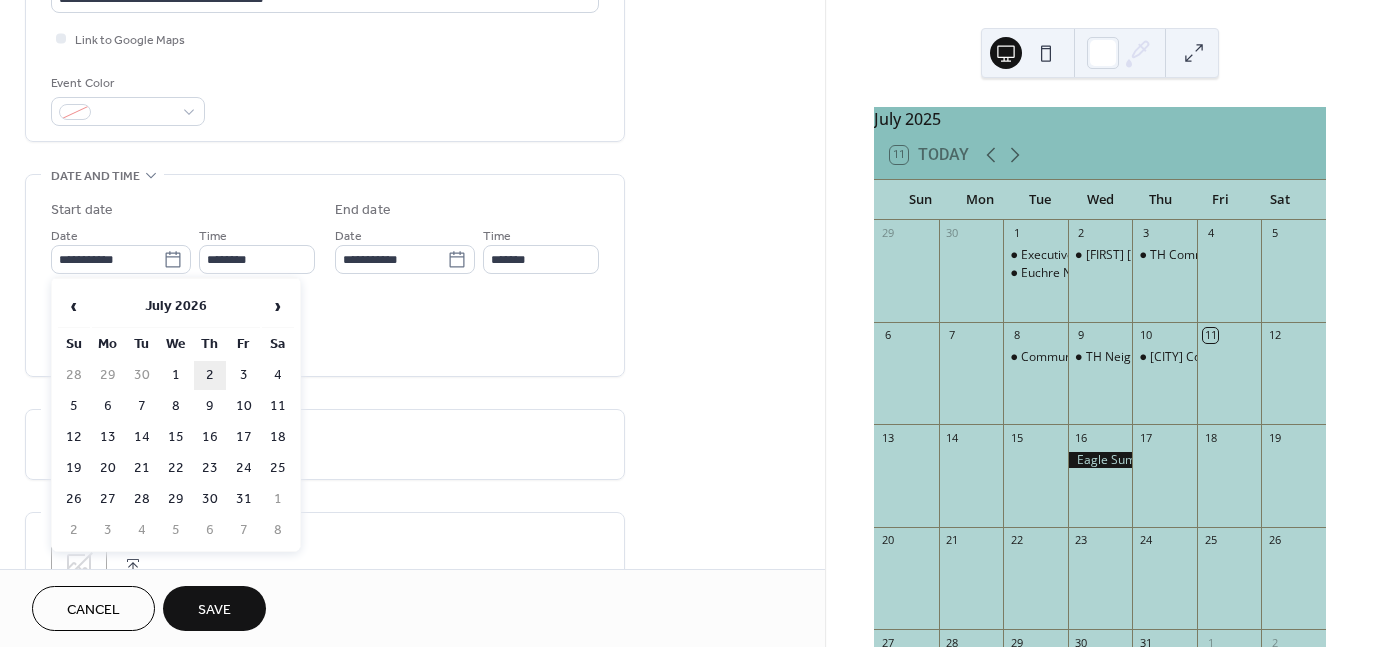 type on "**********" 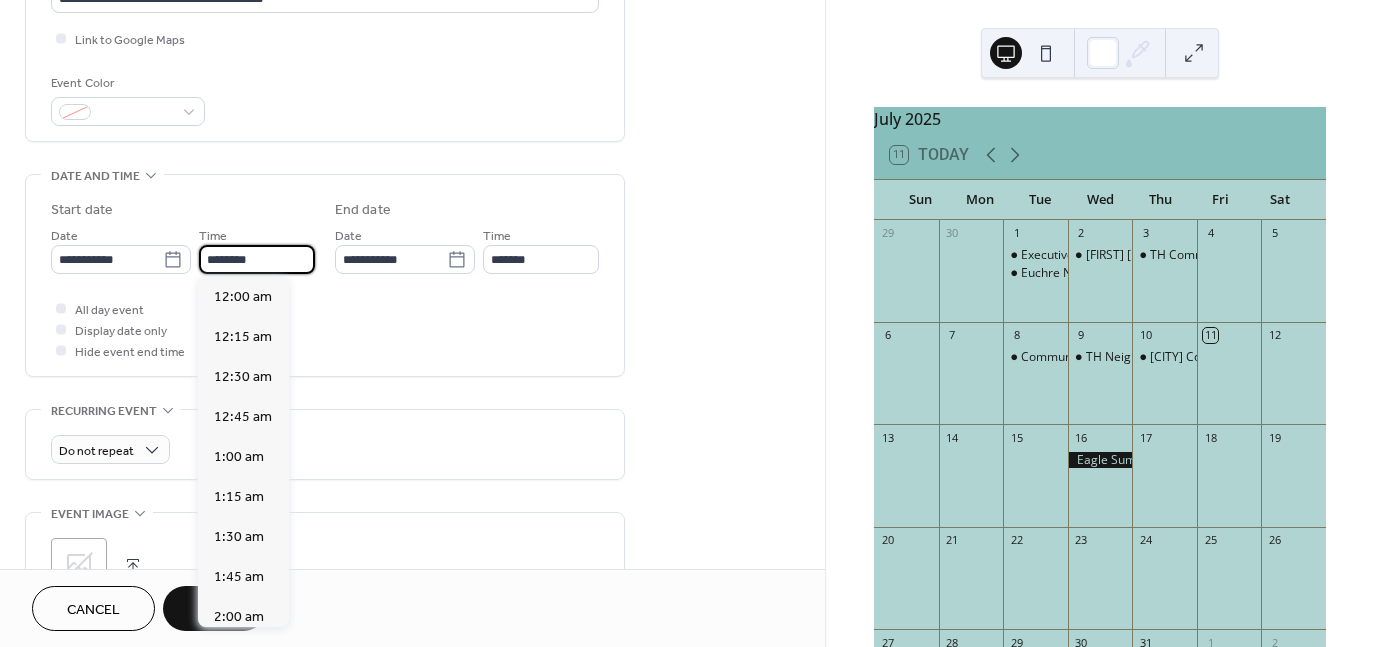 click on "********" at bounding box center [257, 259] 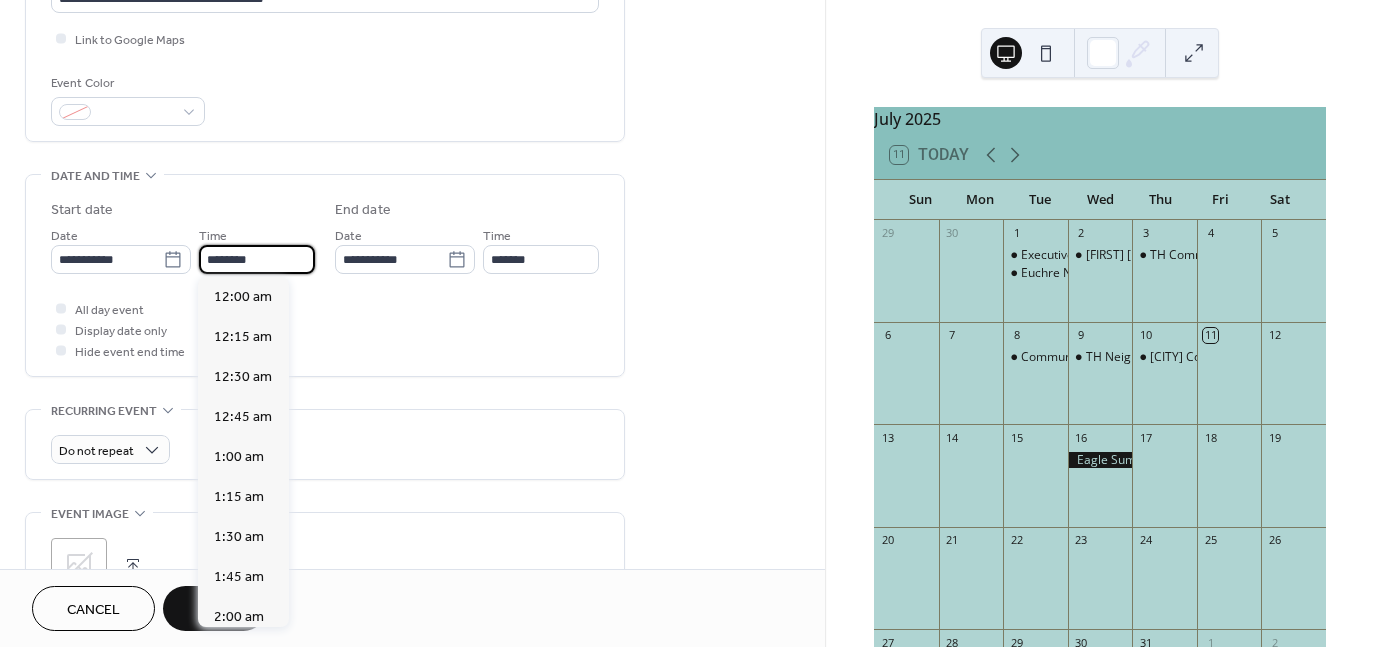 scroll, scrollTop: 1929, scrollLeft: 0, axis: vertical 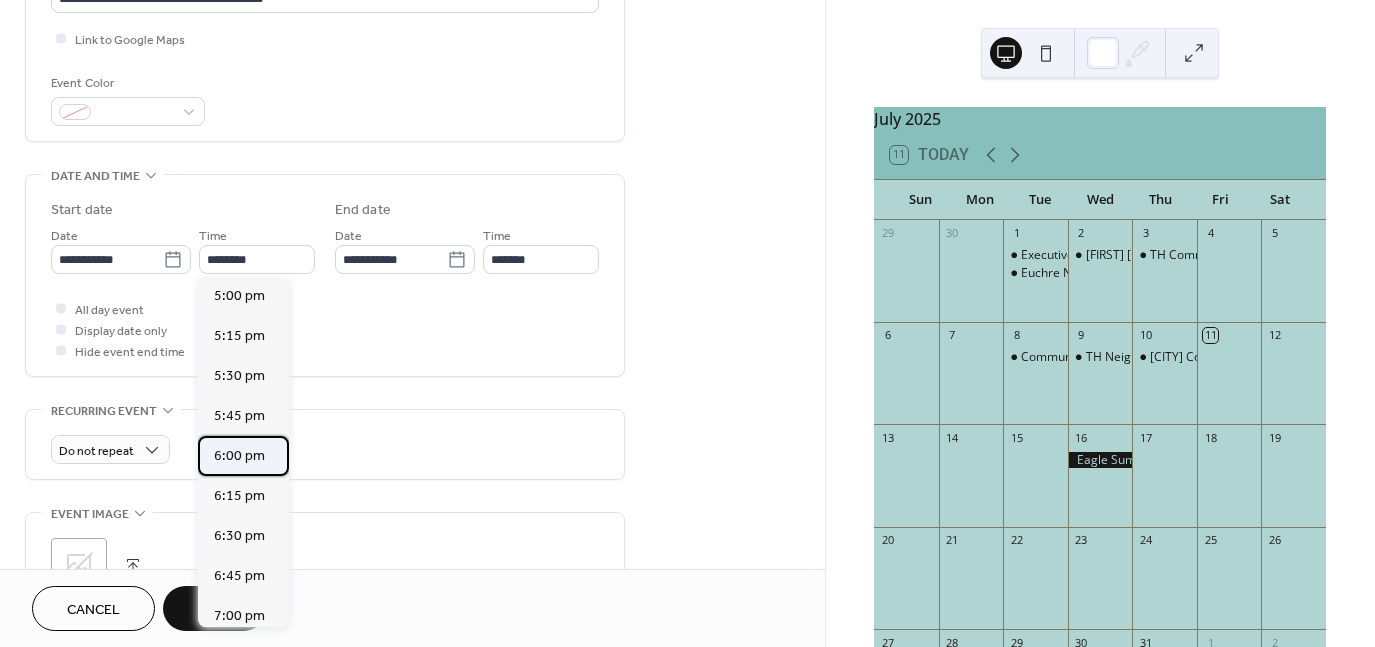 click on "6:00 pm" at bounding box center (239, 456) 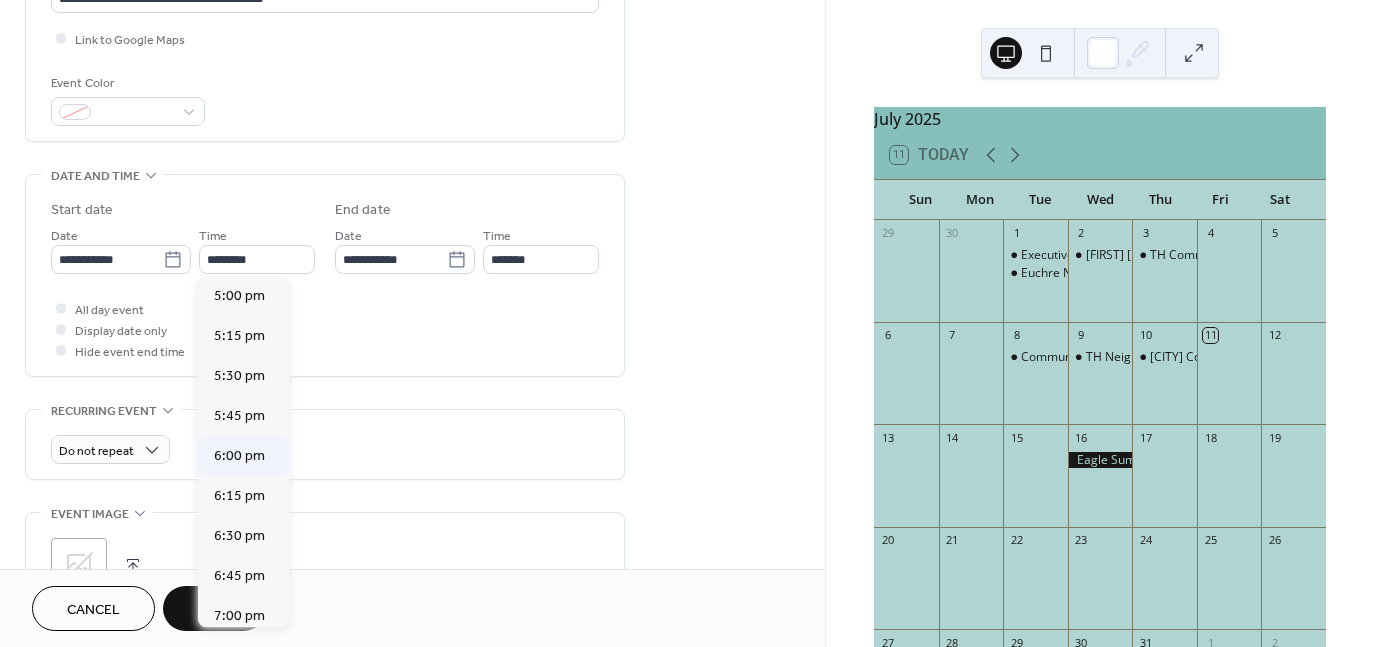 type on "*******" 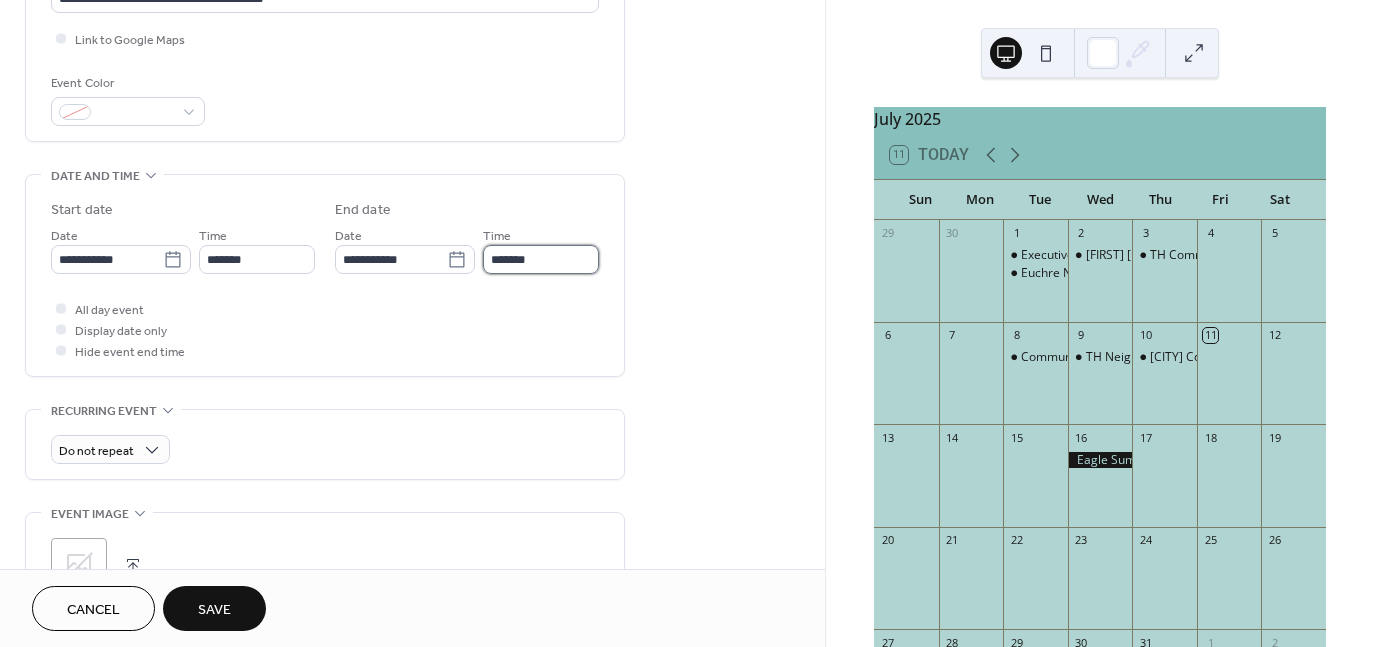 click on "*******" at bounding box center (541, 259) 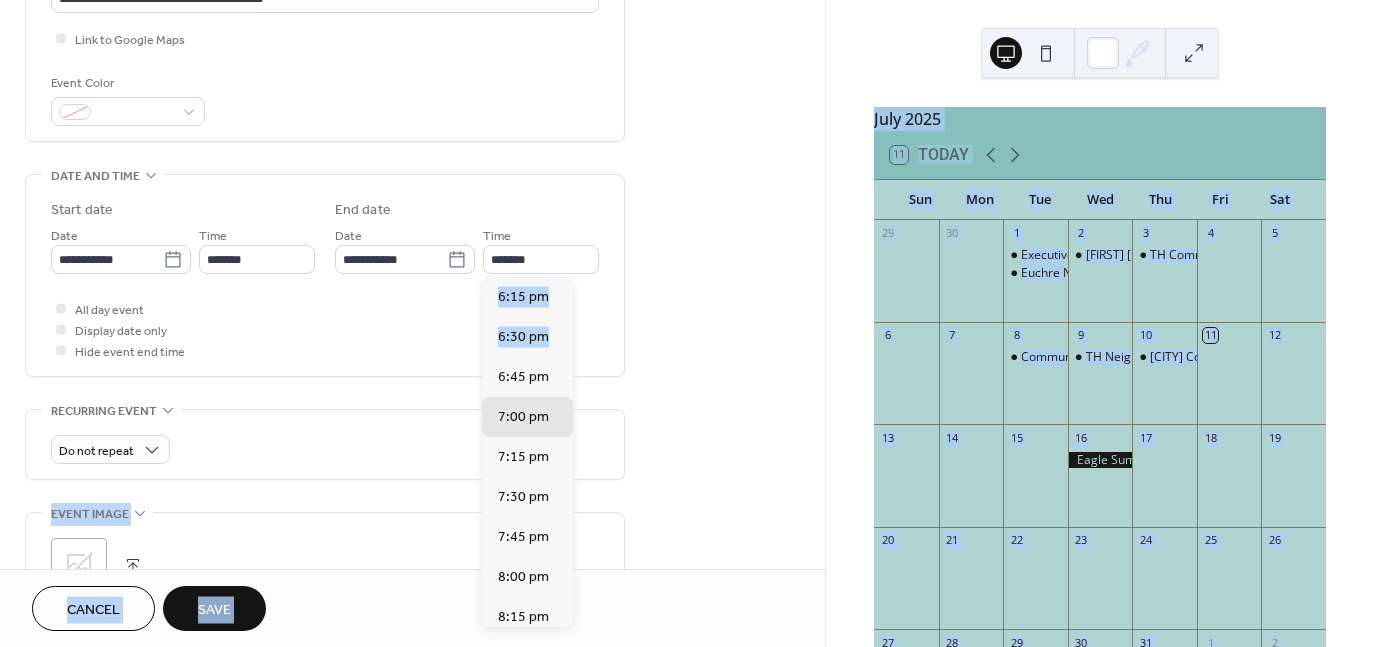 drag, startPoint x: 575, startPoint y: 328, endPoint x: 577, endPoint y: 406, distance: 78.025635 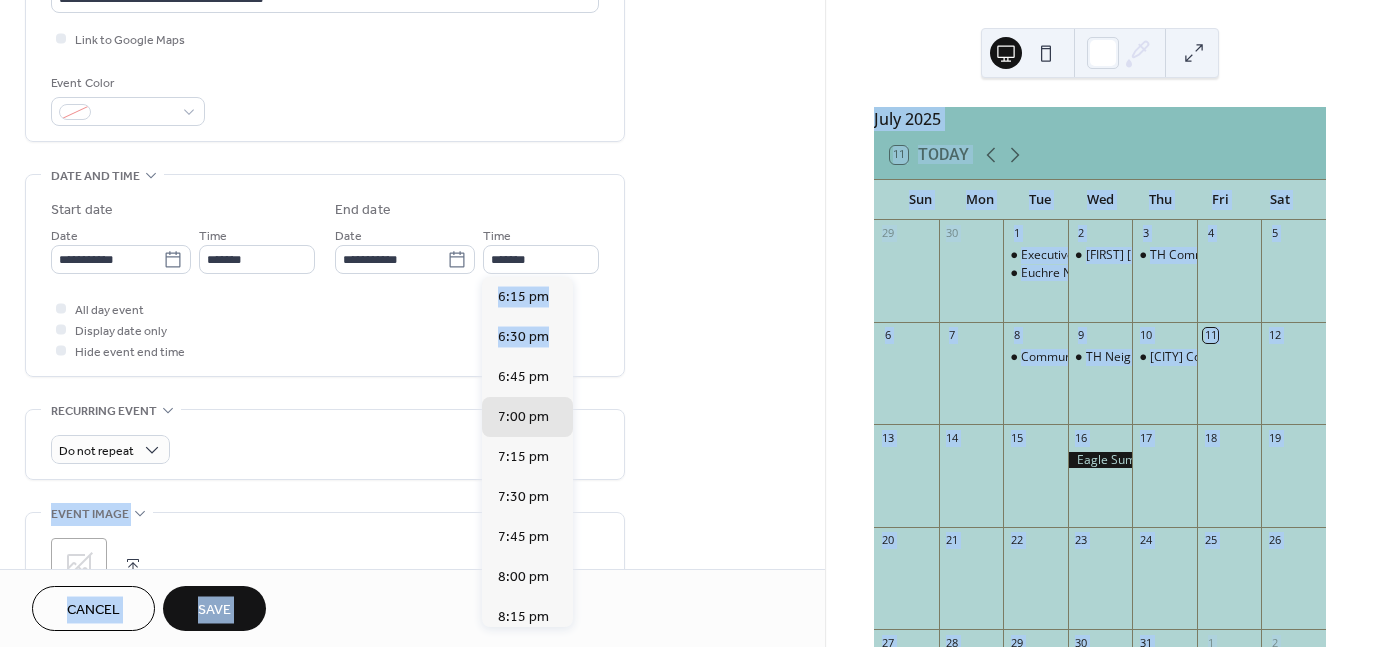 click on "**********" at bounding box center (687, 323) 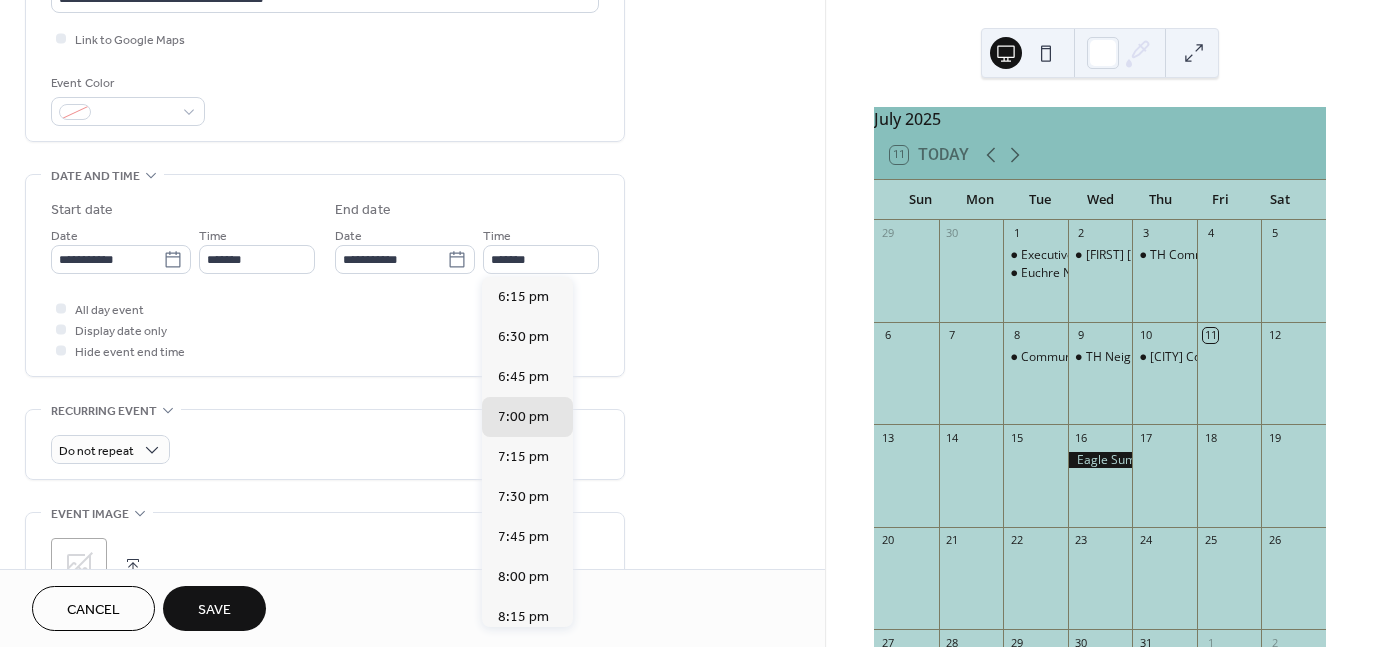 click on "All day event Display date only Hide event end time" at bounding box center [325, 329] 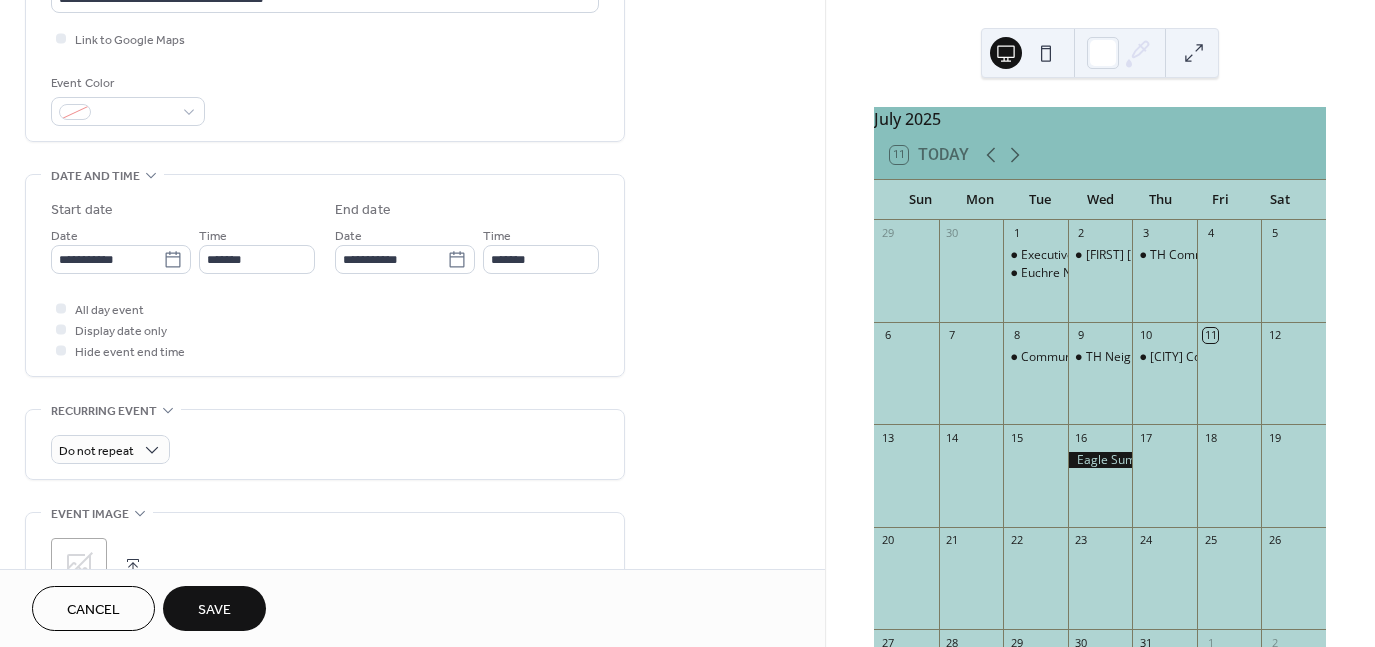 click on "All day event Display date only Hide event end time" at bounding box center [325, 329] 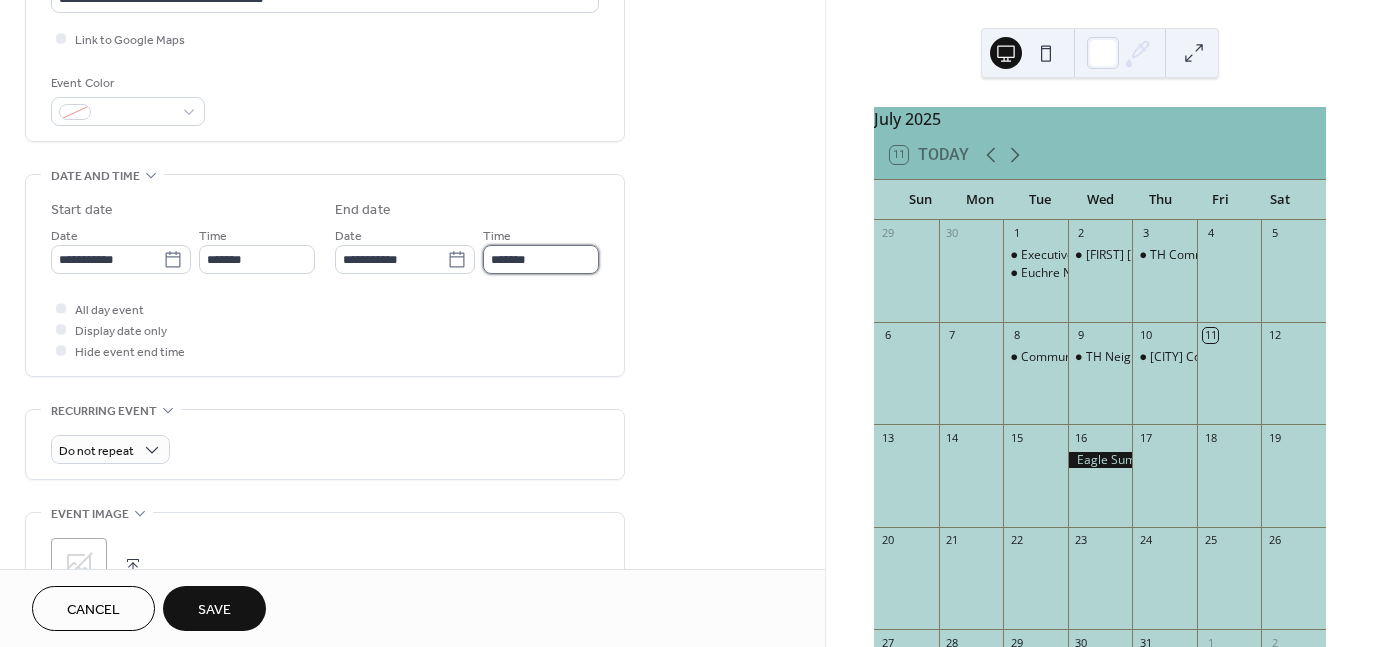 click on "*******" at bounding box center [541, 259] 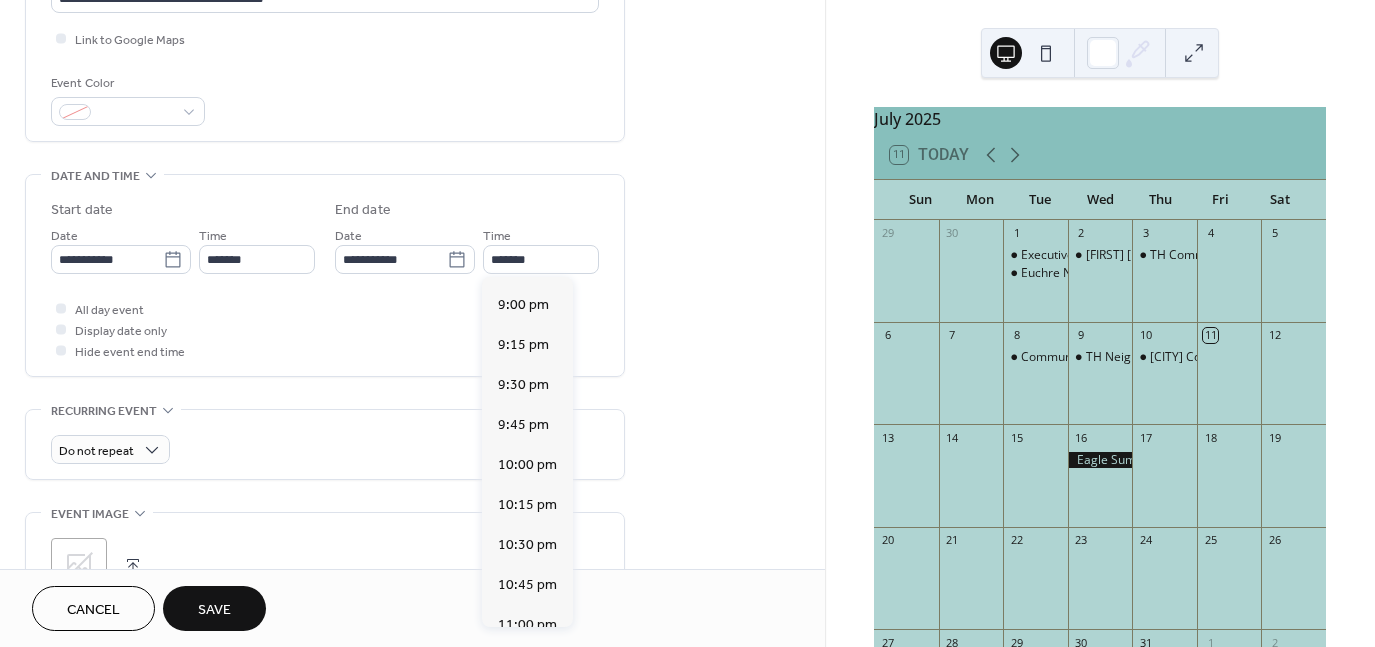 scroll, scrollTop: 435, scrollLeft: 0, axis: vertical 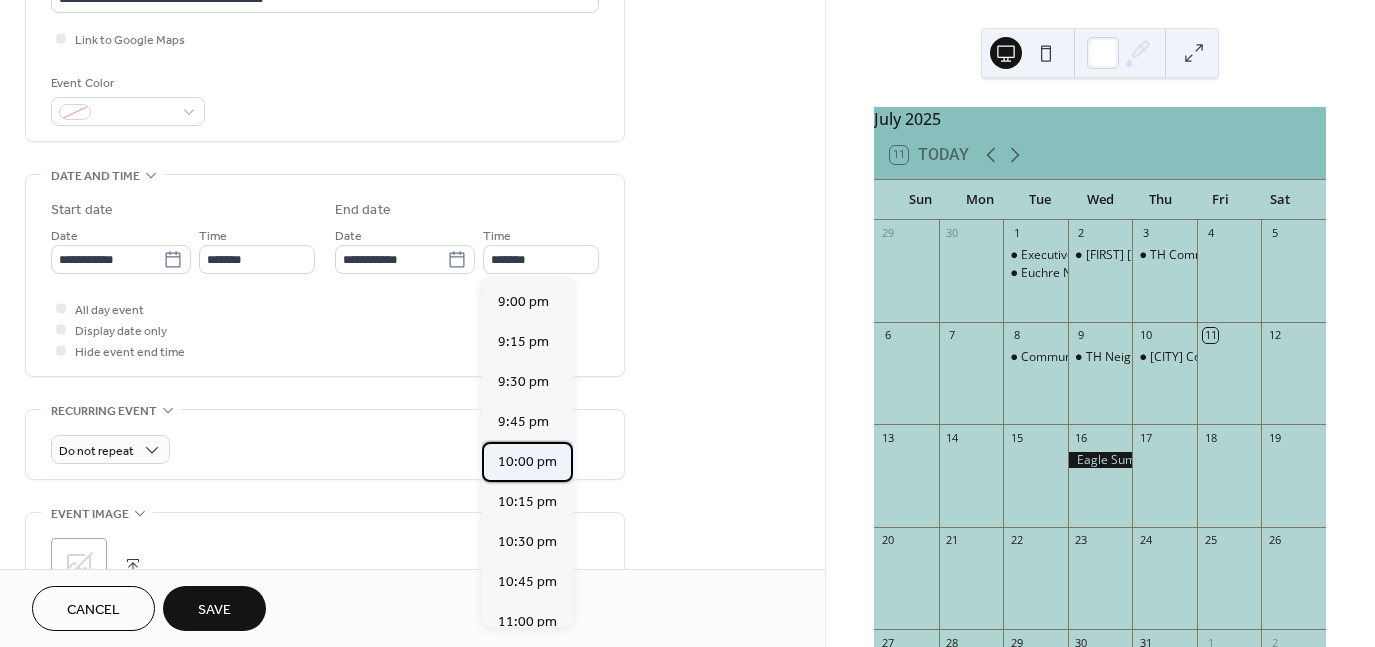 click on "10:00 pm" at bounding box center [527, 462] 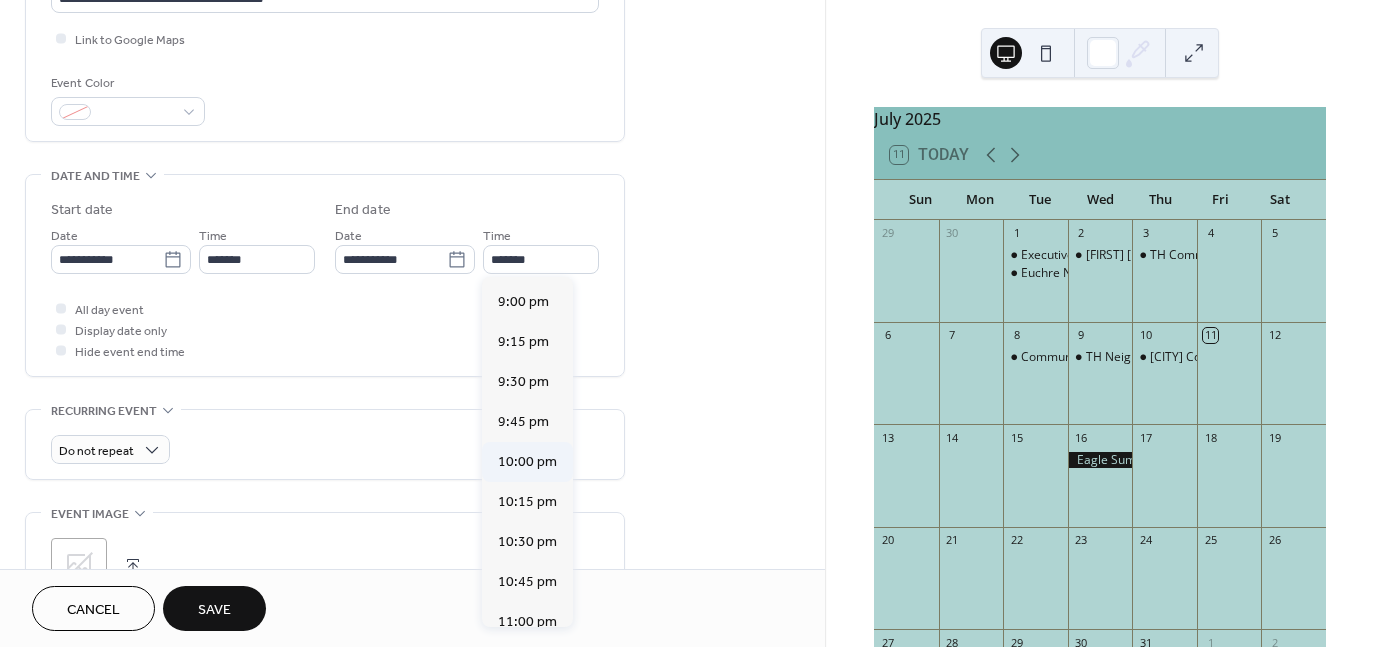 type on "********" 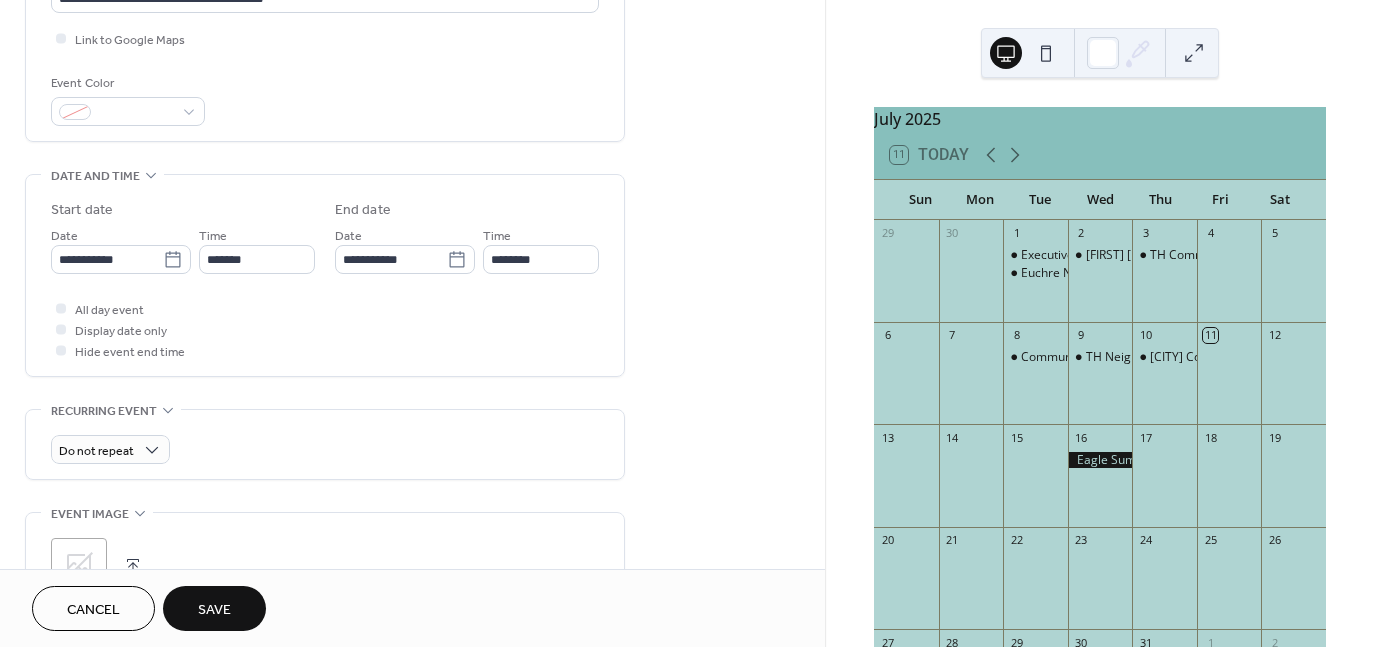 click on "Save" at bounding box center [214, 610] 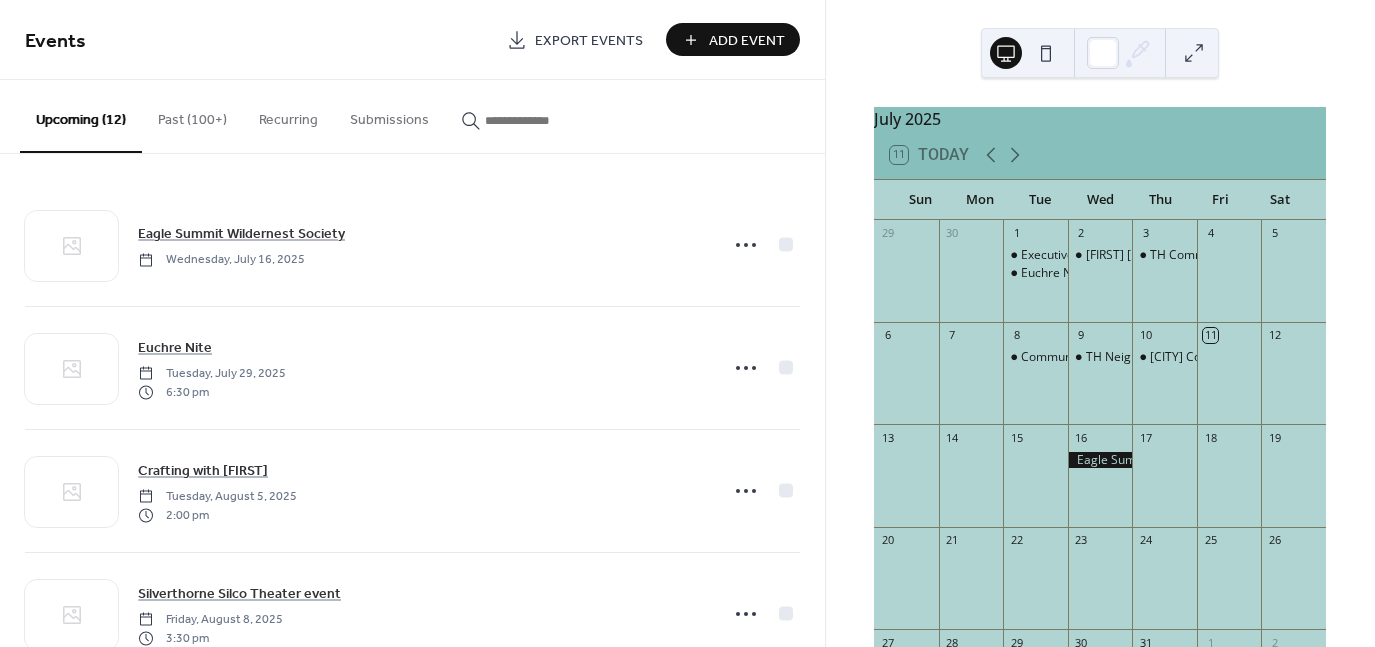 click on "Add Event" at bounding box center (747, 41) 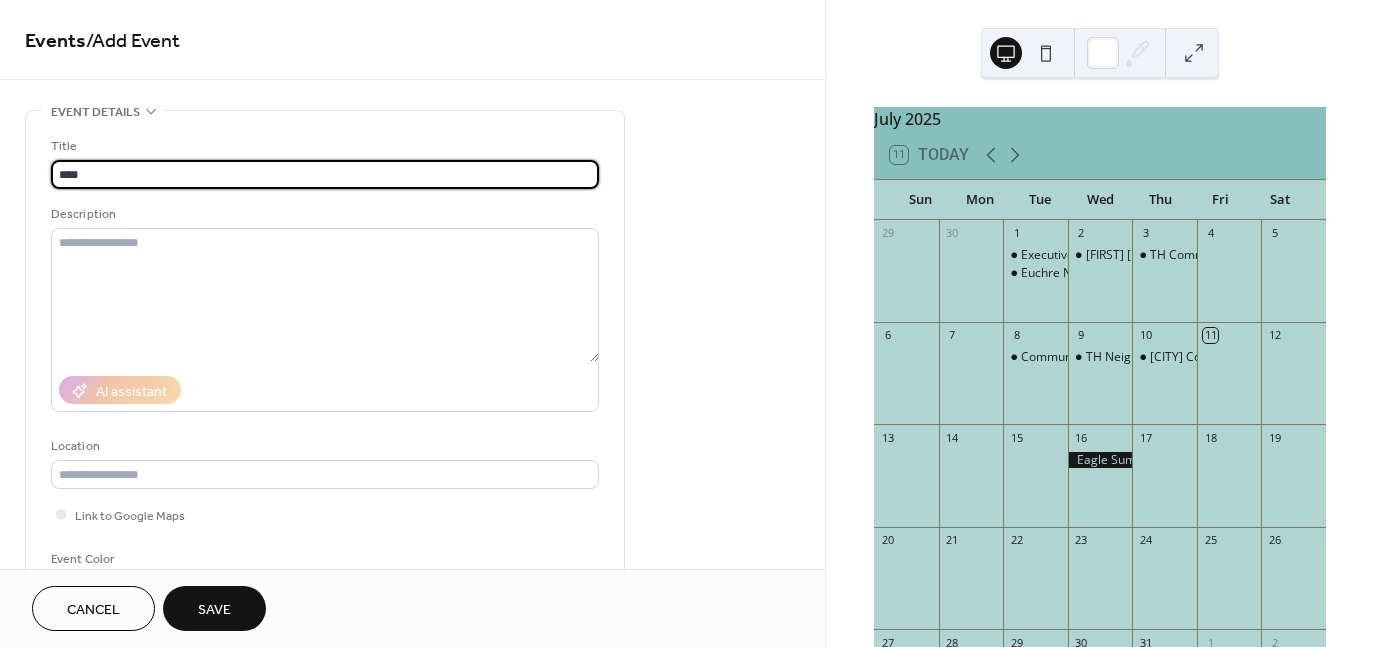 type on "*****" 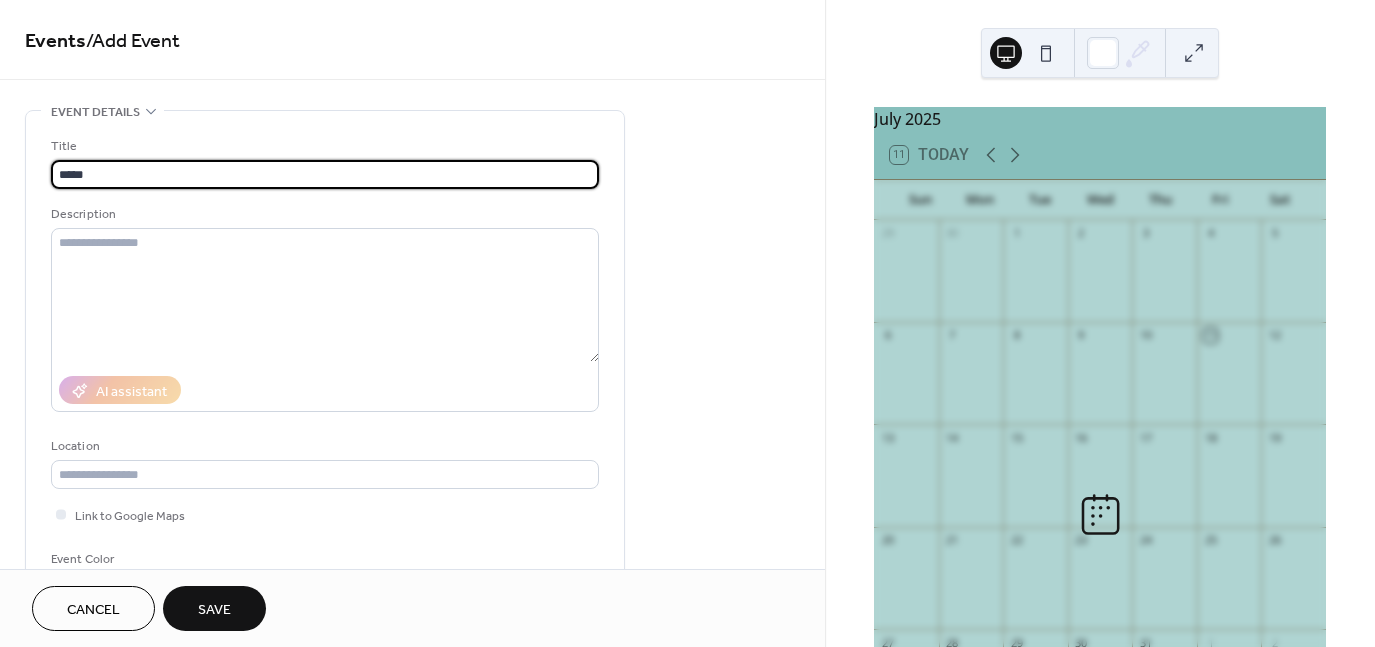 click on "*****" at bounding box center [325, 174] 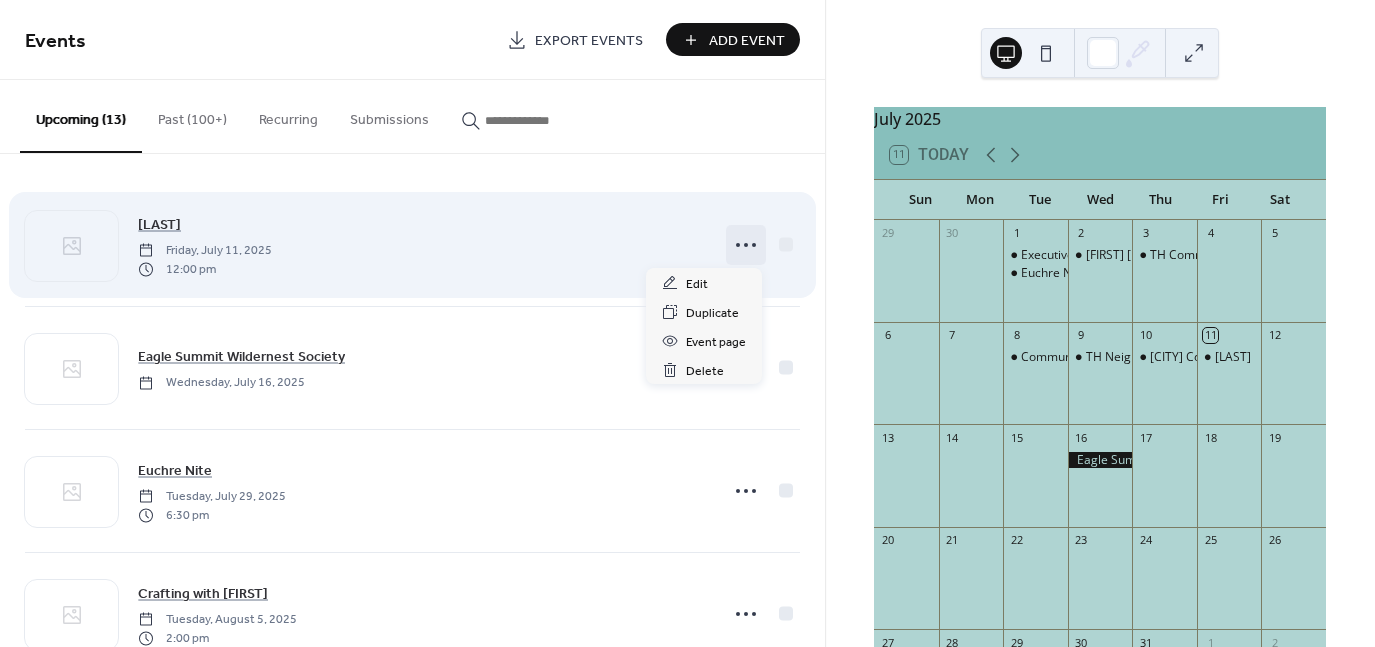 click 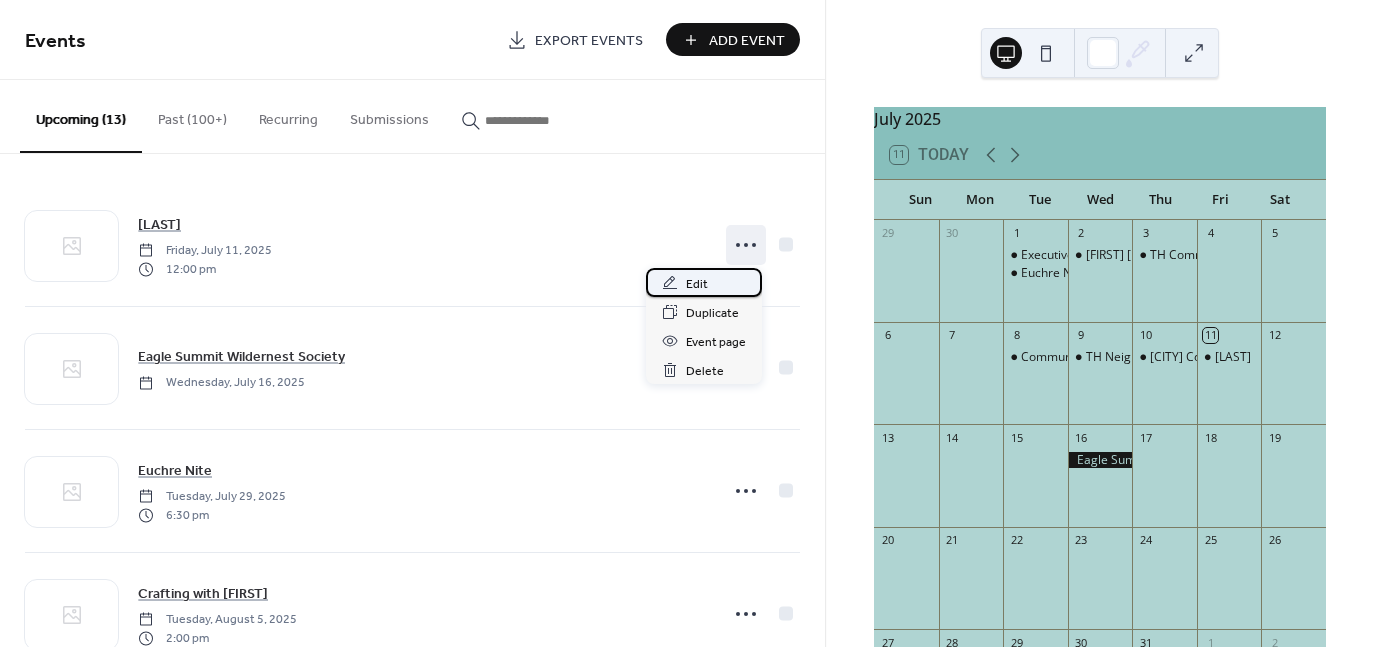 click on "Edit" at bounding box center [697, 284] 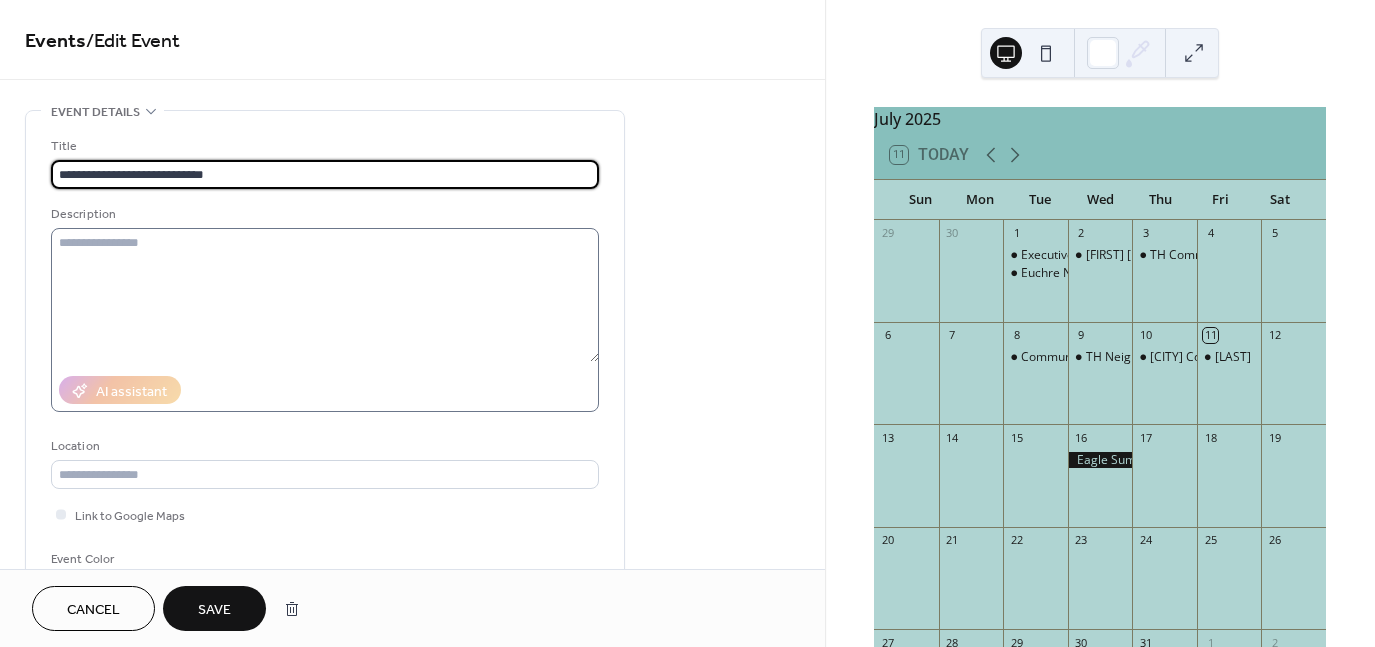 type on "**********" 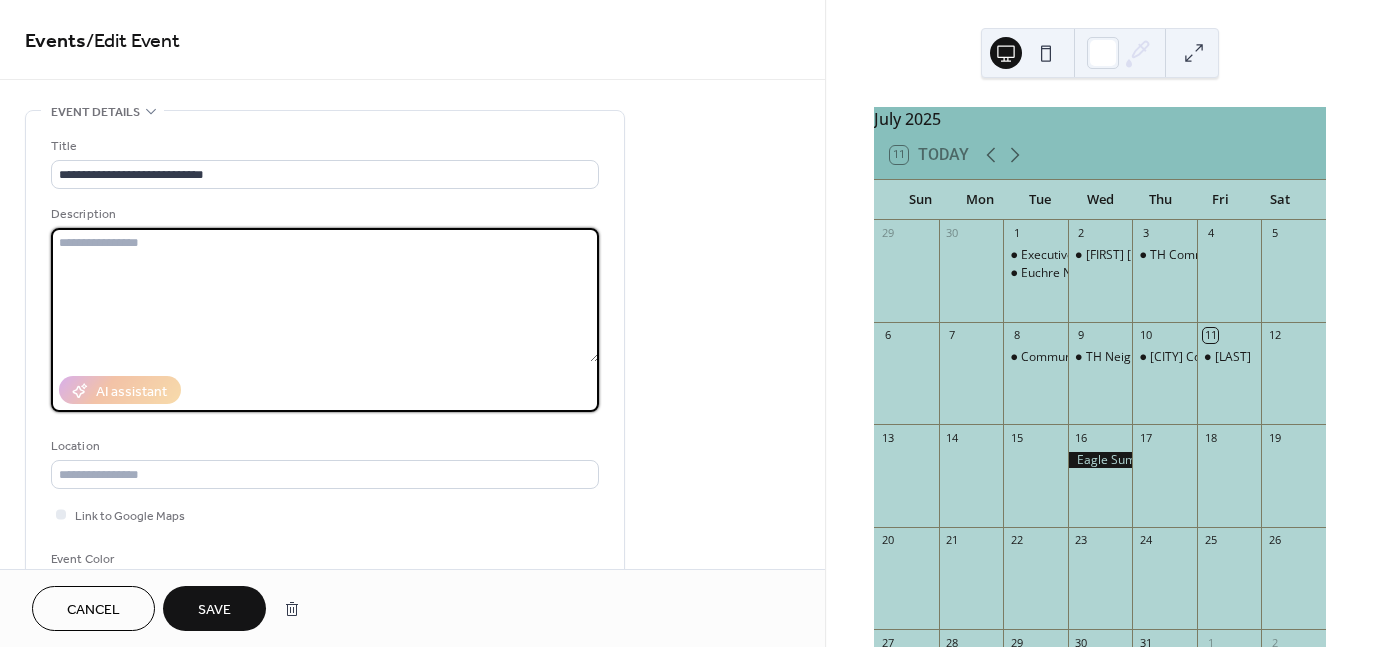 click at bounding box center (325, 295) 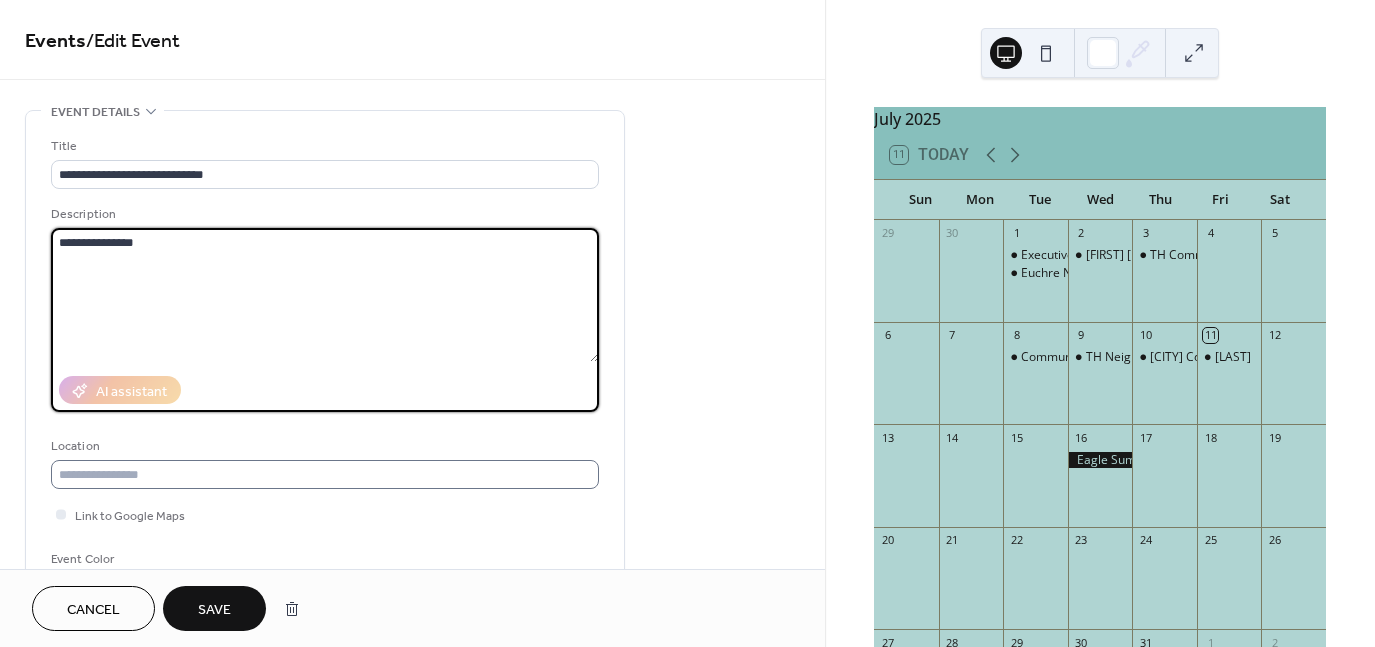 type on "**********" 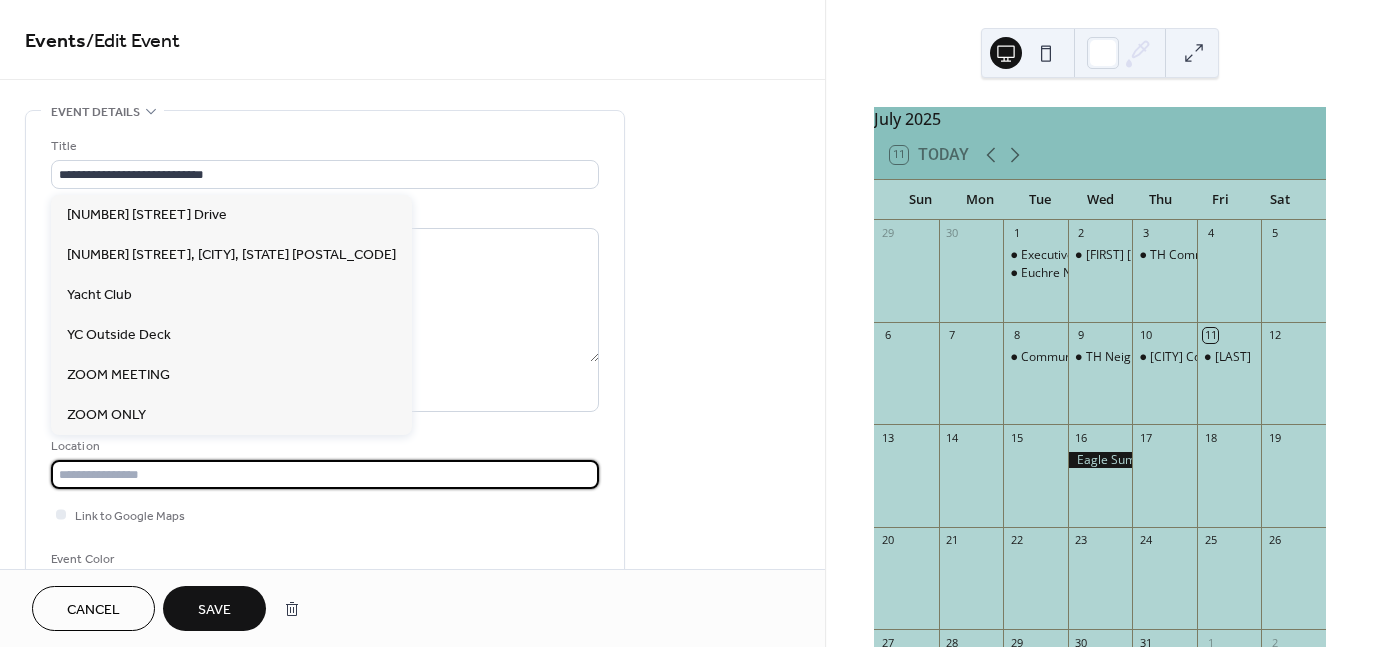 click at bounding box center (325, 474) 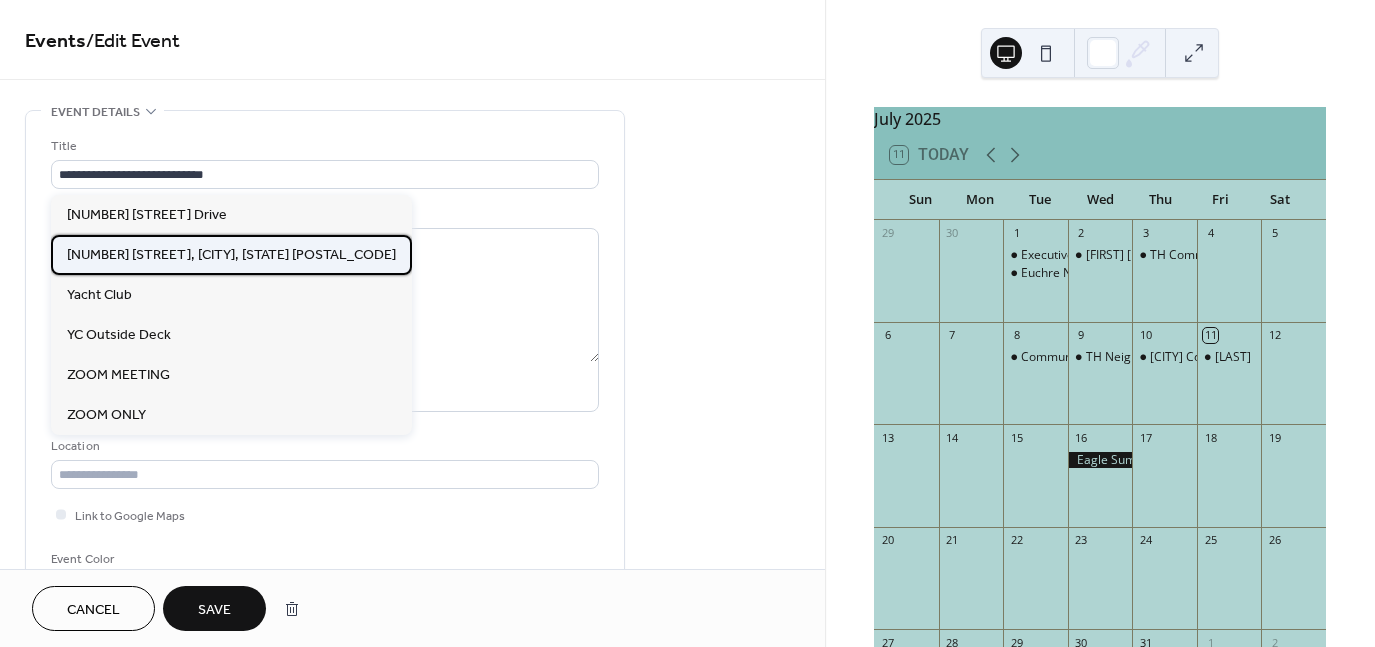 click on "[NUMBER] [STREET], [CITY], [STATE] [POSTAL_CODE]" at bounding box center (231, 254) 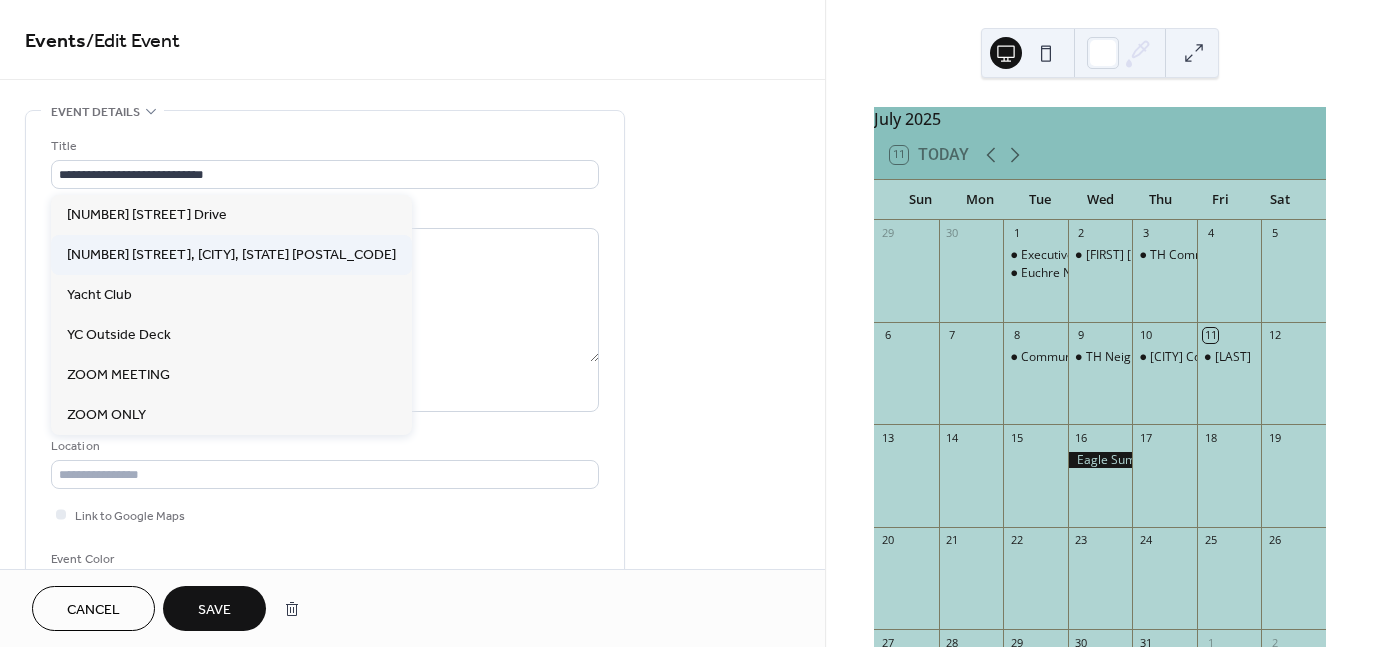 type on "**********" 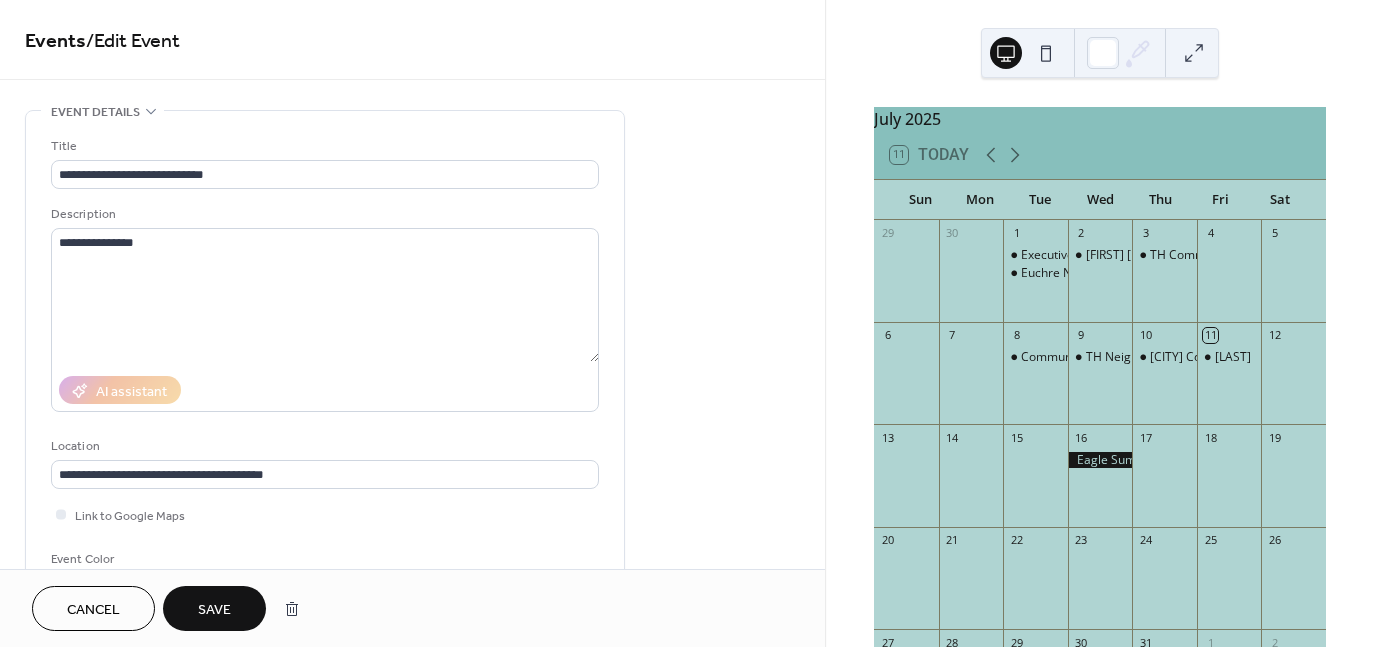 drag, startPoint x: 823, startPoint y: 105, endPoint x: 830, endPoint y: 187, distance: 82.29824 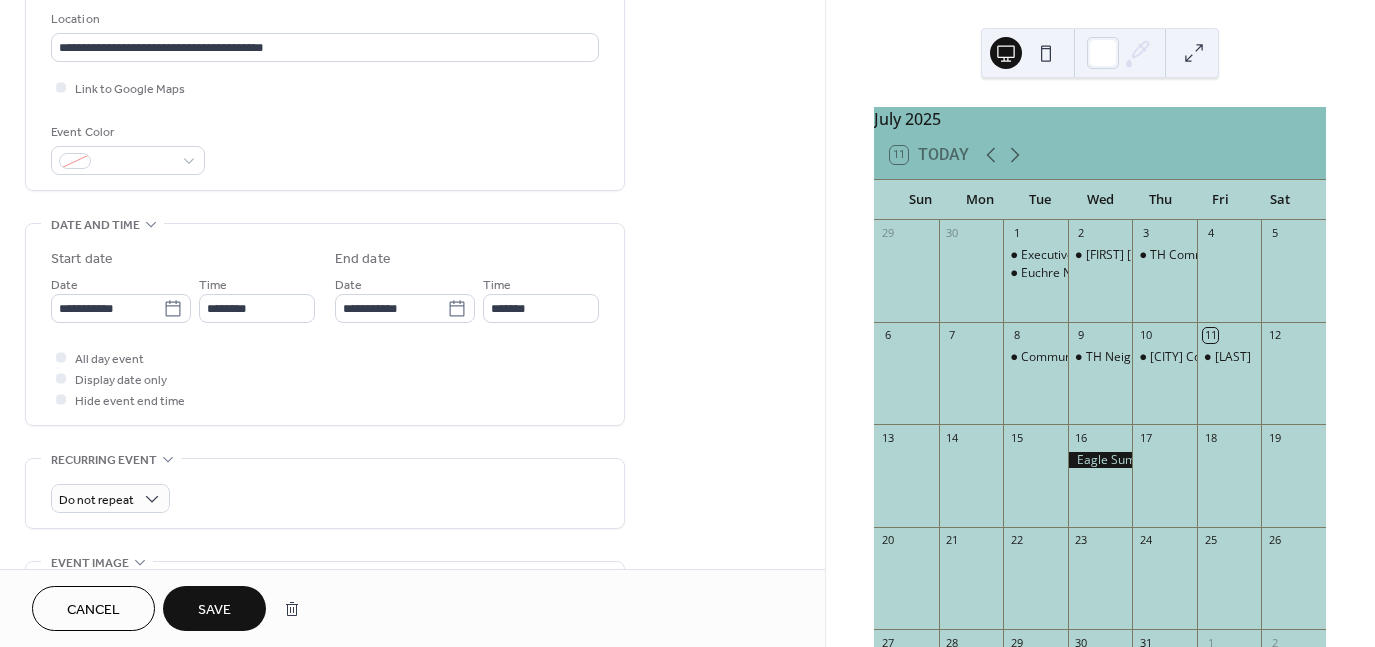 scroll, scrollTop: 462, scrollLeft: 0, axis: vertical 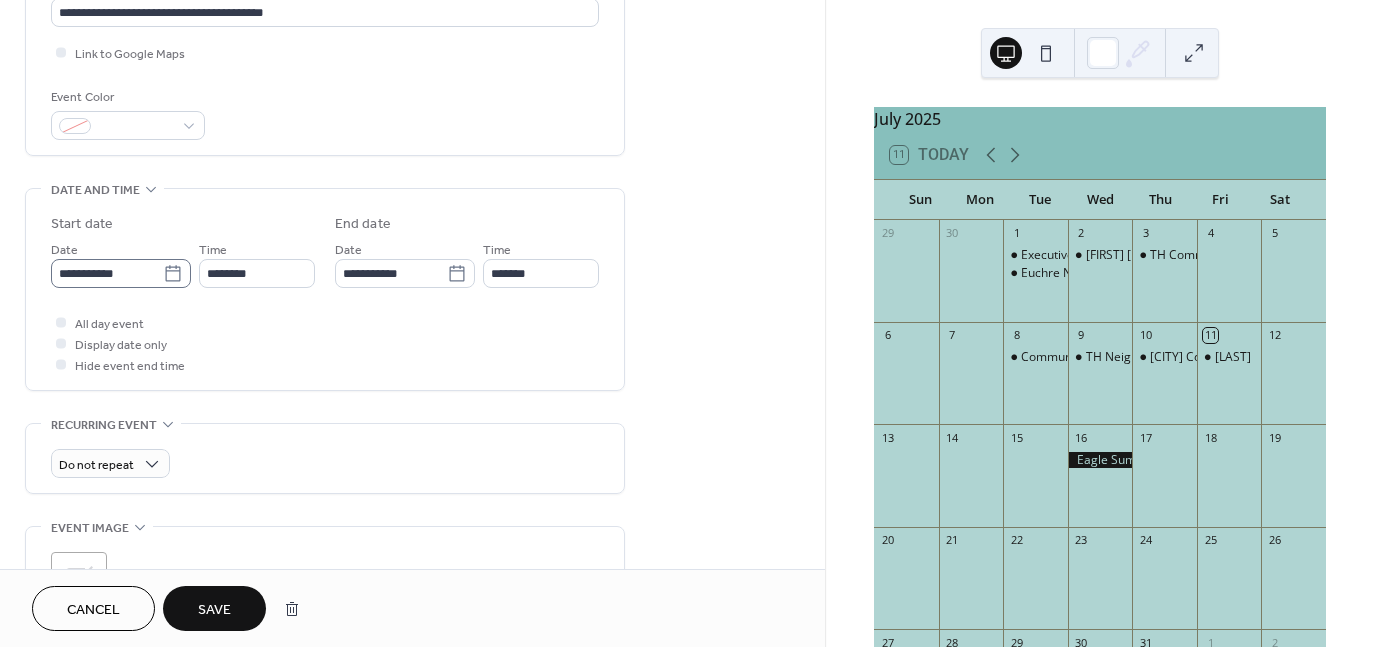 click 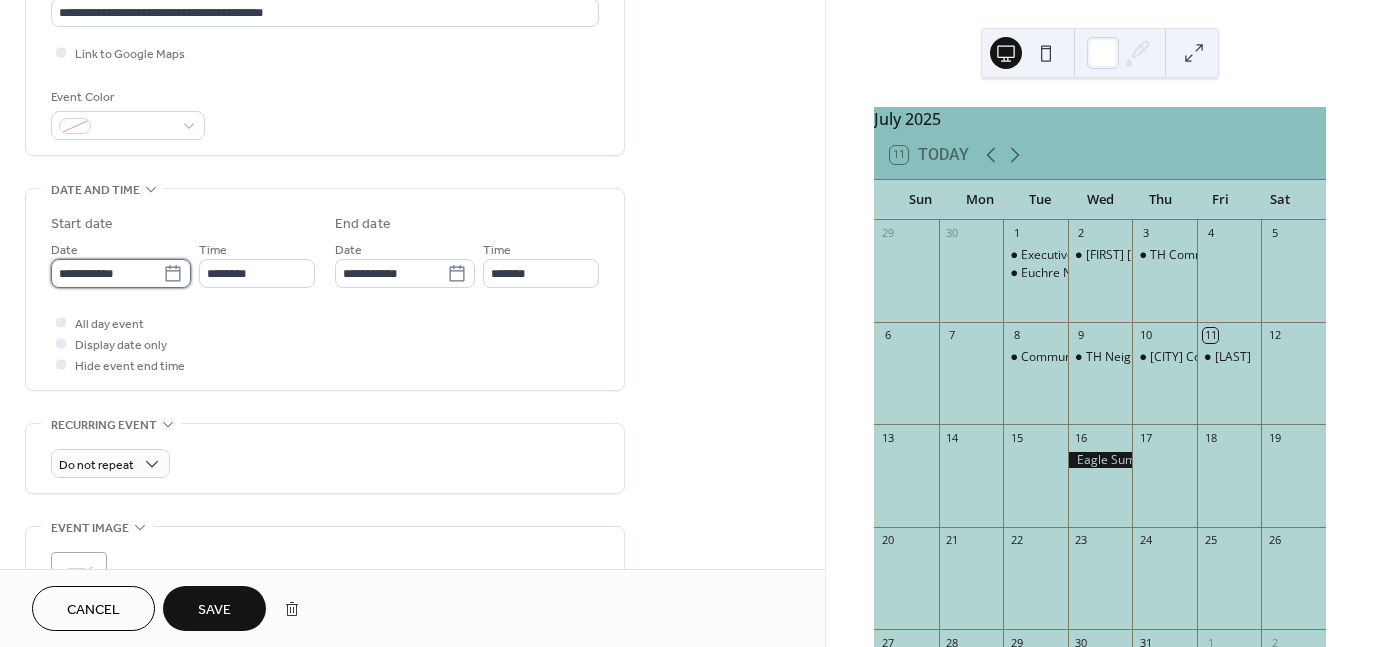 click on "**********" at bounding box center [107, 273] 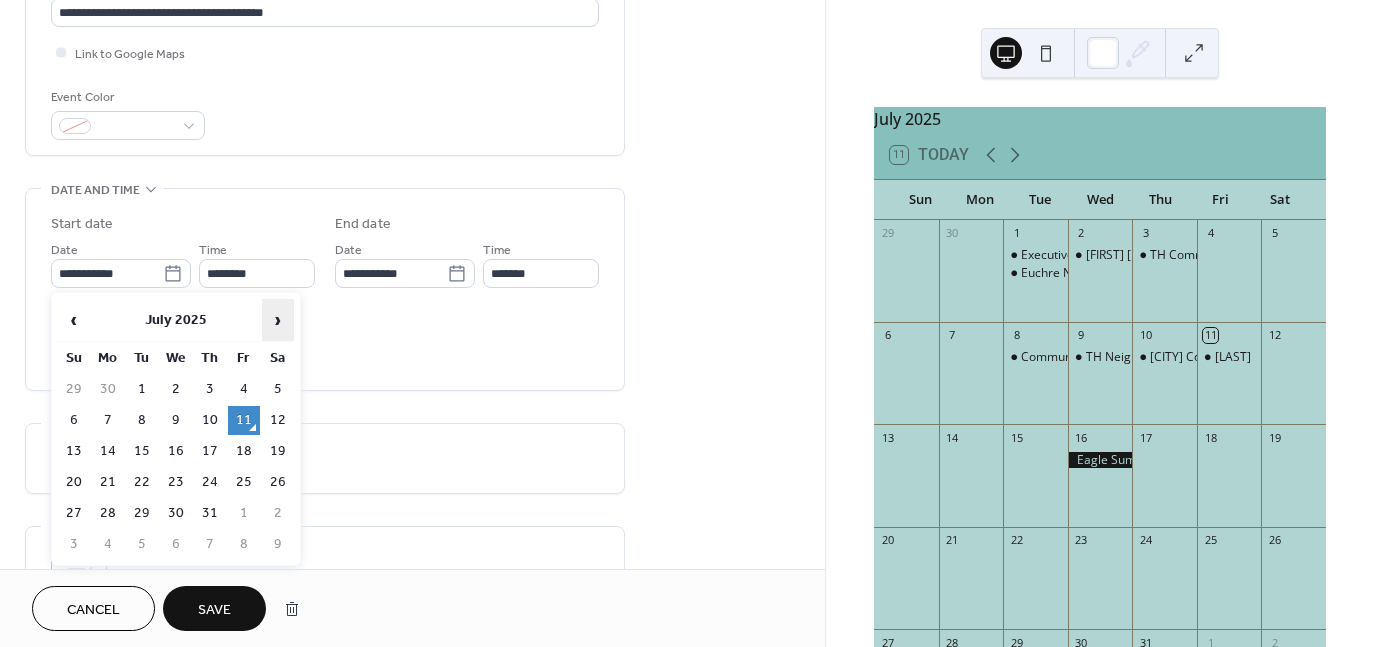 click on "›" at bounding box center [278, 320] 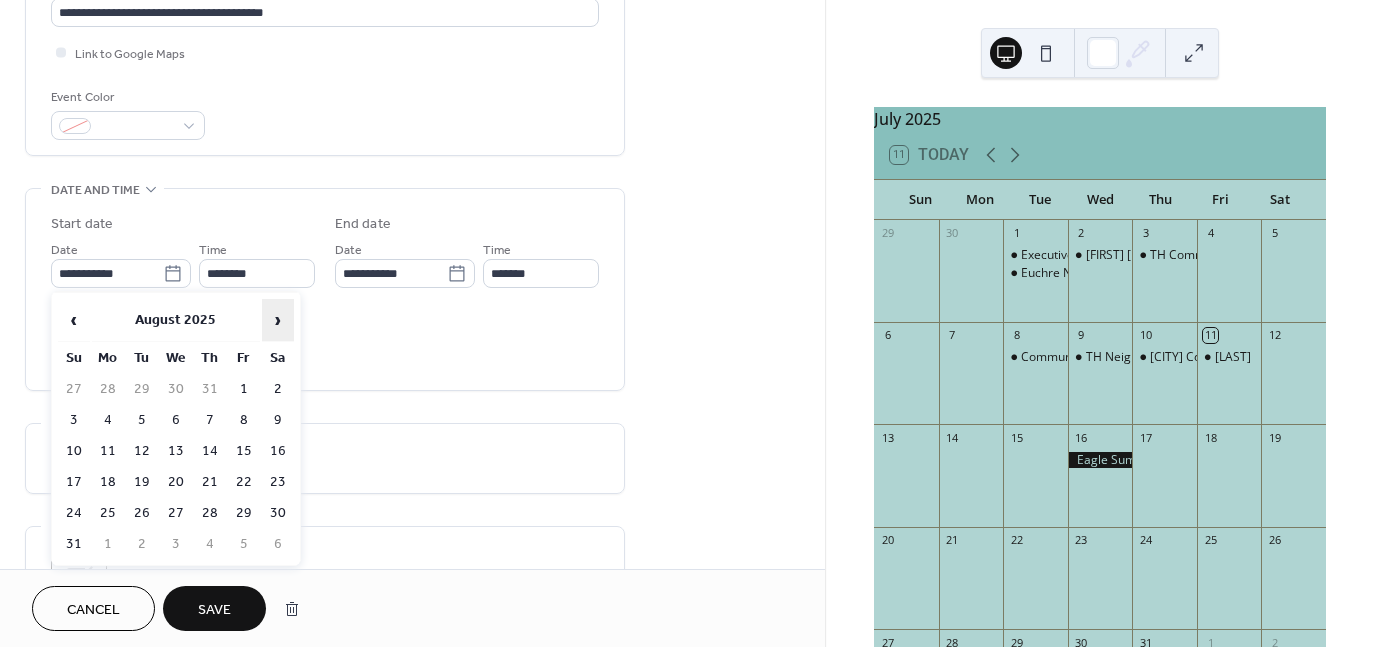 click on "›" at bounding box center (278, 320) 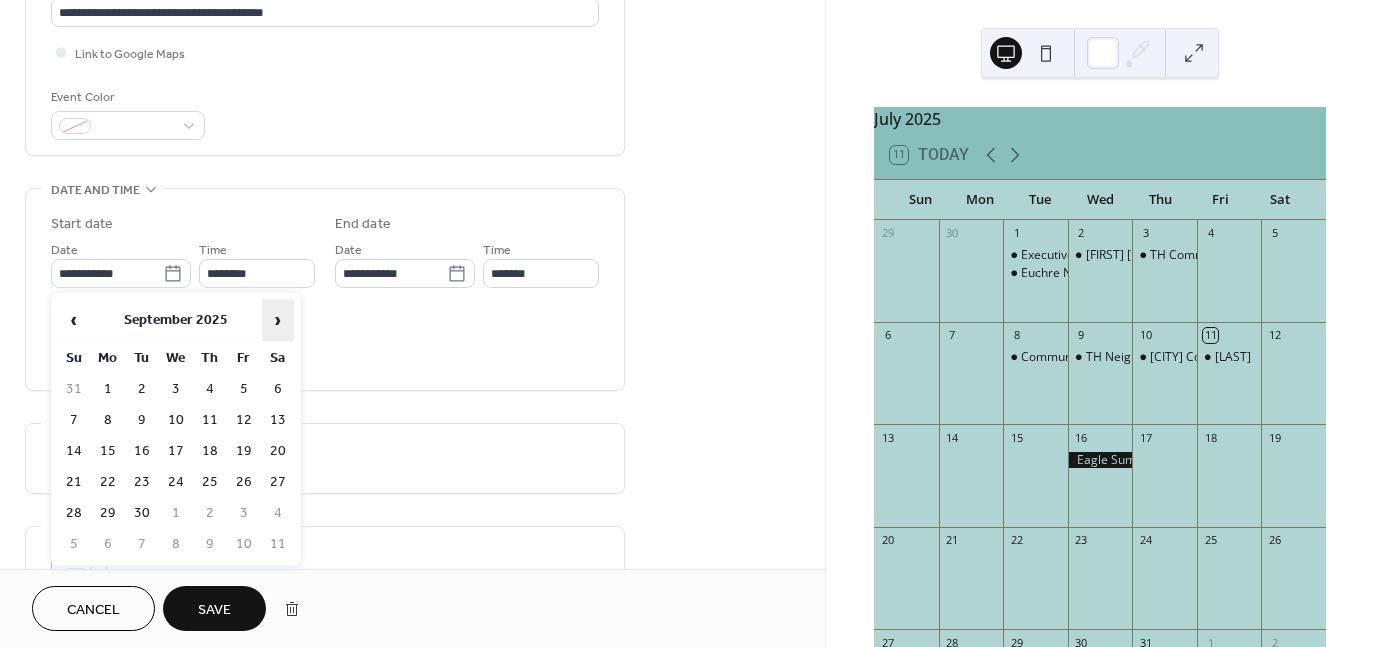 click on "›" at bounding box center [278, 320] 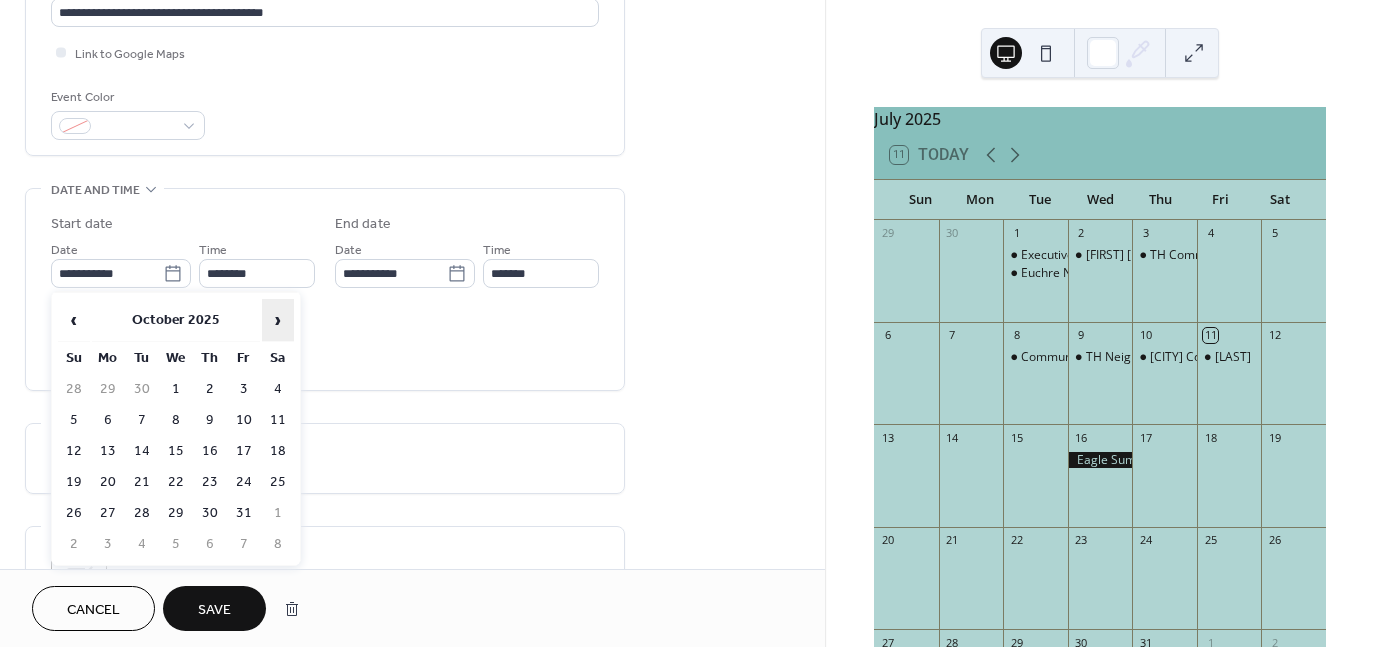 click on "›" at bounding box center [278, 320] 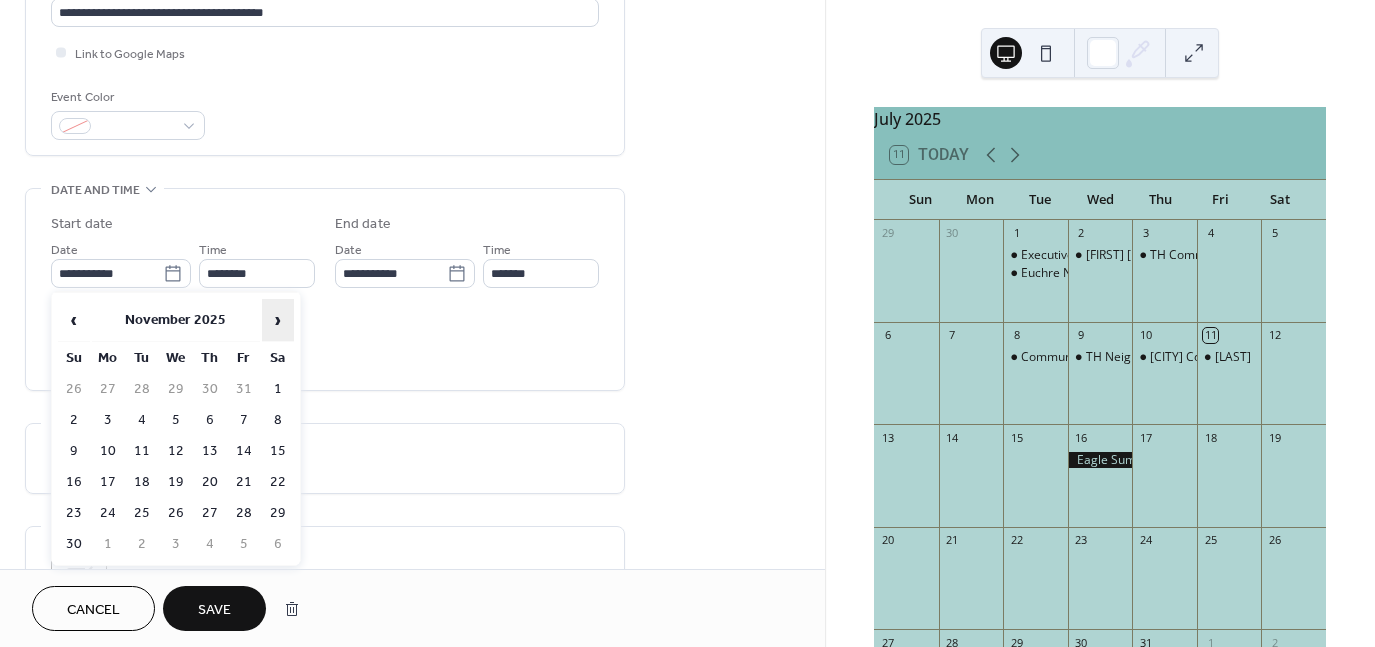 click on "›" at bounding box center (278, 320) 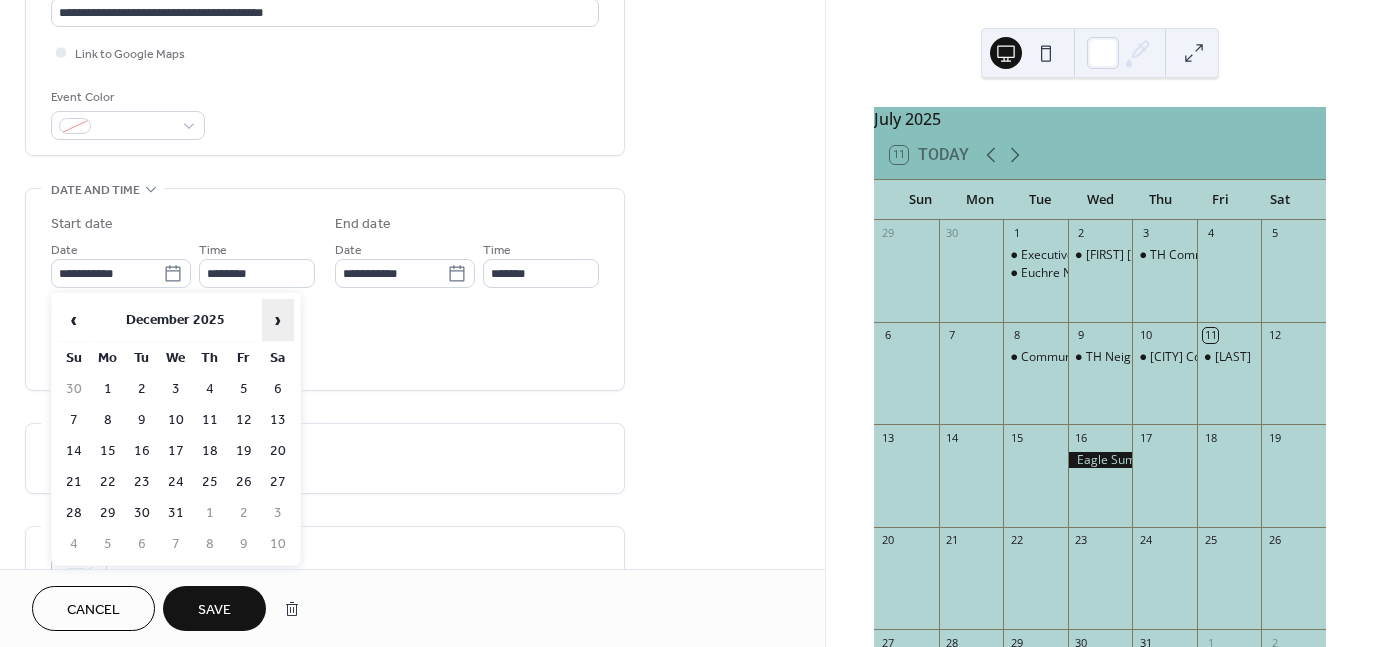click on "›" at bounding box center [278, 320] 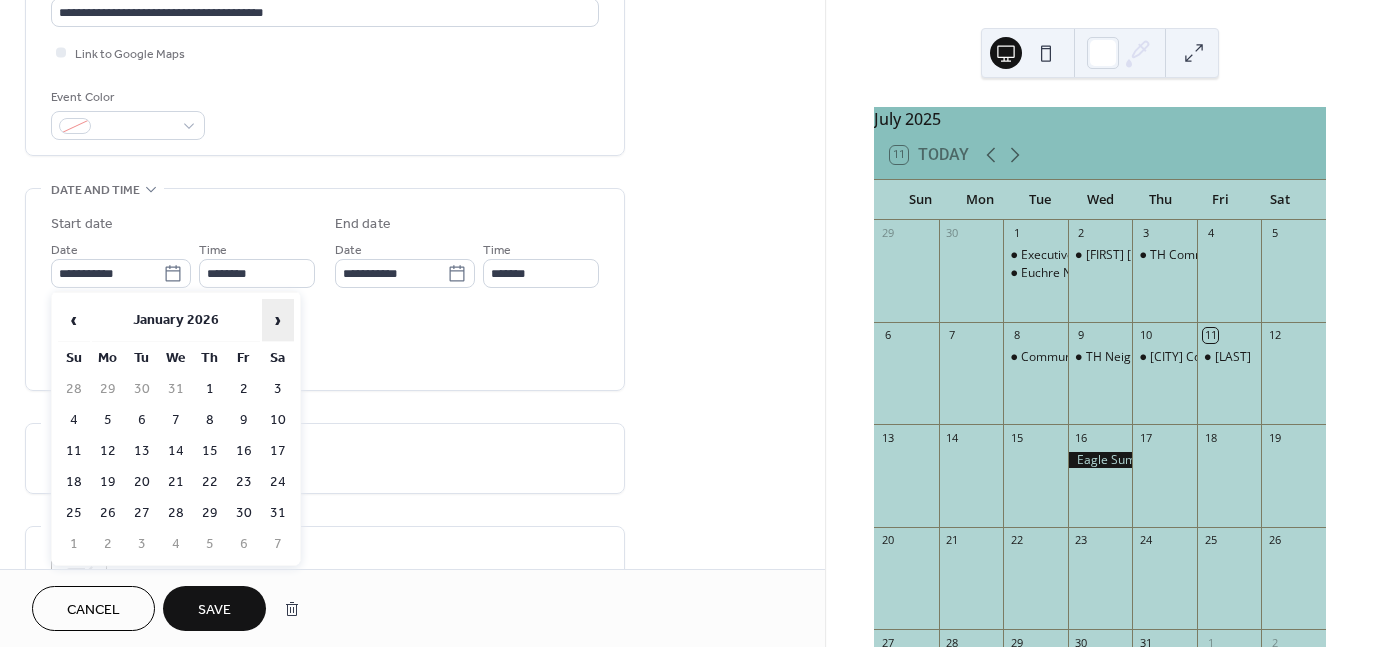 click on "›" at bounding box center [278, 320] 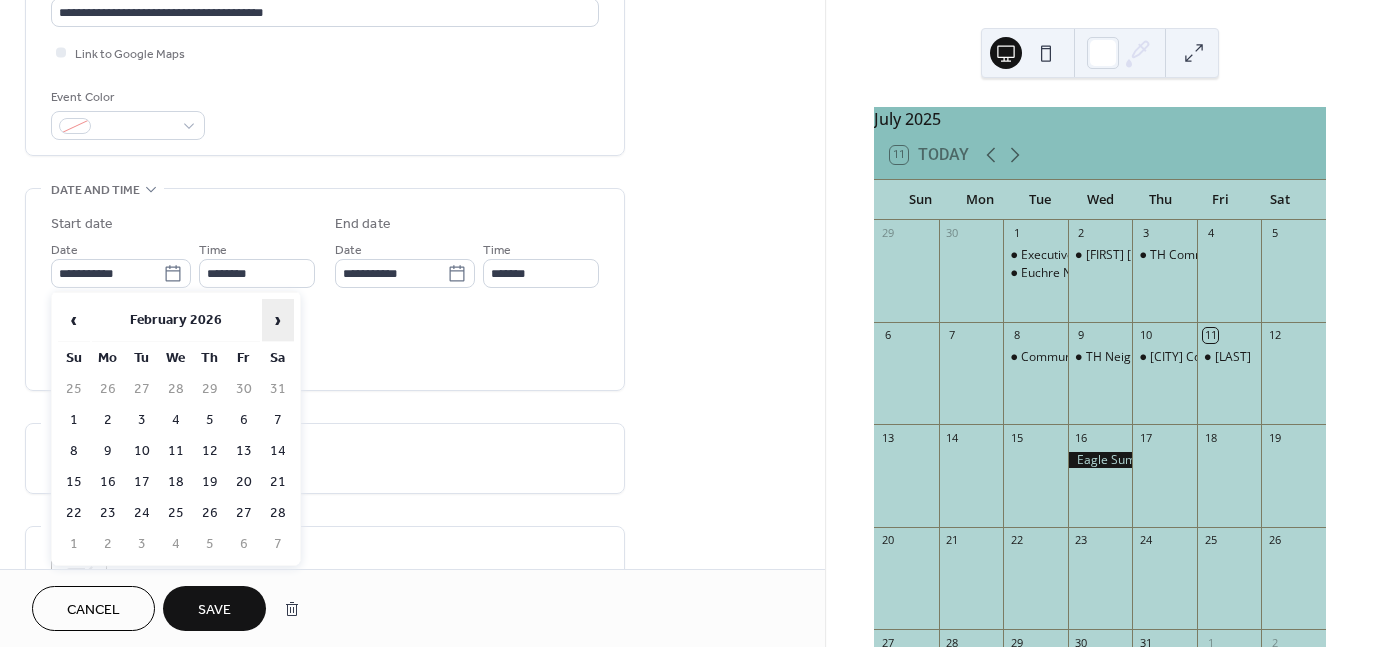 click on "›" at bounding box center (278, 320) 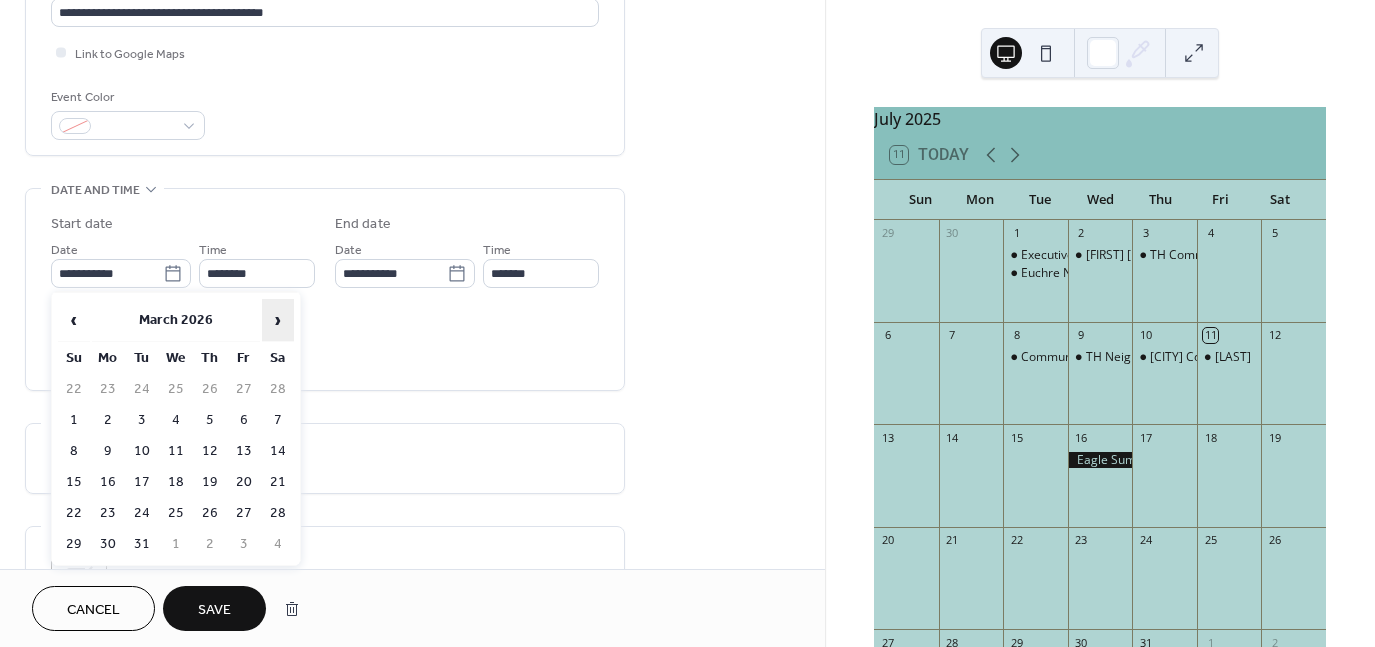 click on "›" at bounding box center (278, 320) 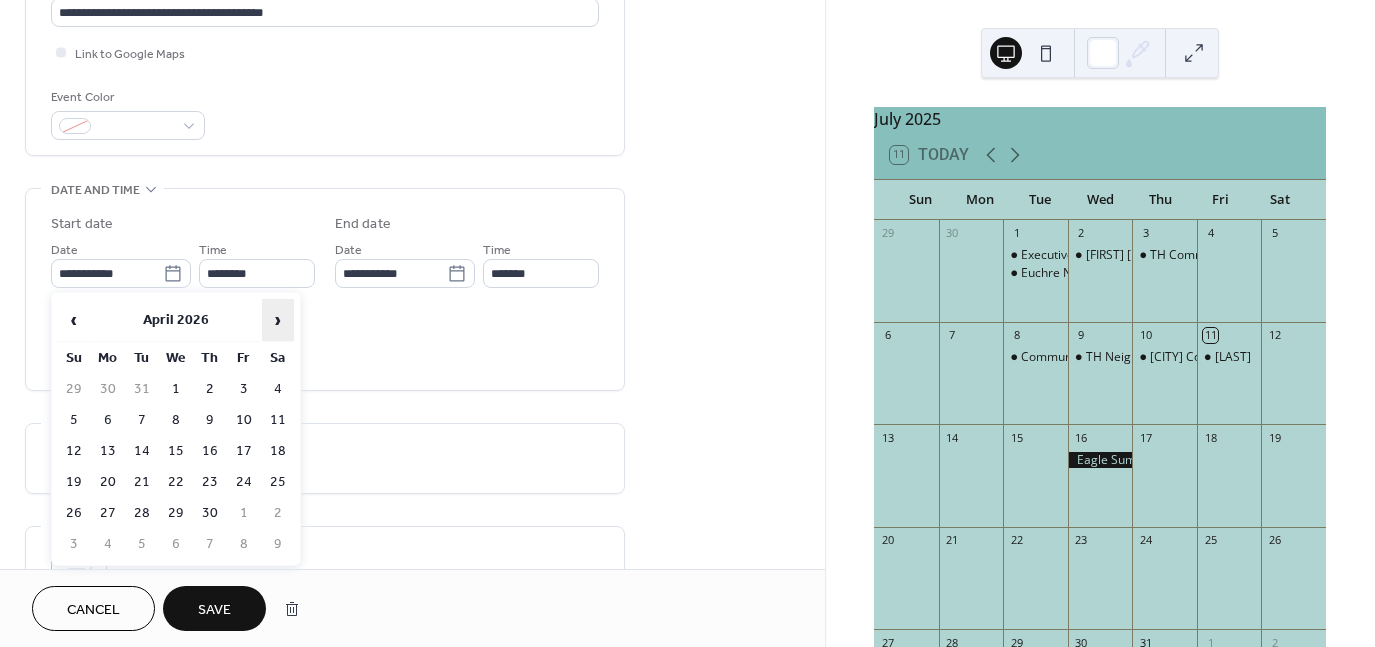 click on "›" at bounding box center [278, 320] 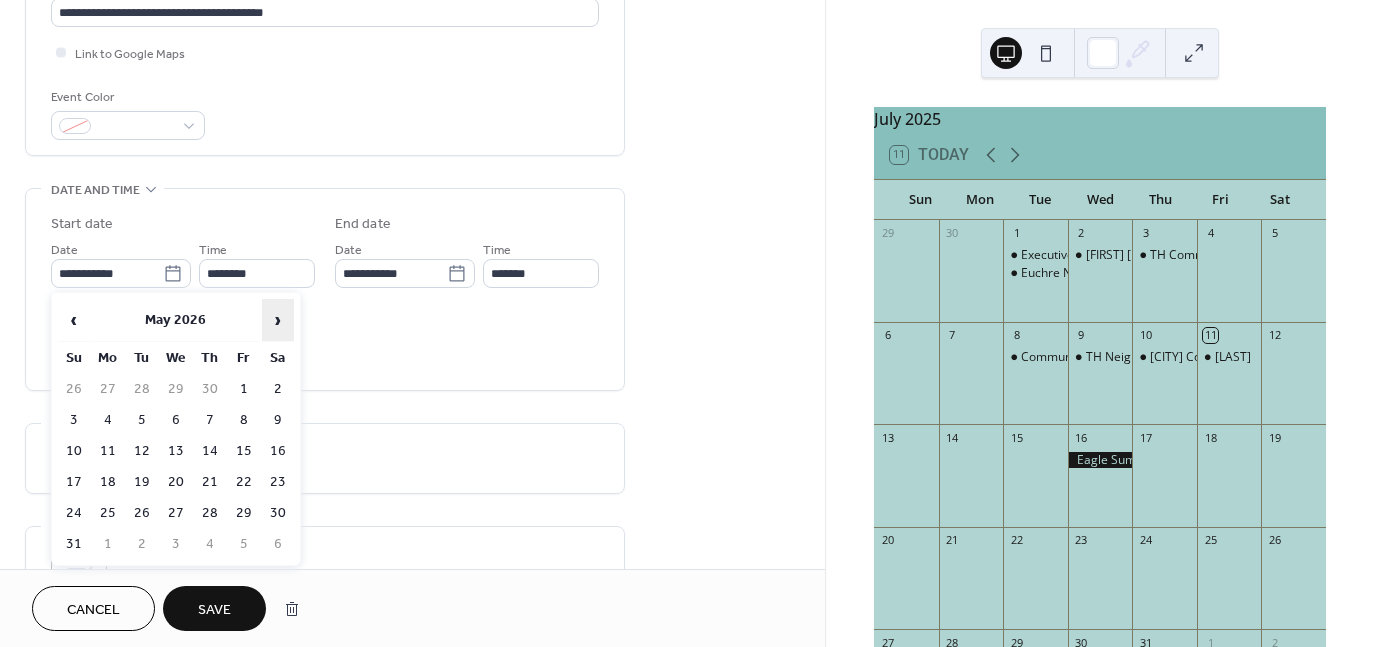 click on "›" at bounding box center (278, 320) 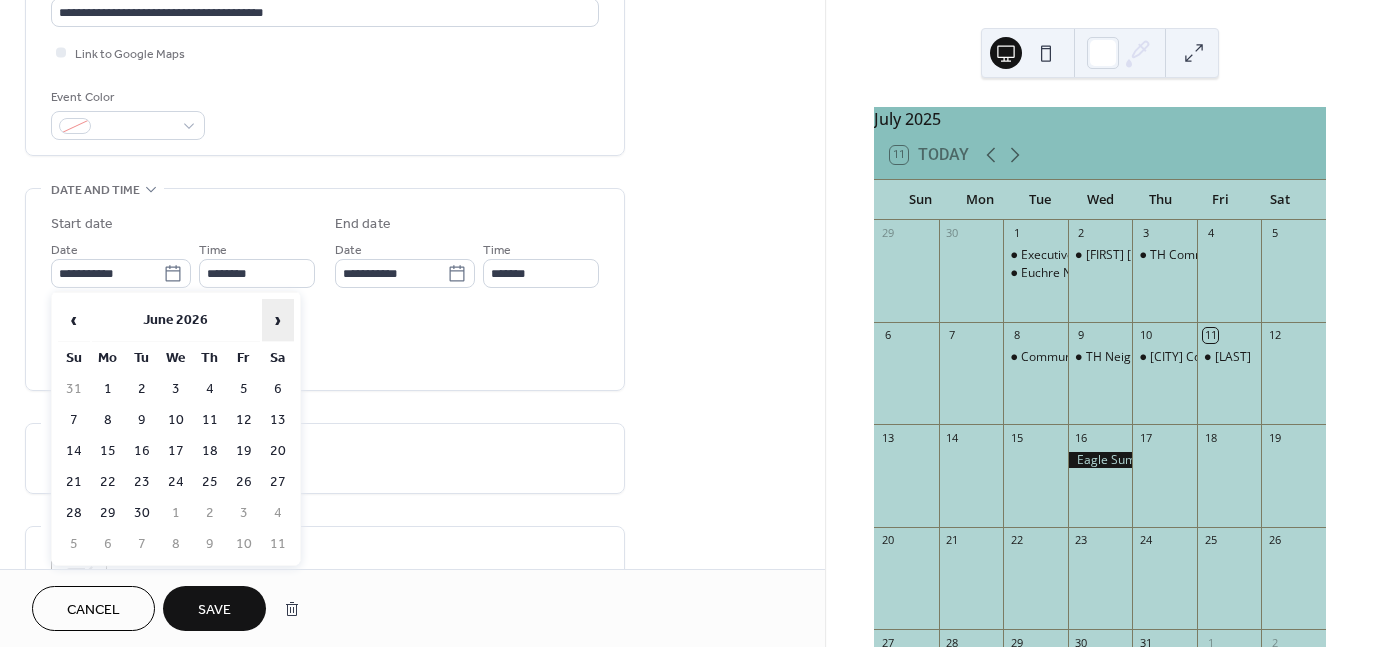 click on "›" at bounding box center [278, 320] 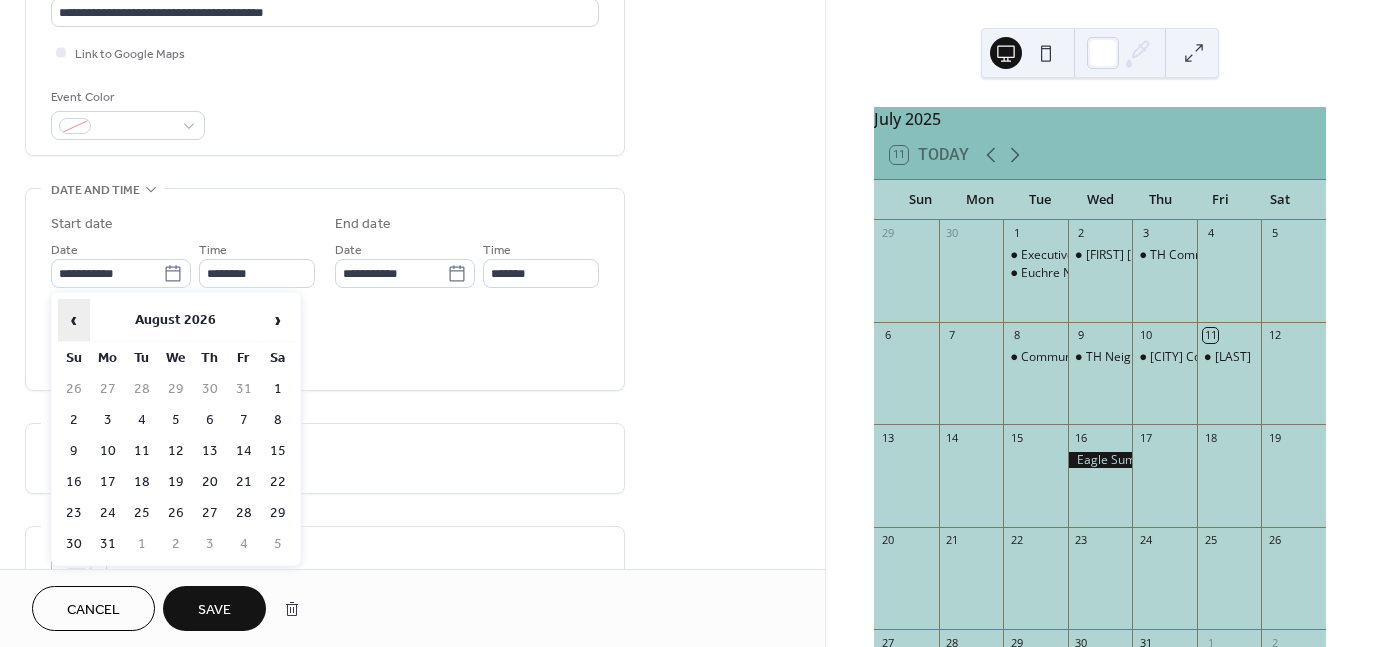 click on "‹" at bounding box center [74, 320] 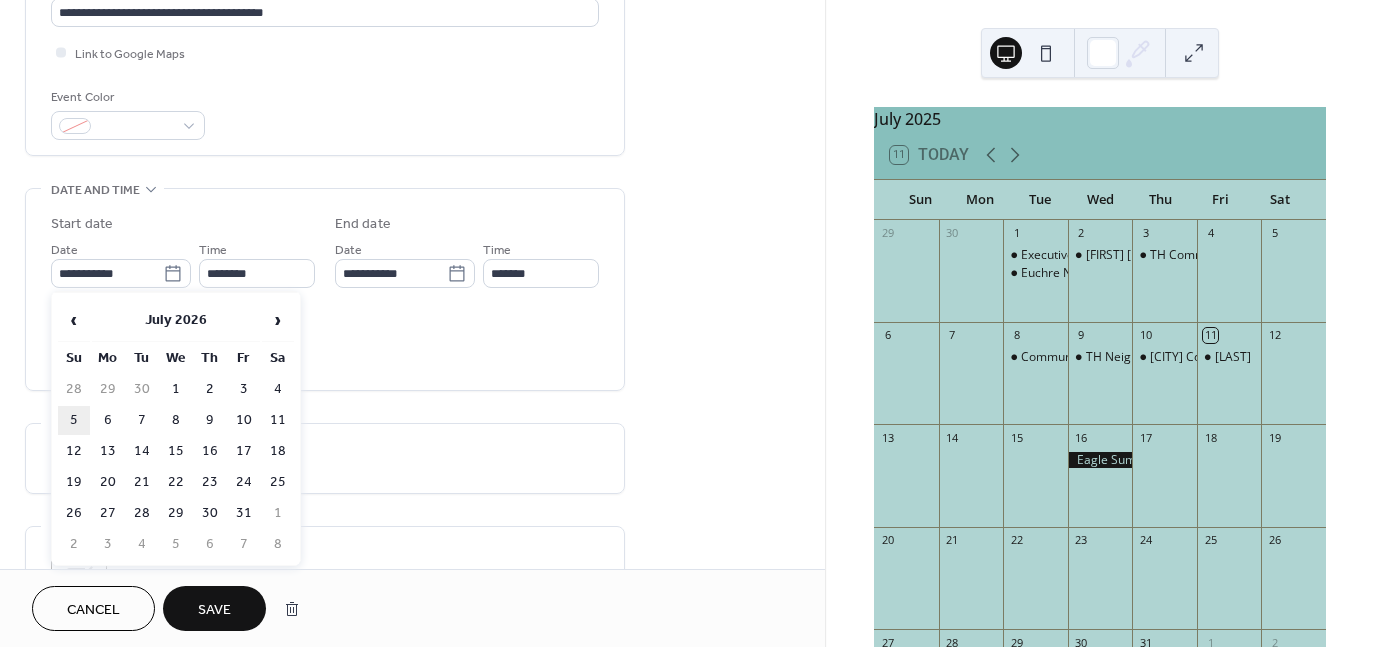 click on "5" at bounding box center (74, 420) 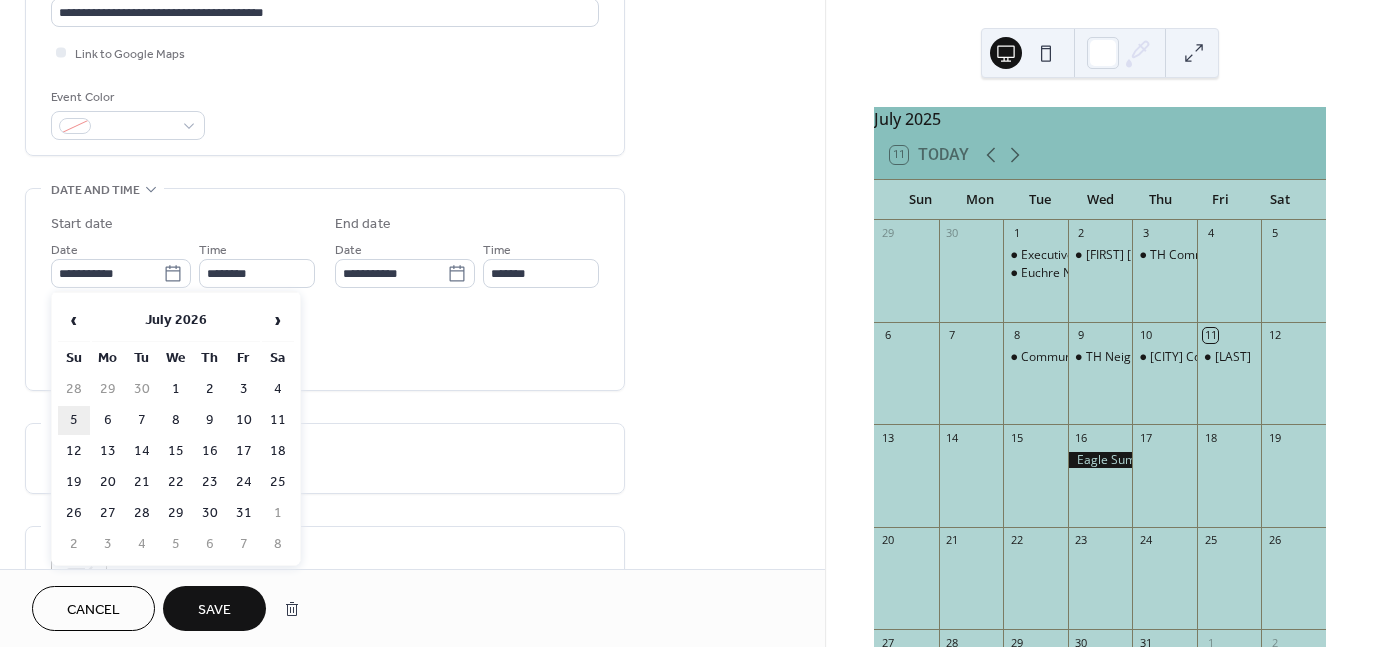 type on "**********" 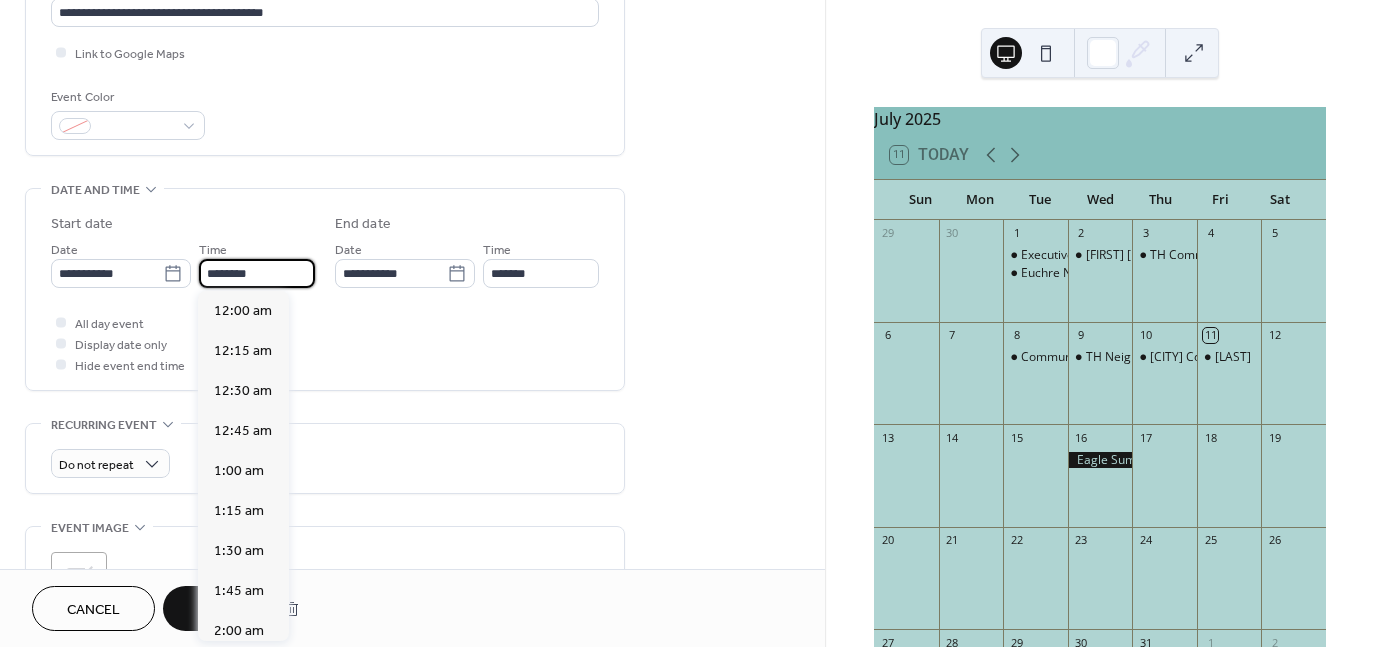 click on "********" at bounding box center (257, 273) 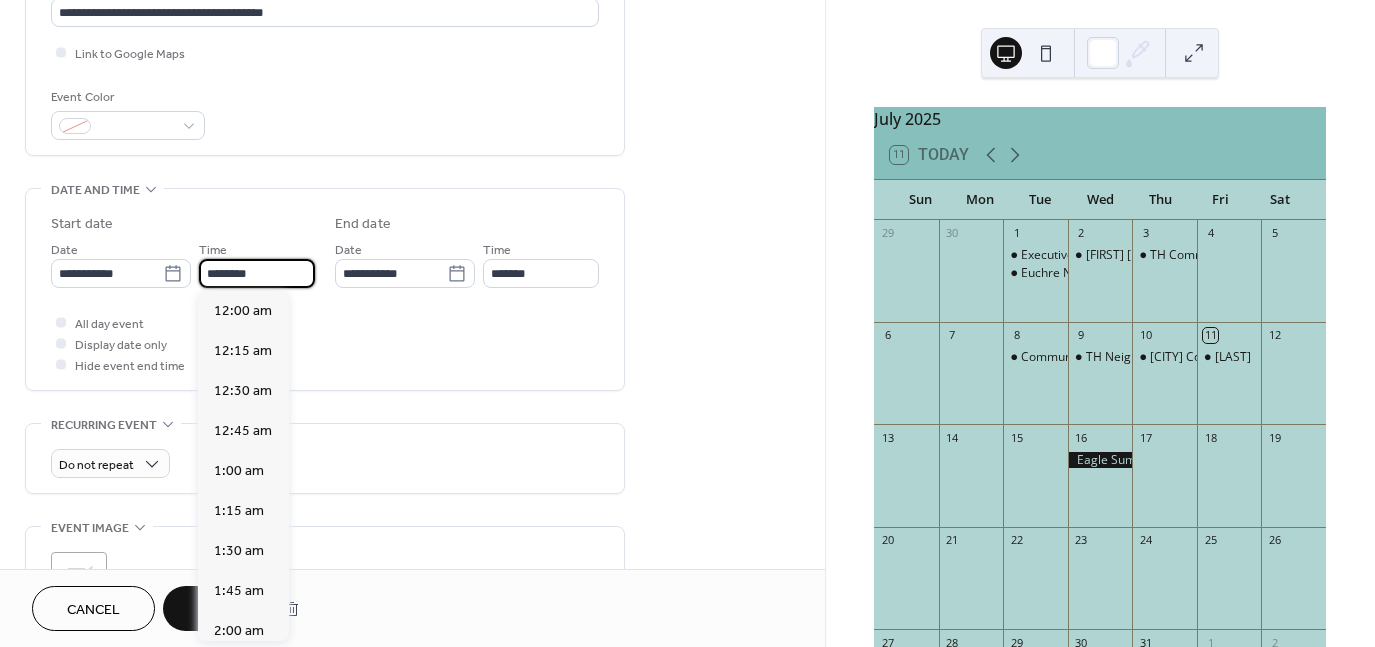 scroll, scrollTop: 1929, scrollLeft: 0, axis: vertical 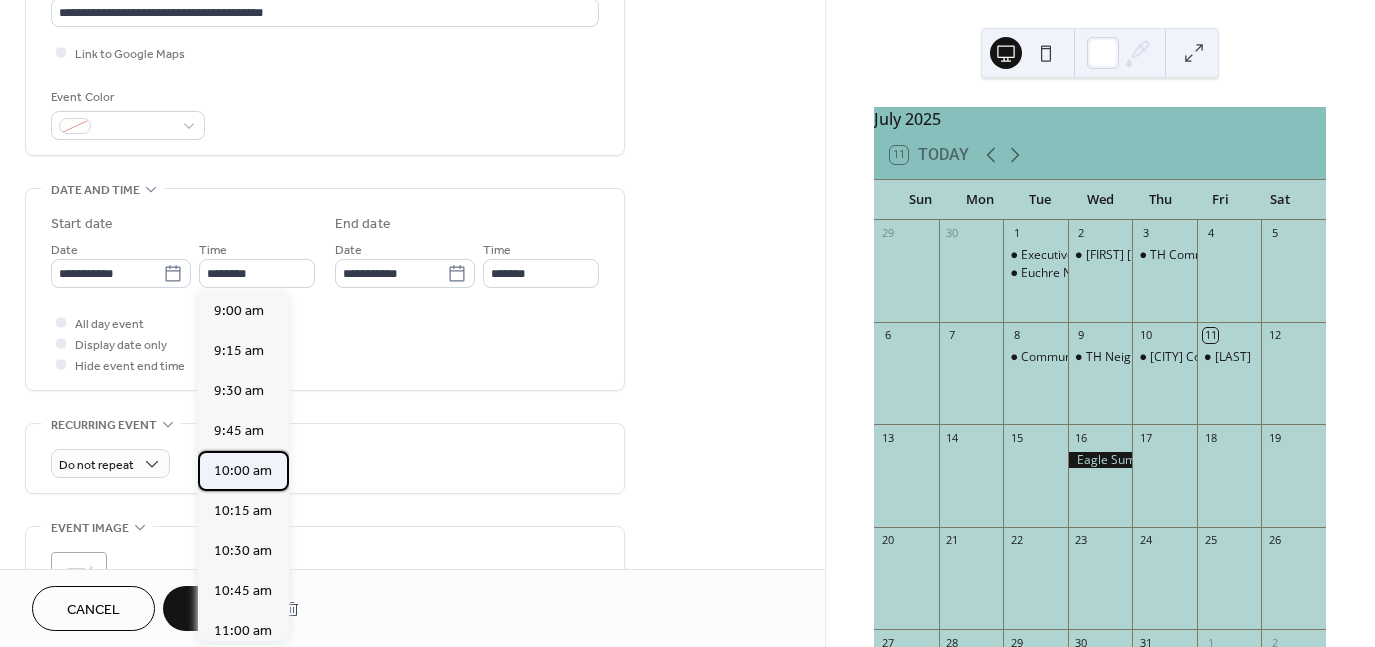 click on "10:00 am" at bounding box center [243, 471] 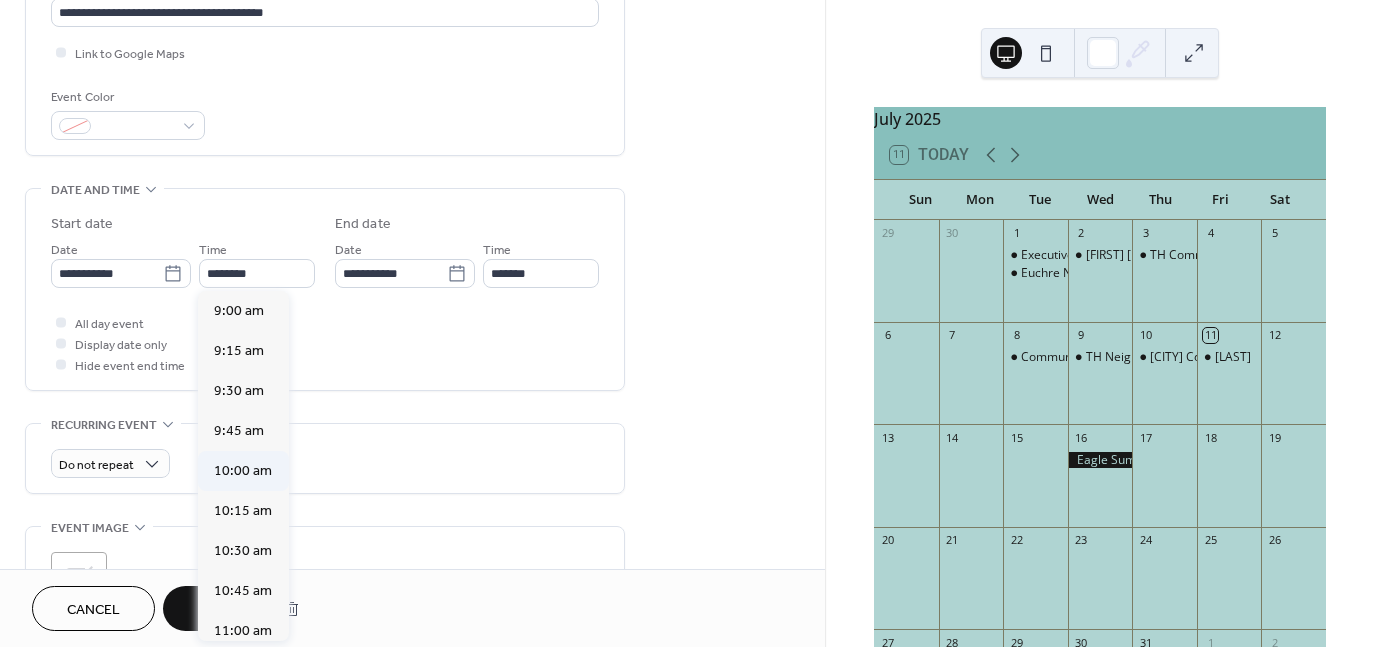 type on "********" 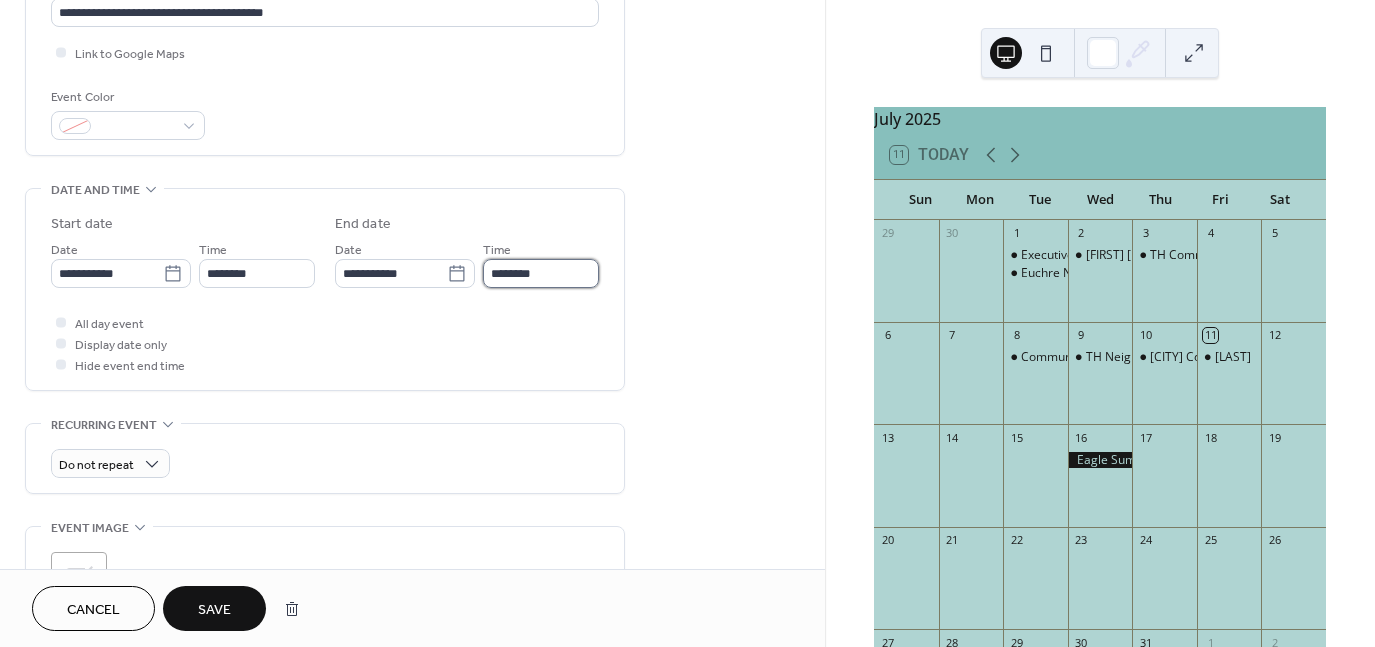 click on "********" at bounding box center (541, 273) 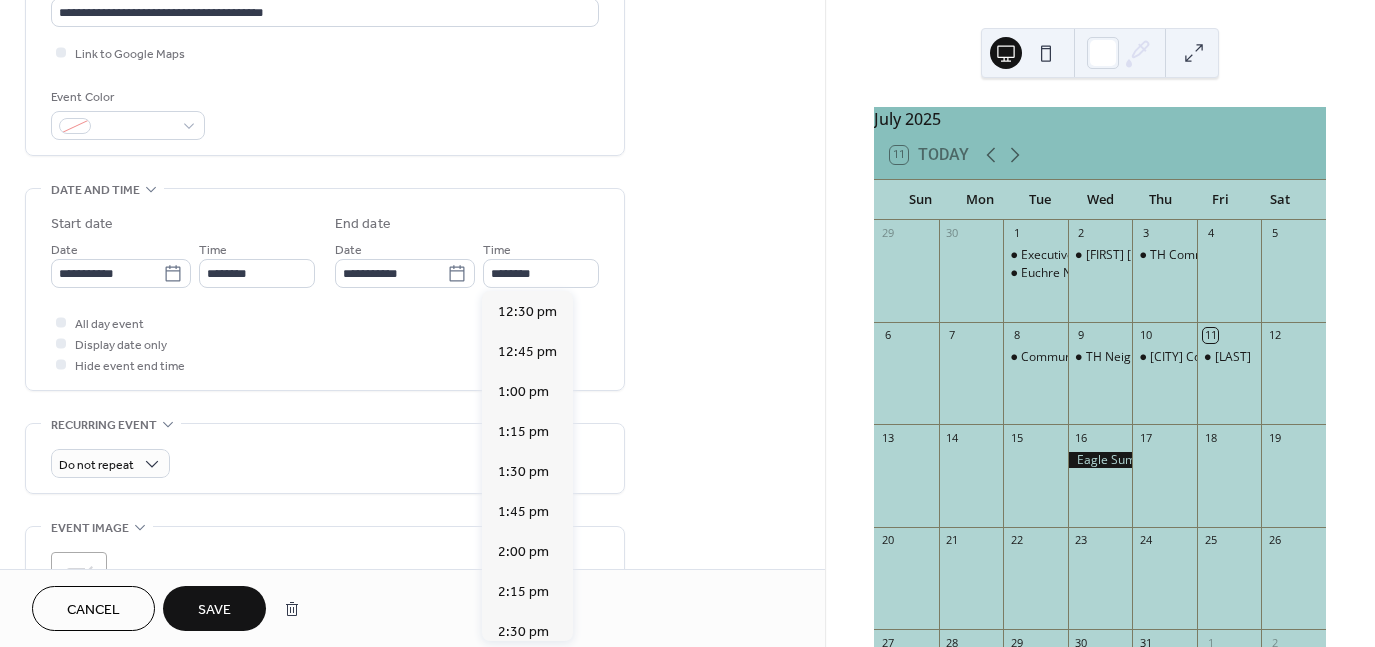 scroll, scrollTop: 374, scrollLeft: 0, axis: vertical 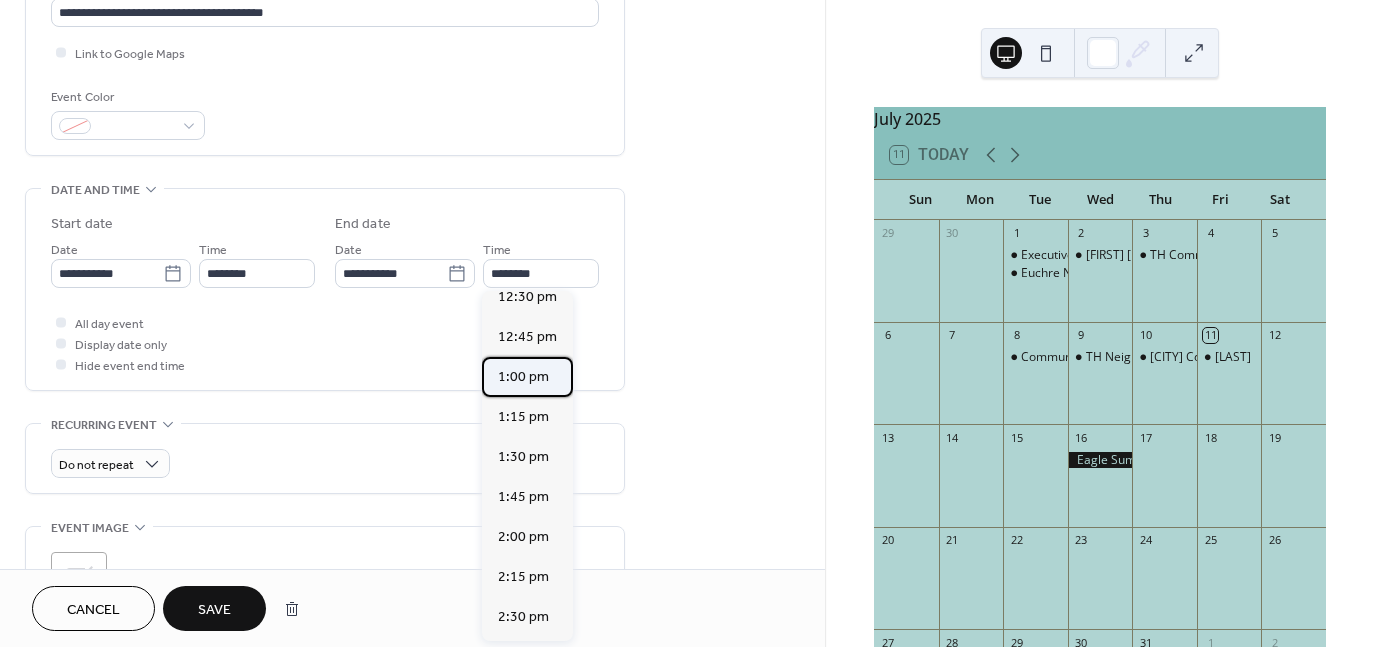 click on "1:00 pm" at bounding box center (523, 377) 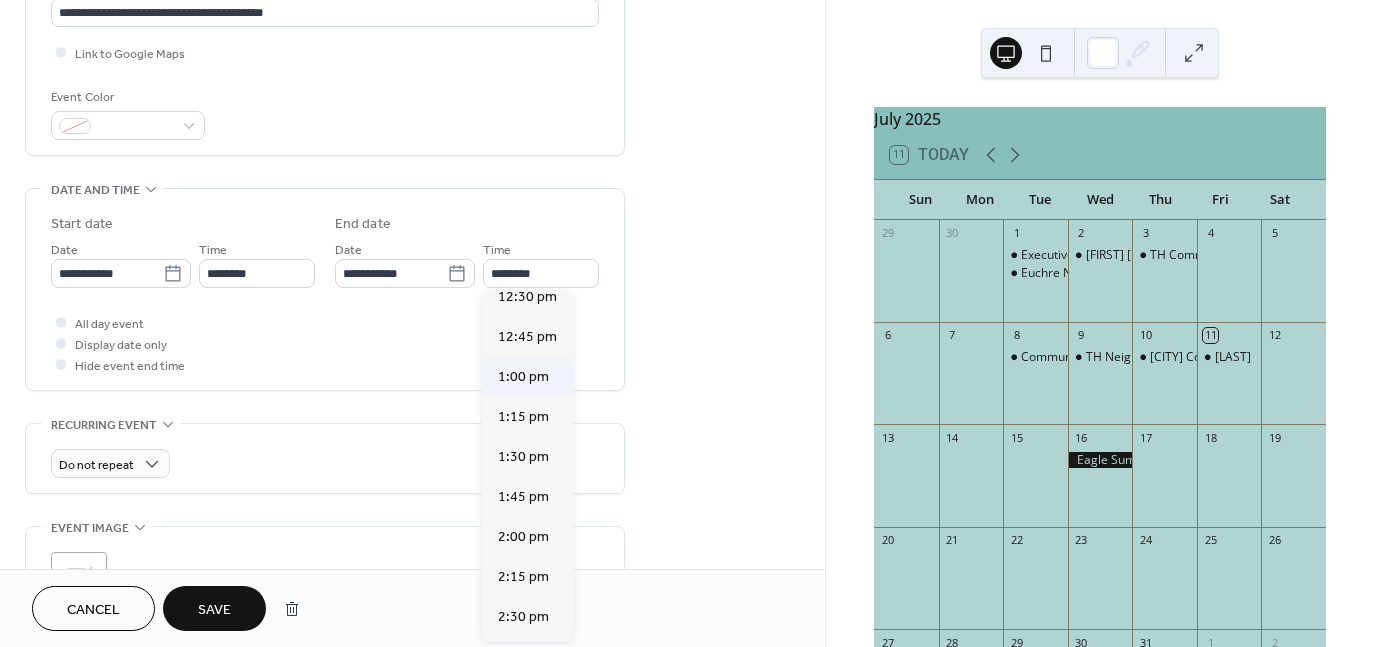 type on "*******" 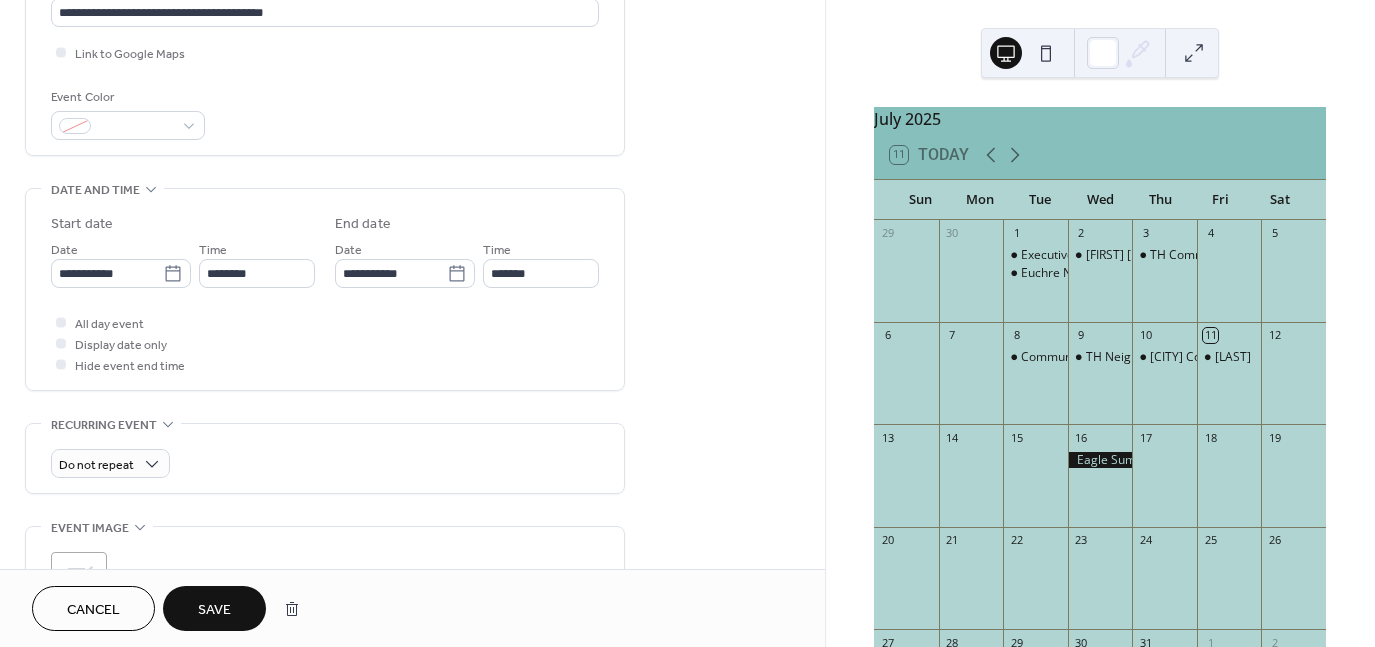 click on "Save" at bounding box center [214, 608] 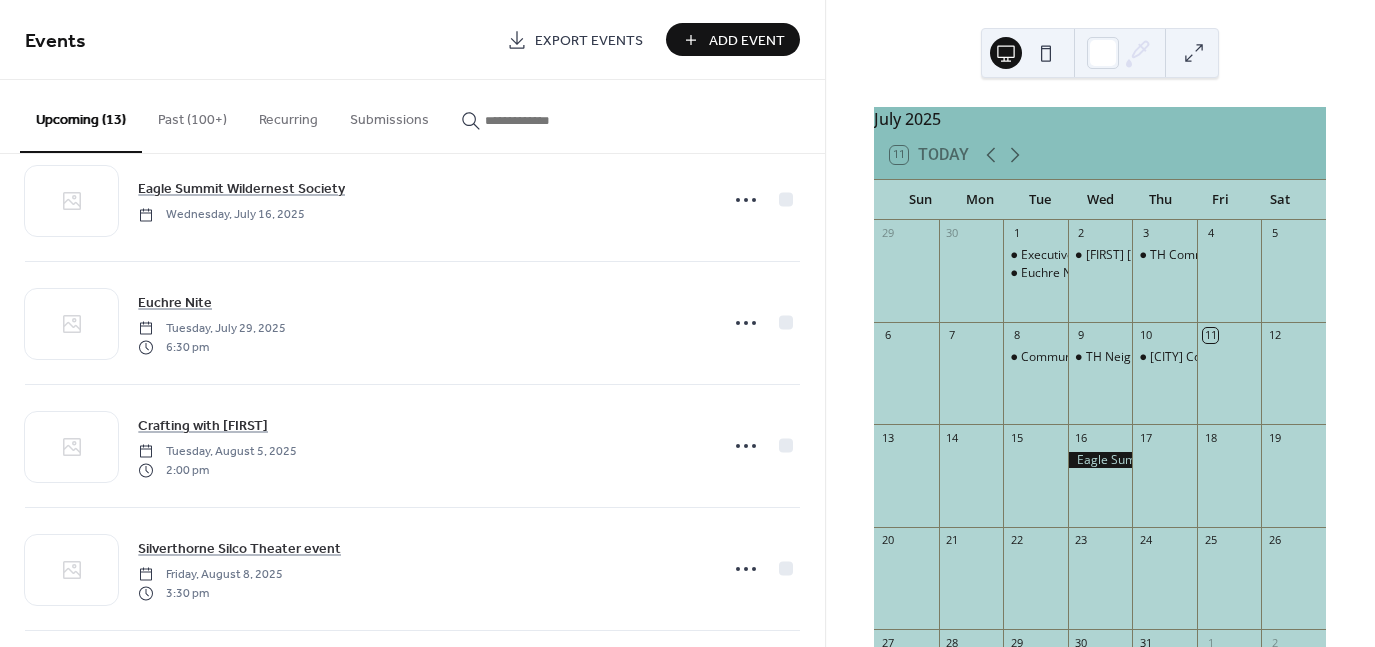 scroll, scrollTop: 0, scrollLeft: 0, axis: both 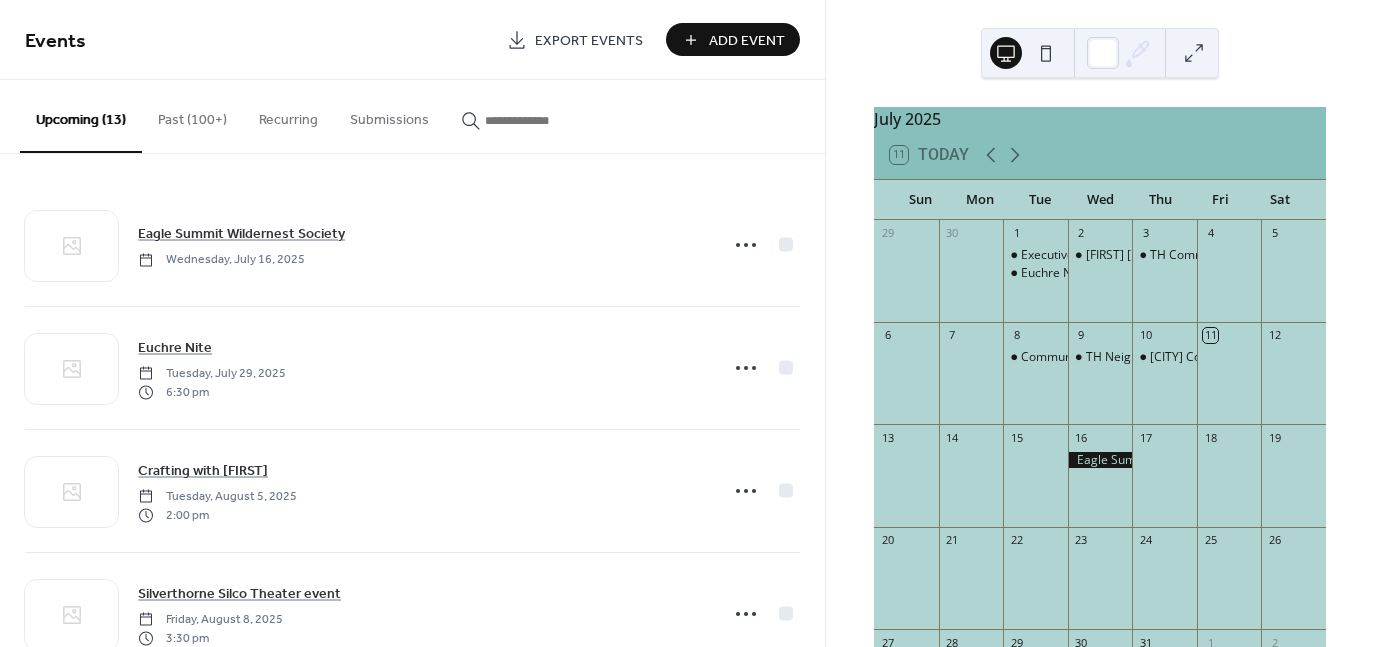 click on "Add Event" at bounding box center (747, 41) 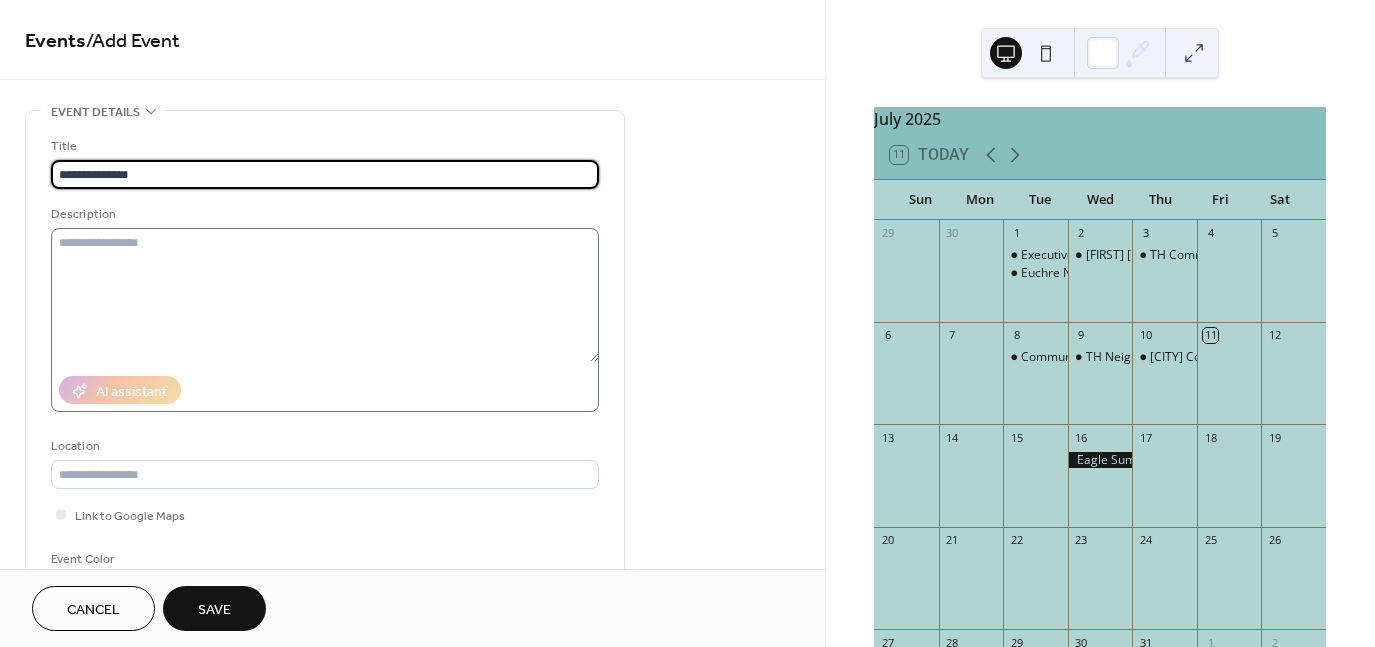 type on "**********" 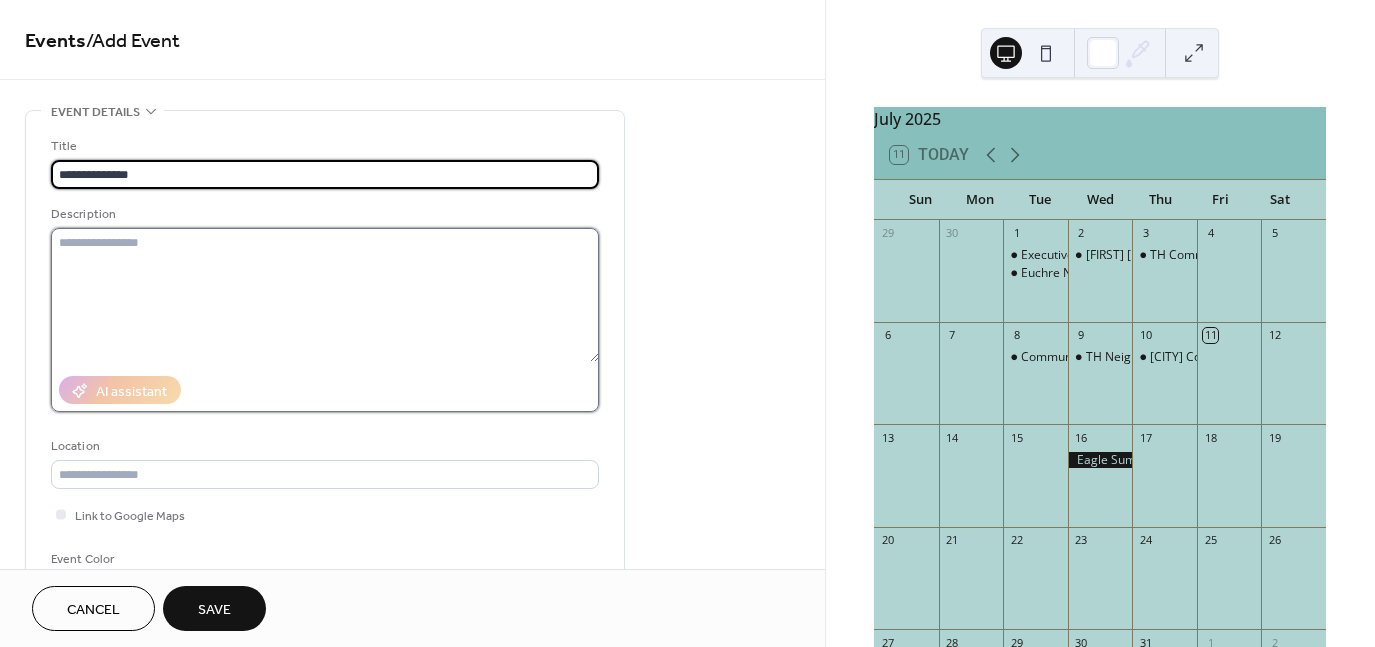 click at bounding box center (325, 295) 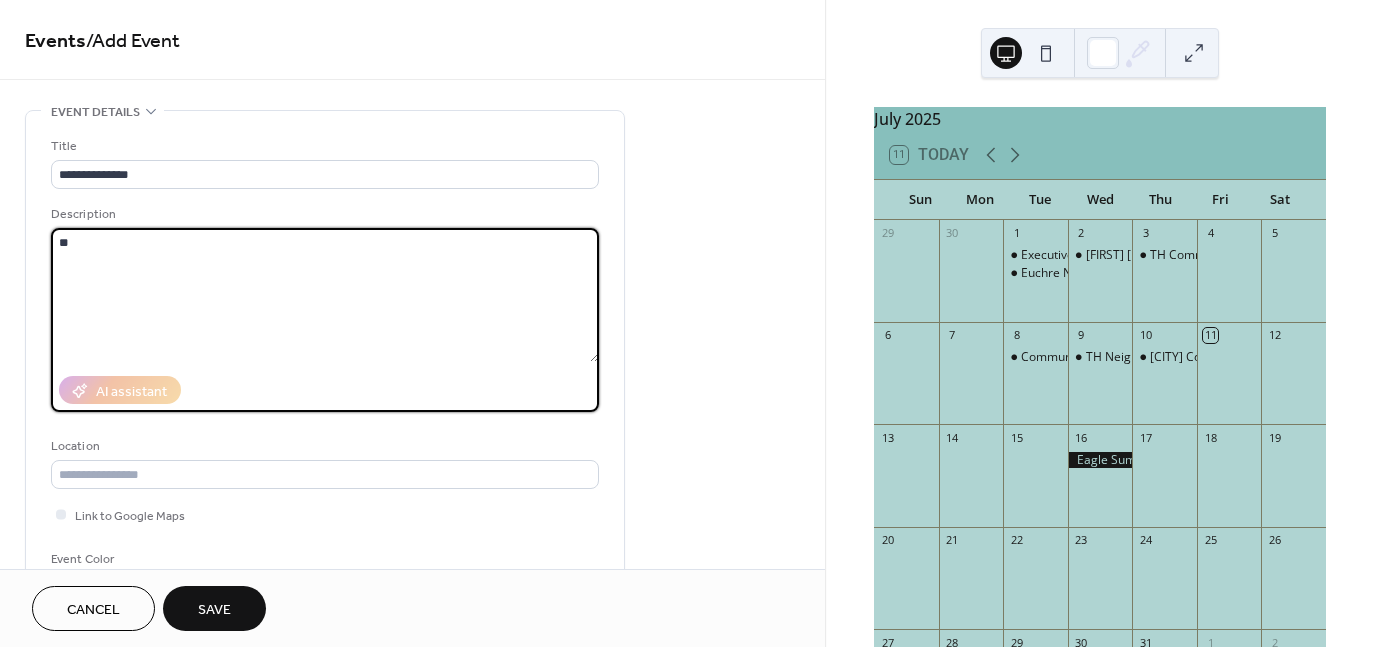 type on "*" 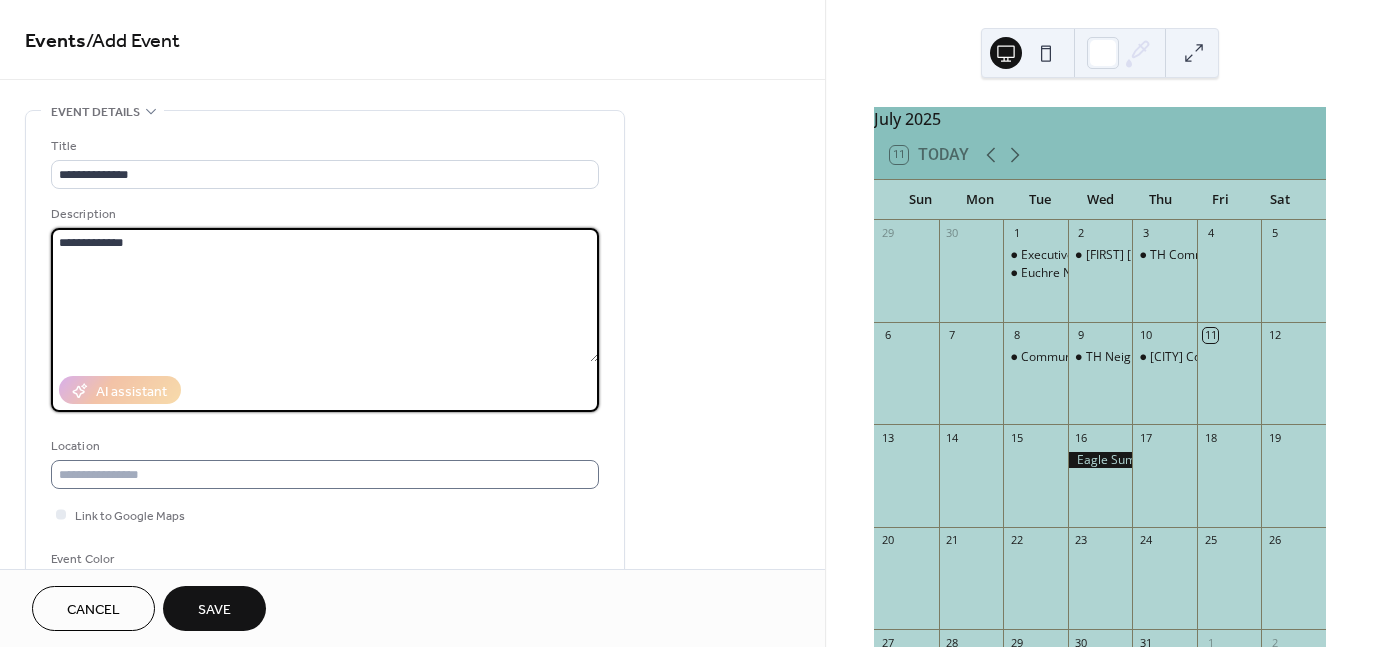 type on "**********" 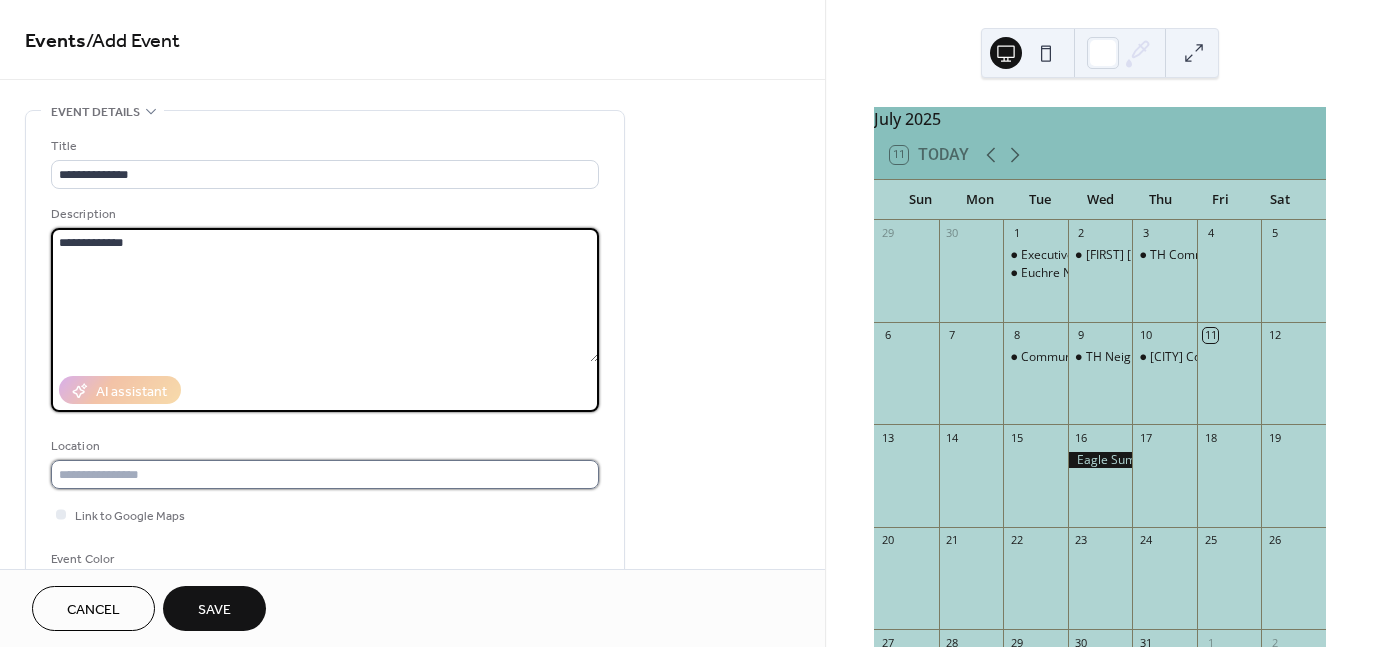click at bounding box center [325, 474] 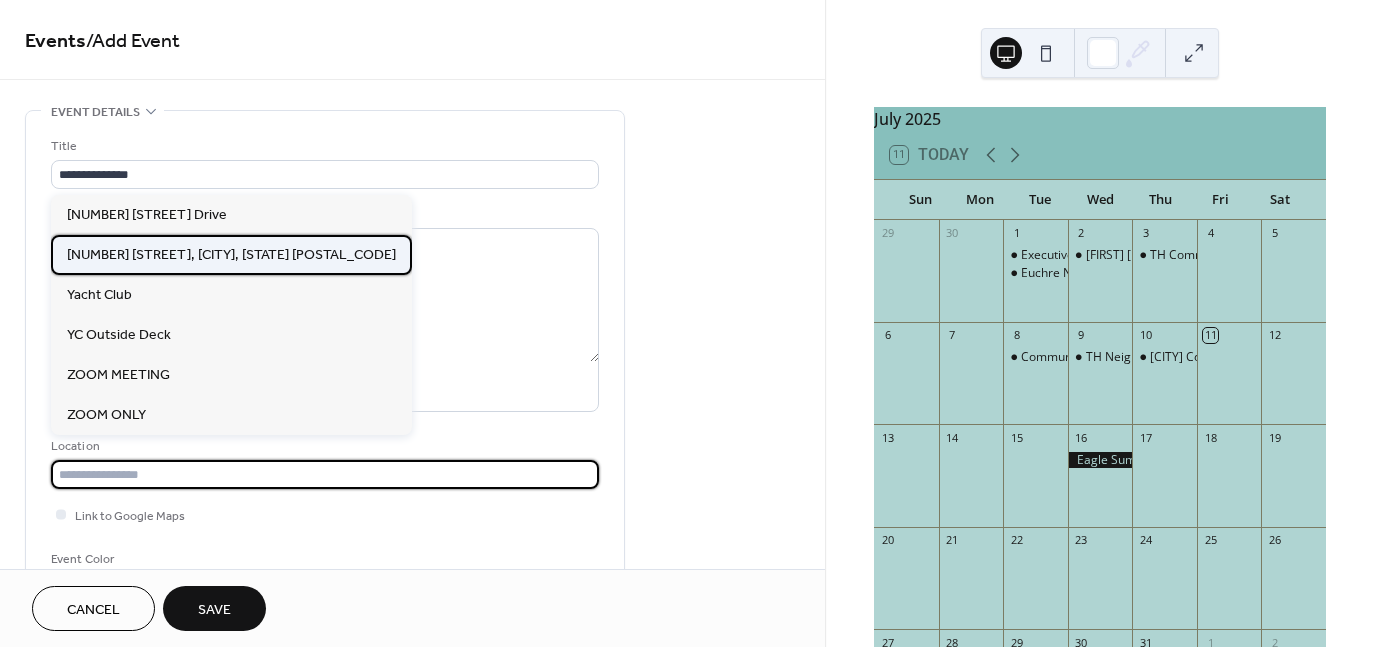 click on "[NUMBER] [STREET], [CITY], [STATE] [POSTAL_CODE]" at bounding box center [231, 254] 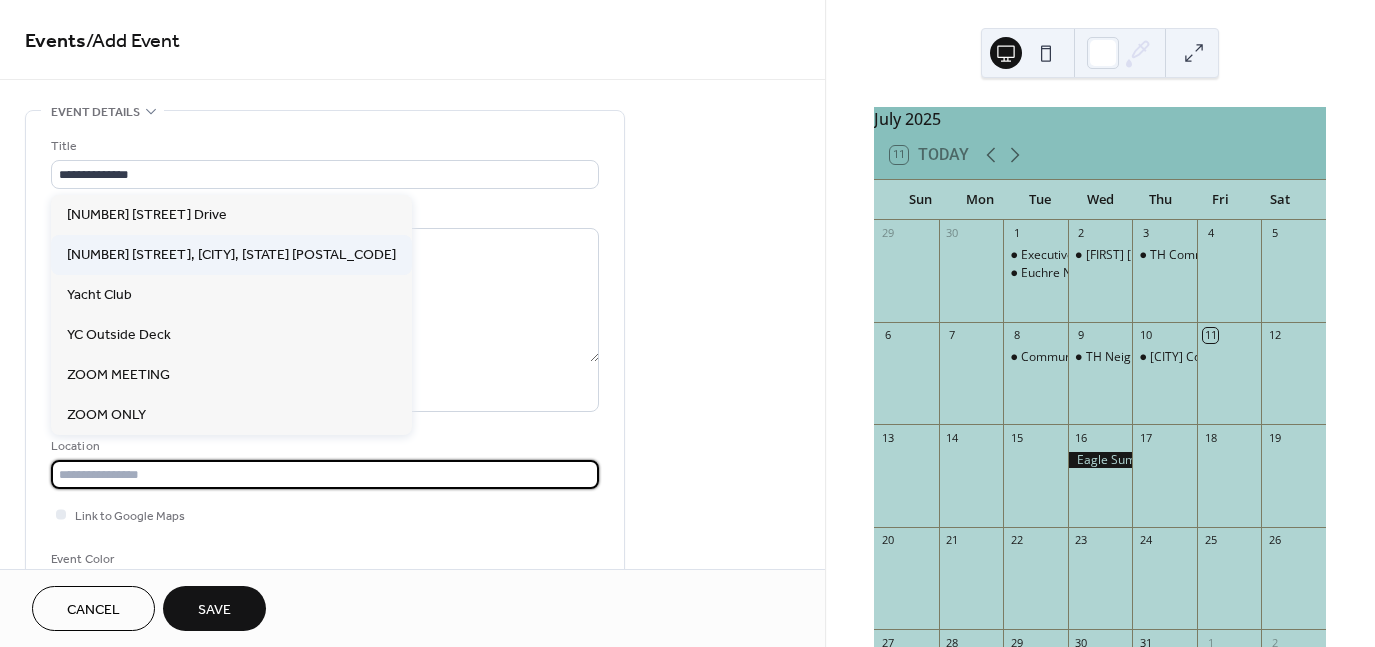 type on "**********" 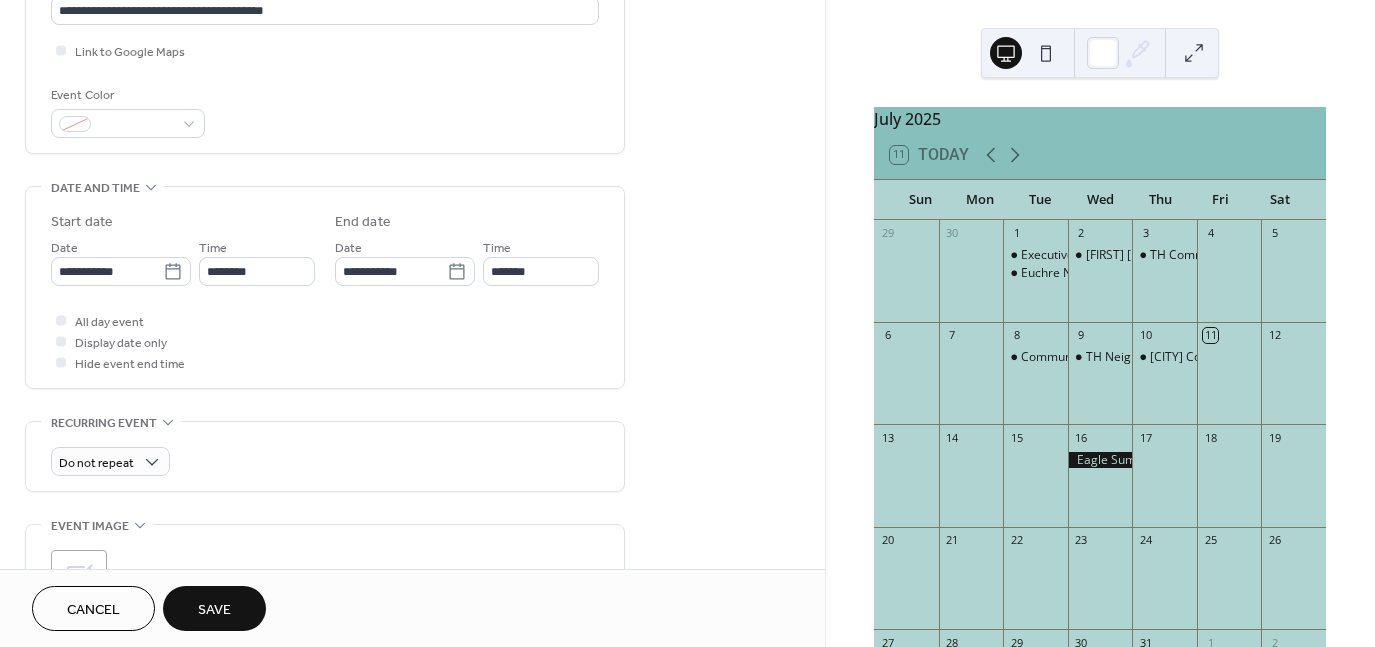 scroll, scrollTop: 496, scrollLeft: 0, axis: vertical 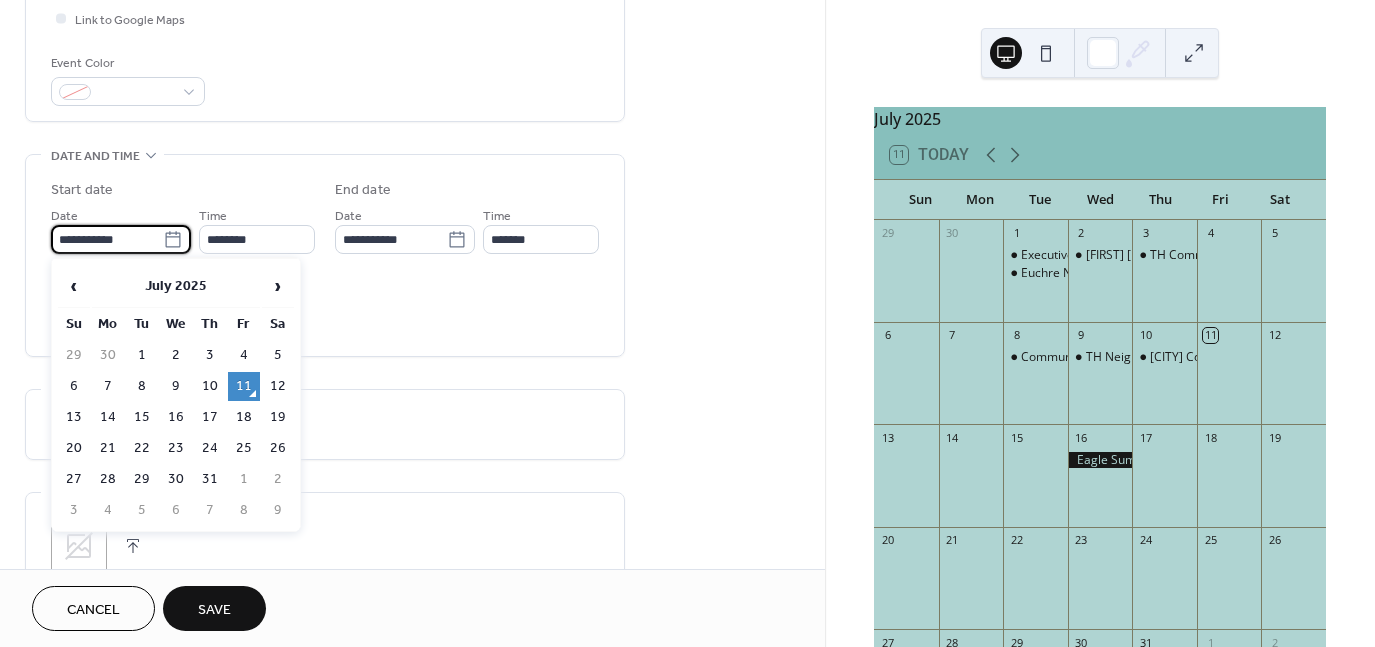 click on "**********" at bounding box center [107, 239] 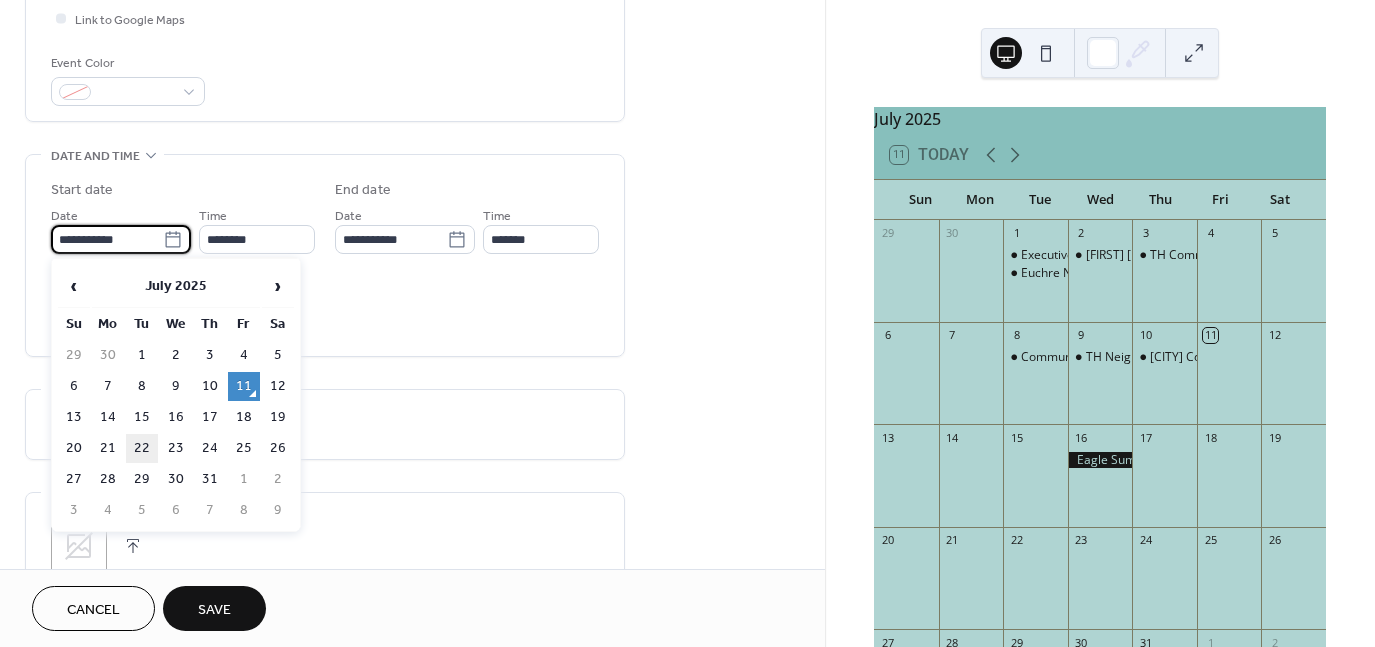click on "22" at bounding box center (142, 448) 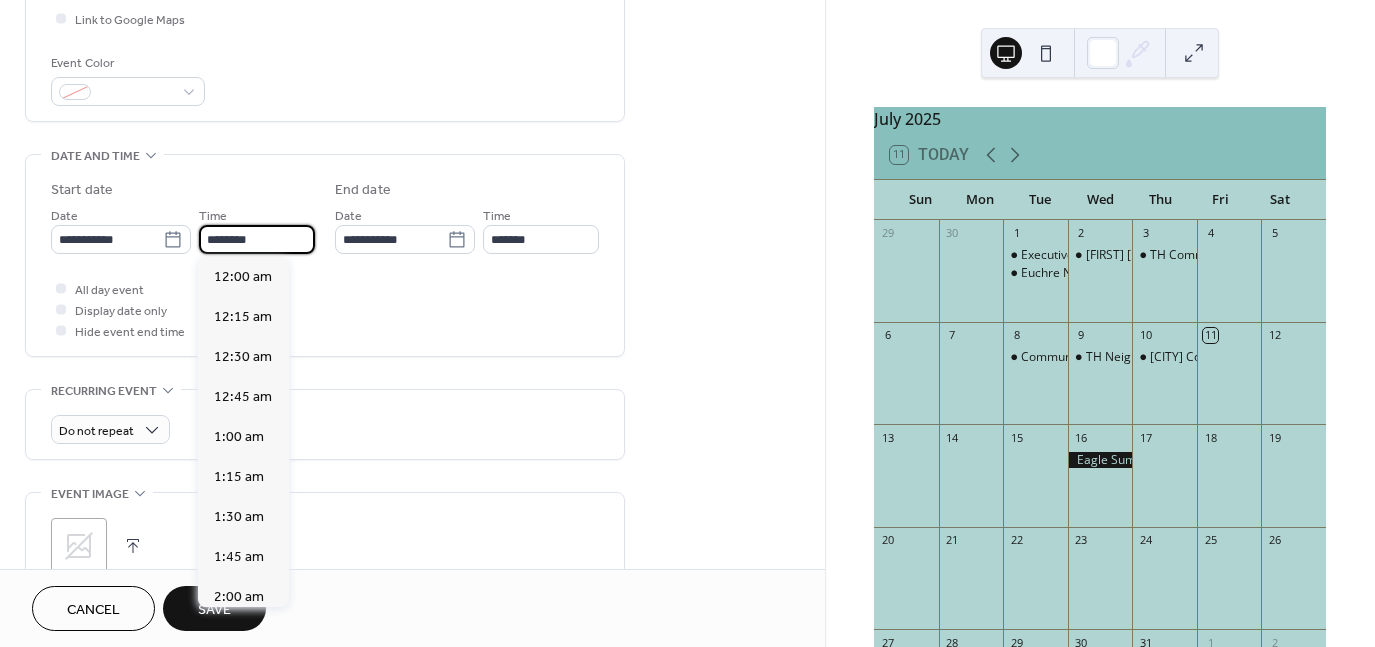 click on "********" at bounding box center [257, 239] 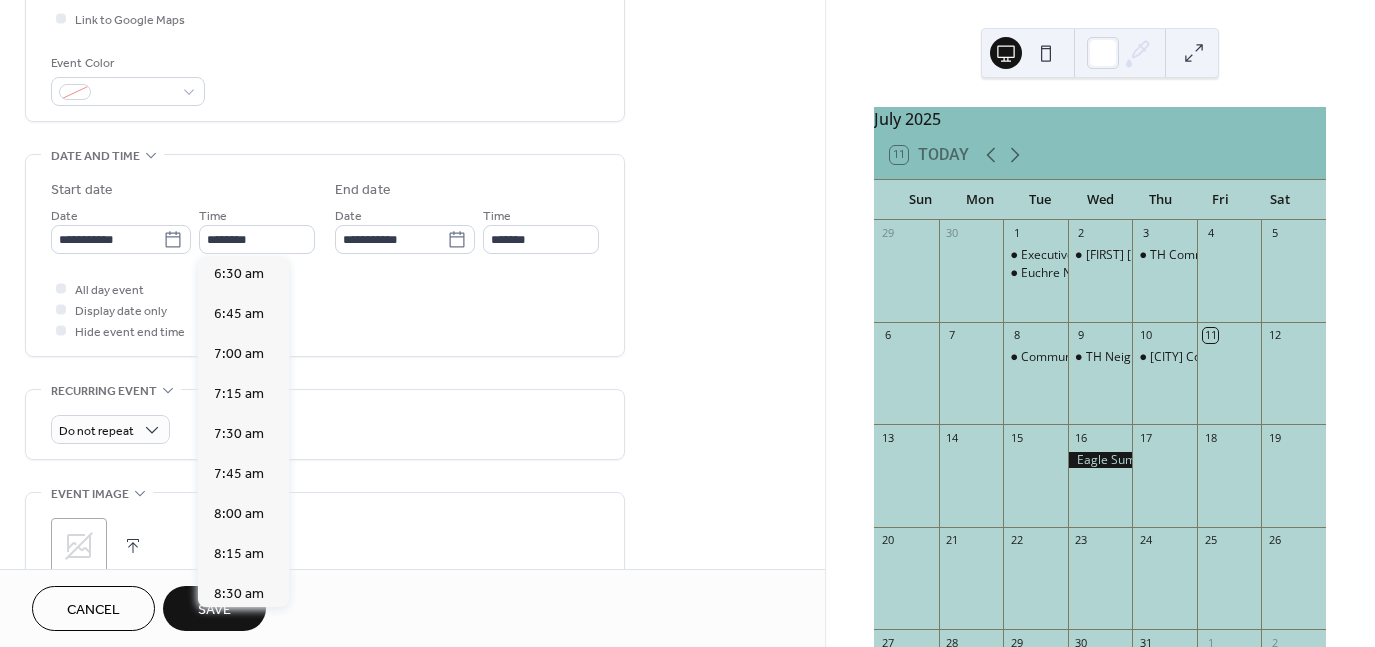 scroll, scrollTop: 1033, scrollLeft: 0, axis: vertical 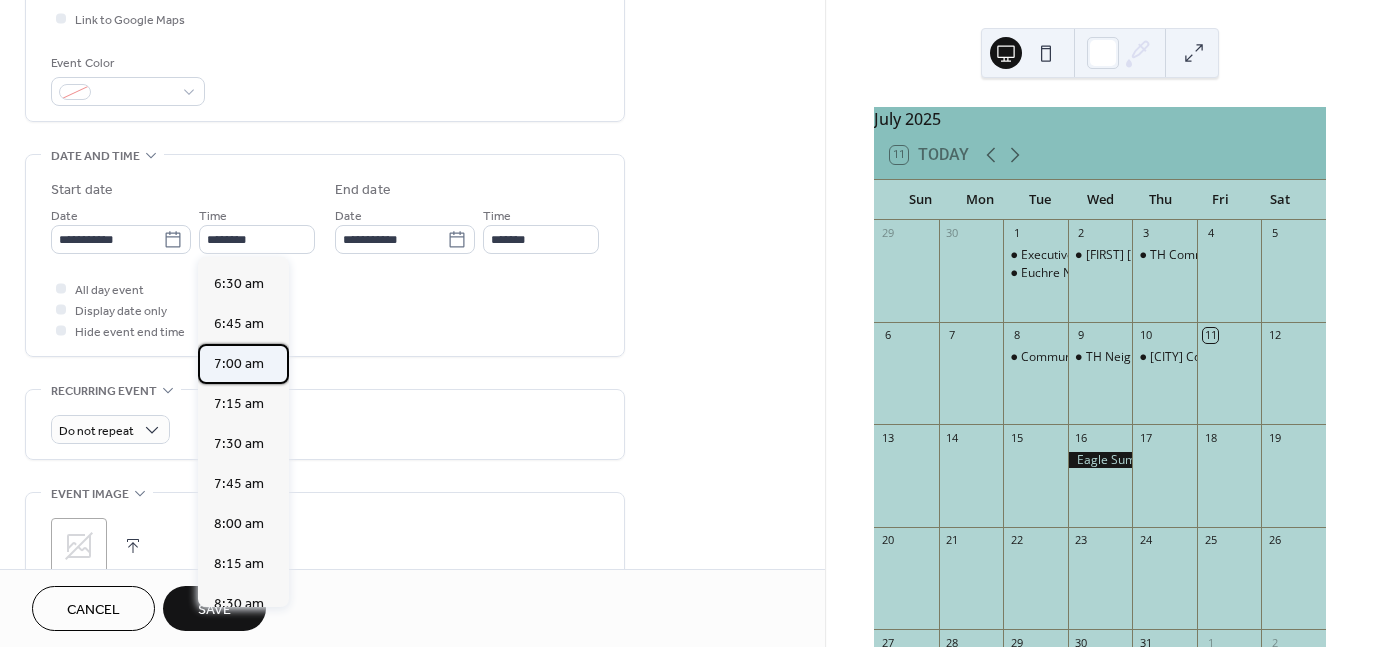 click on "7:00 am" at bounding box center [239, 364] 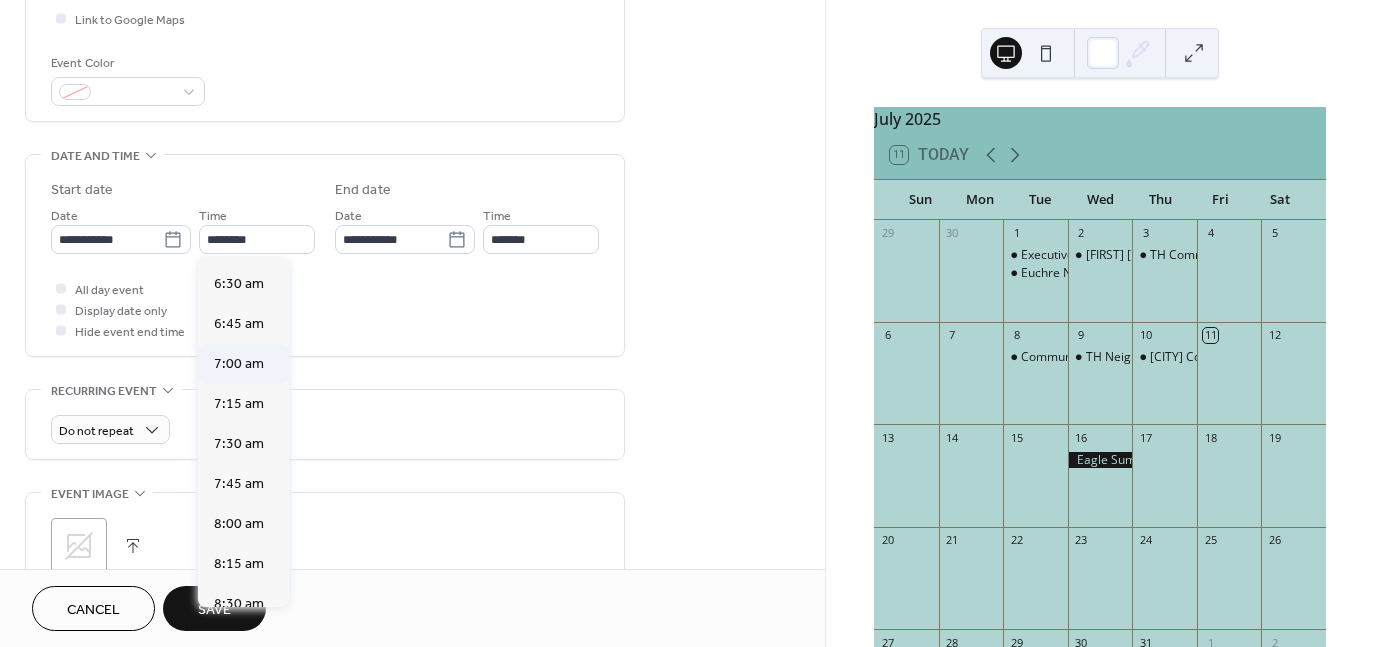 type on "*******" 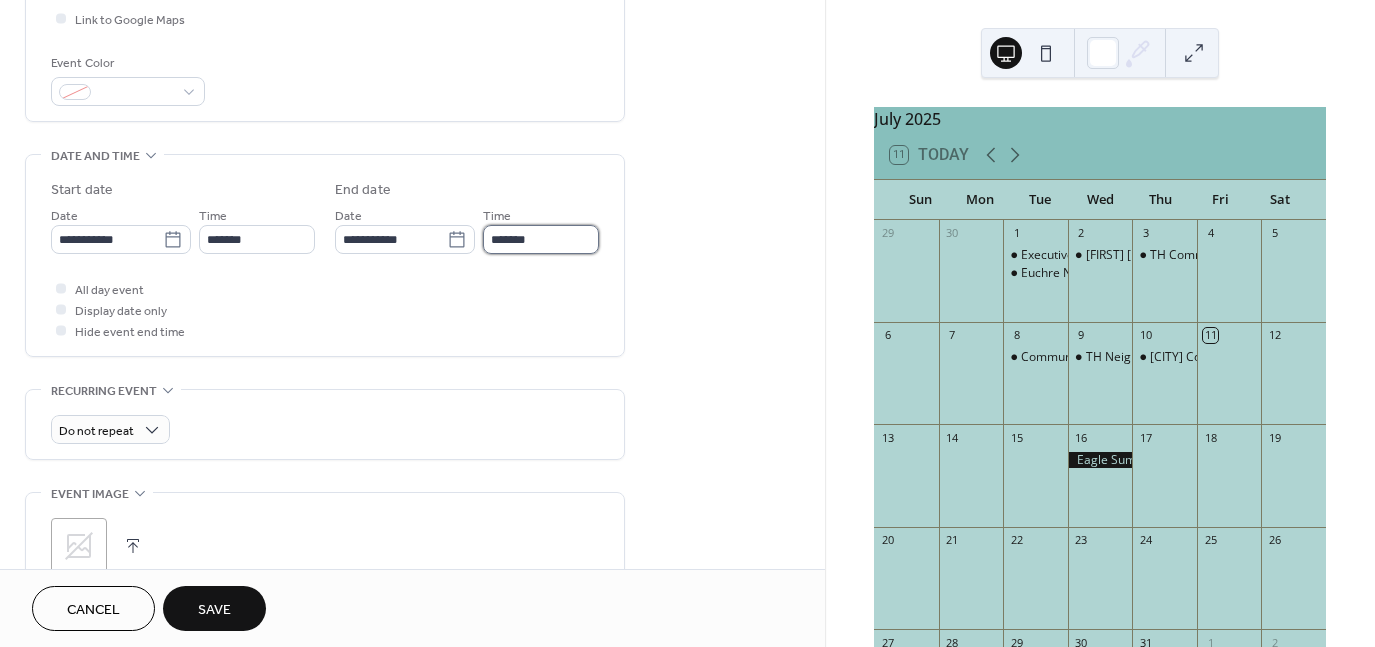 click on "*******" at bounding box center (541, 239) 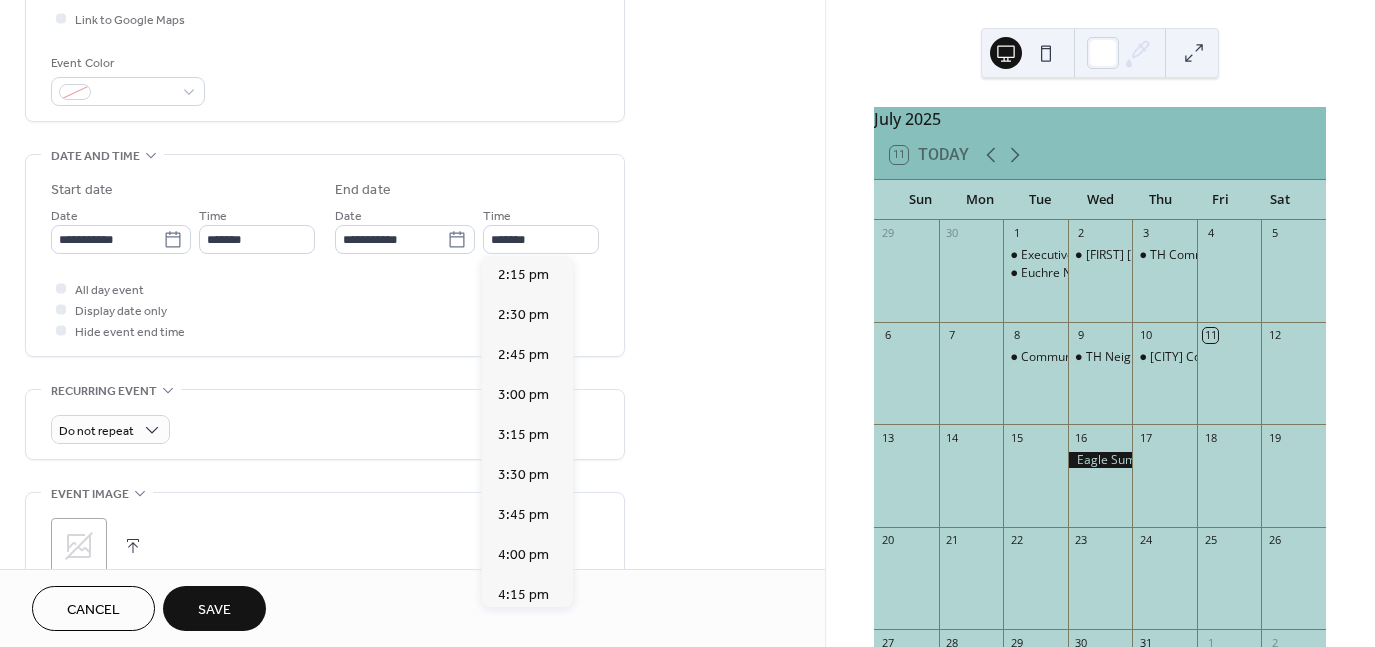 scroll, scrollTop: 1134, scrollLeft: 0, axis: vertical 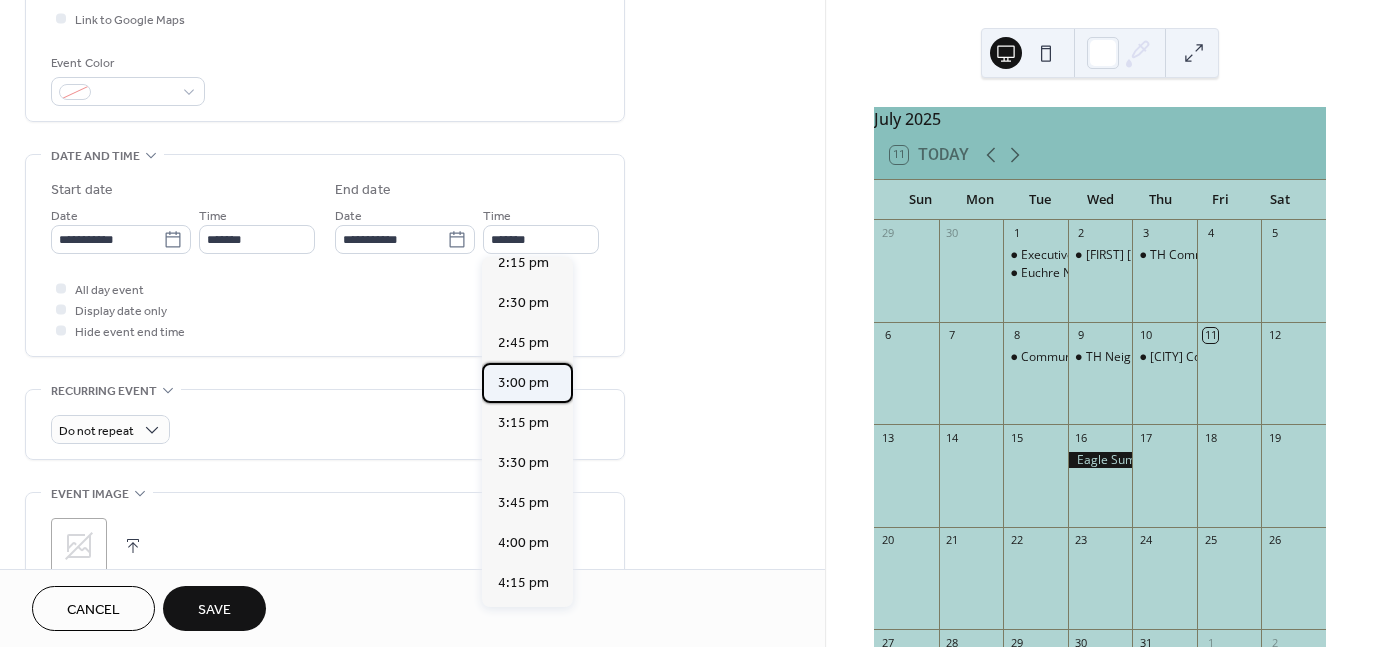 click on "3:00 pm" at bounding box center [523, 383] 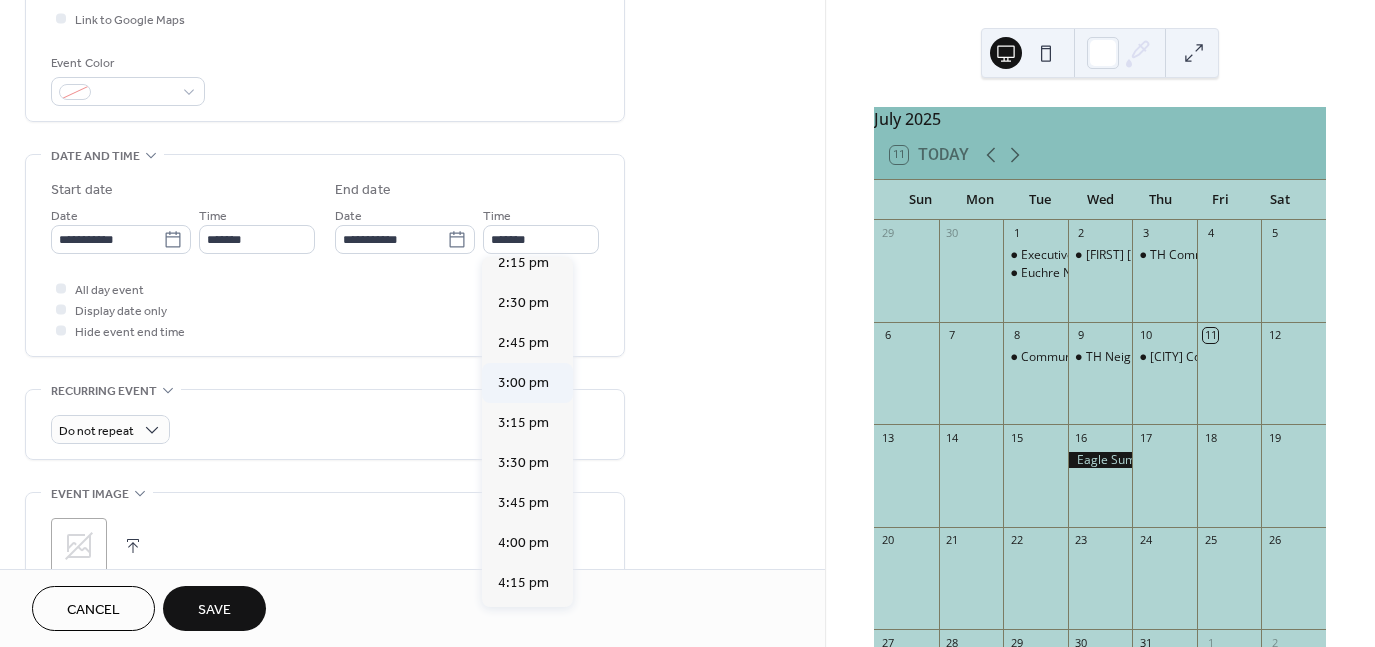 type on "*******" 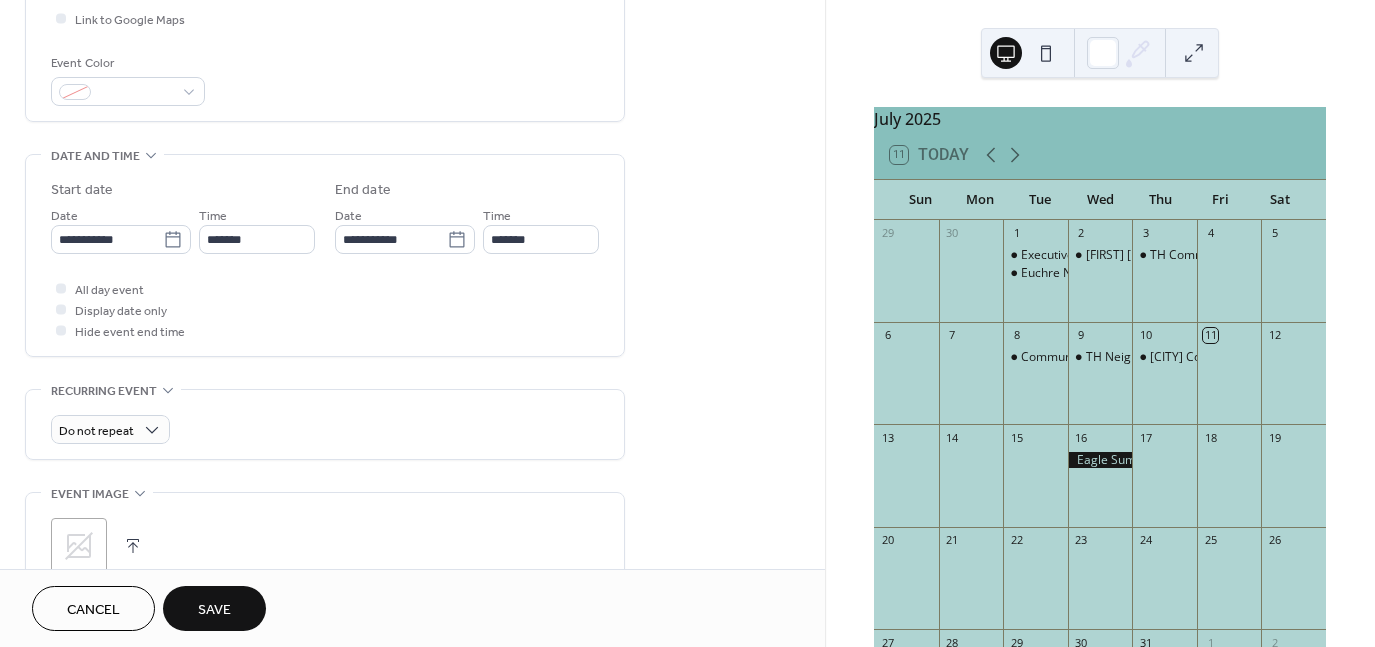 click on "Save" at bounding box center (214, 610) 